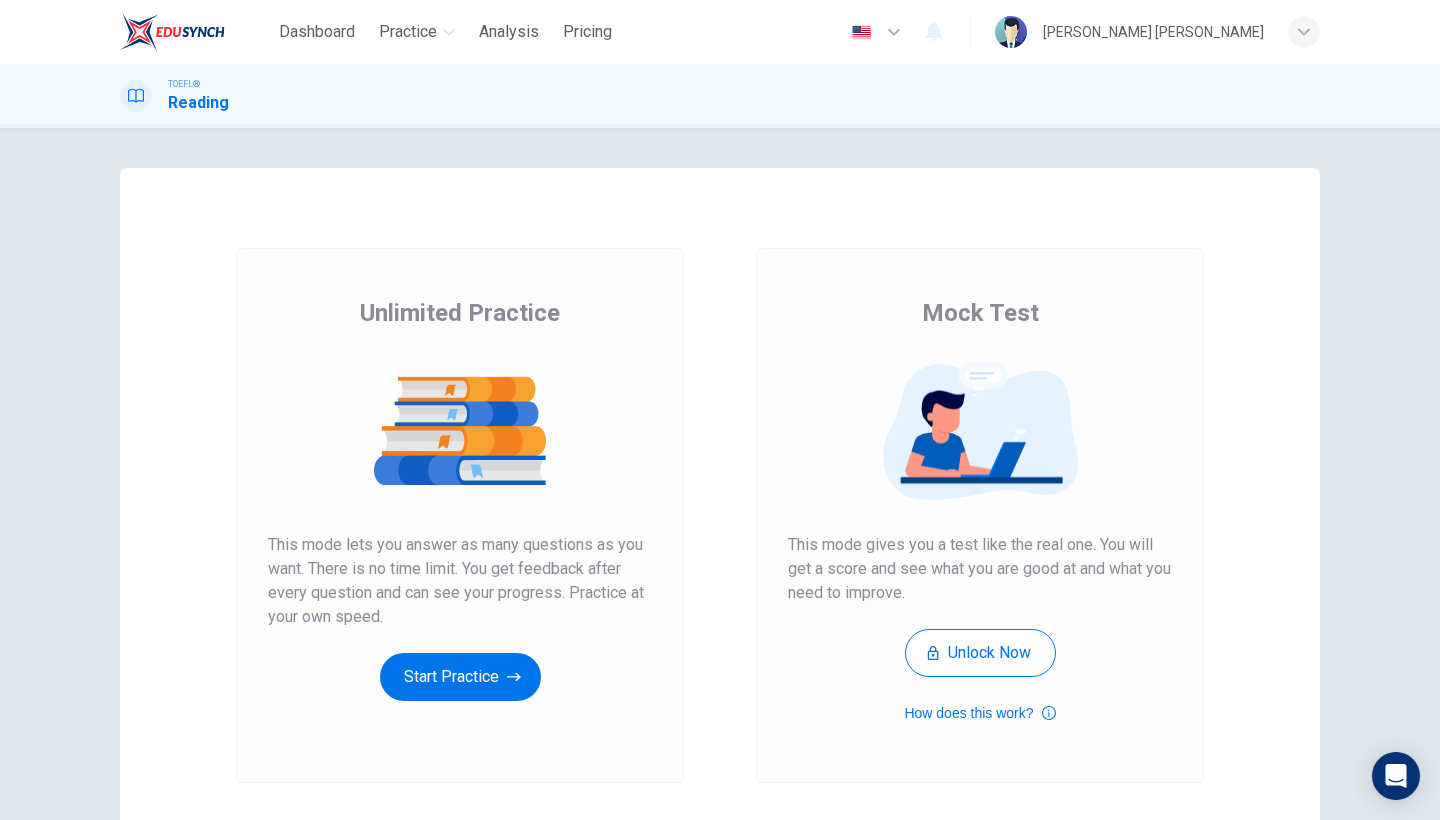 scroll, scrollTop: 0, scrollLeft: 0, axis: both 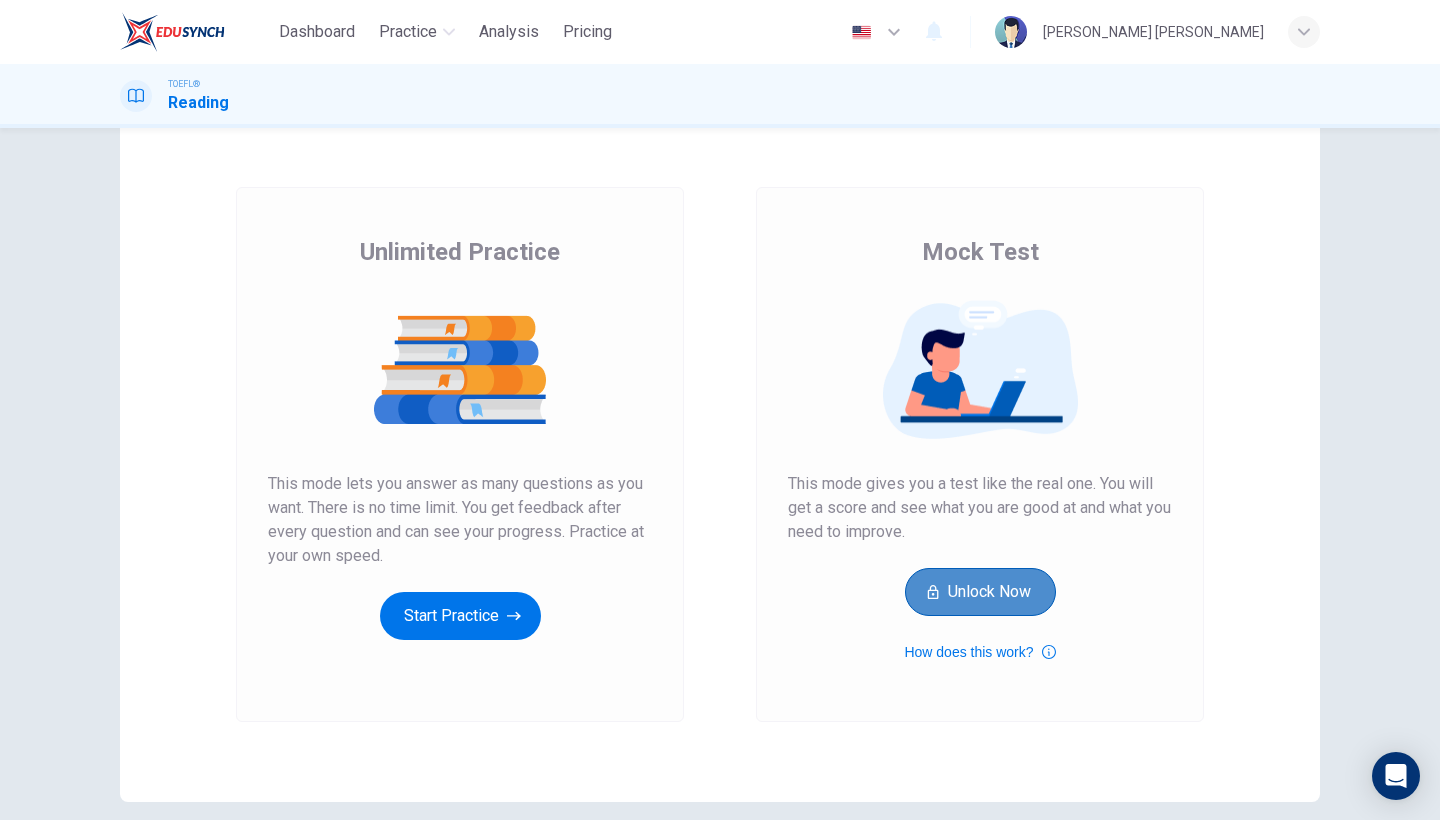 click on "Unlock Now" at bounding box center (980, 592) 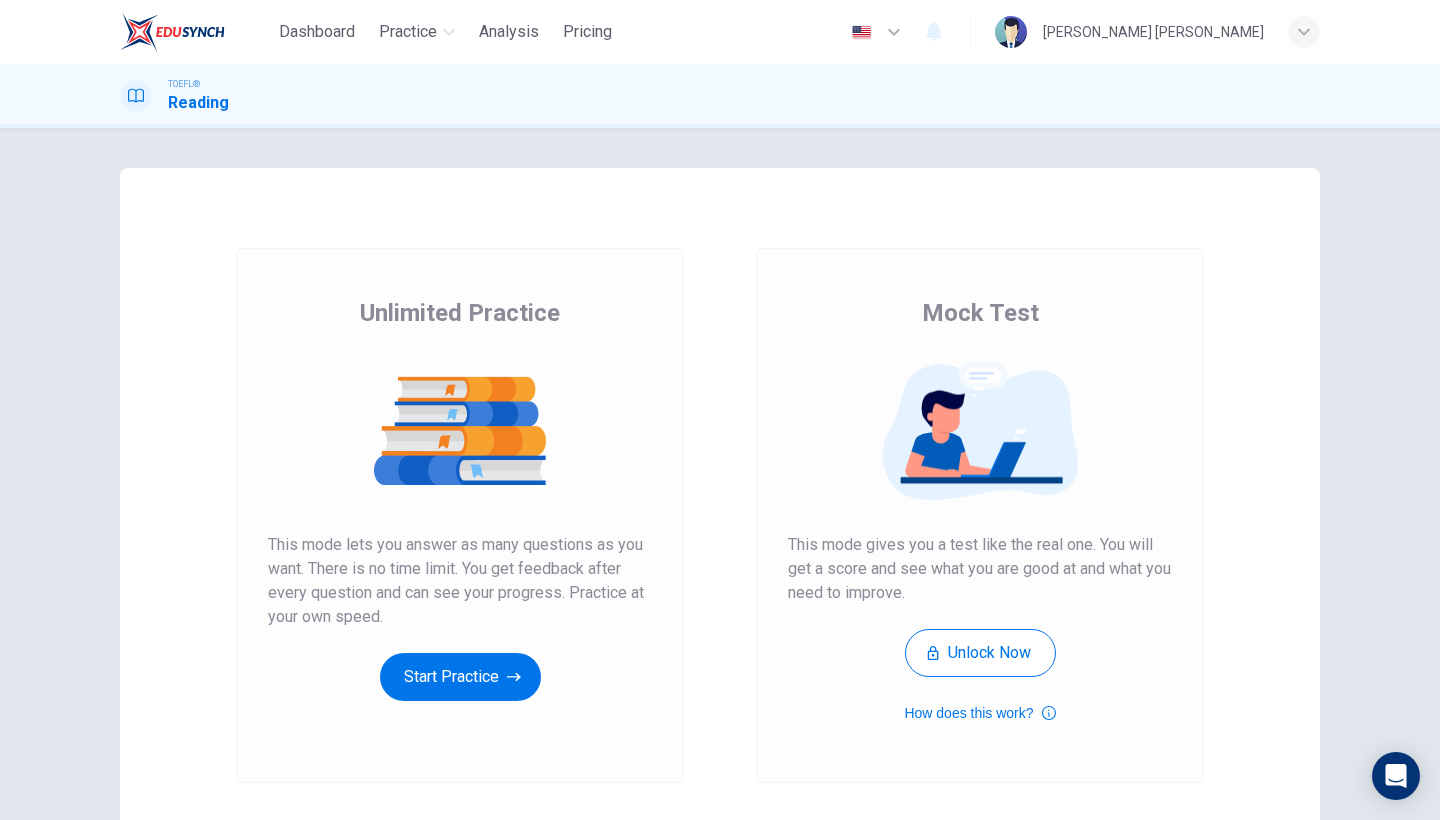 scroll, scrollTop: 0, scrollLeft: 0, axis: both 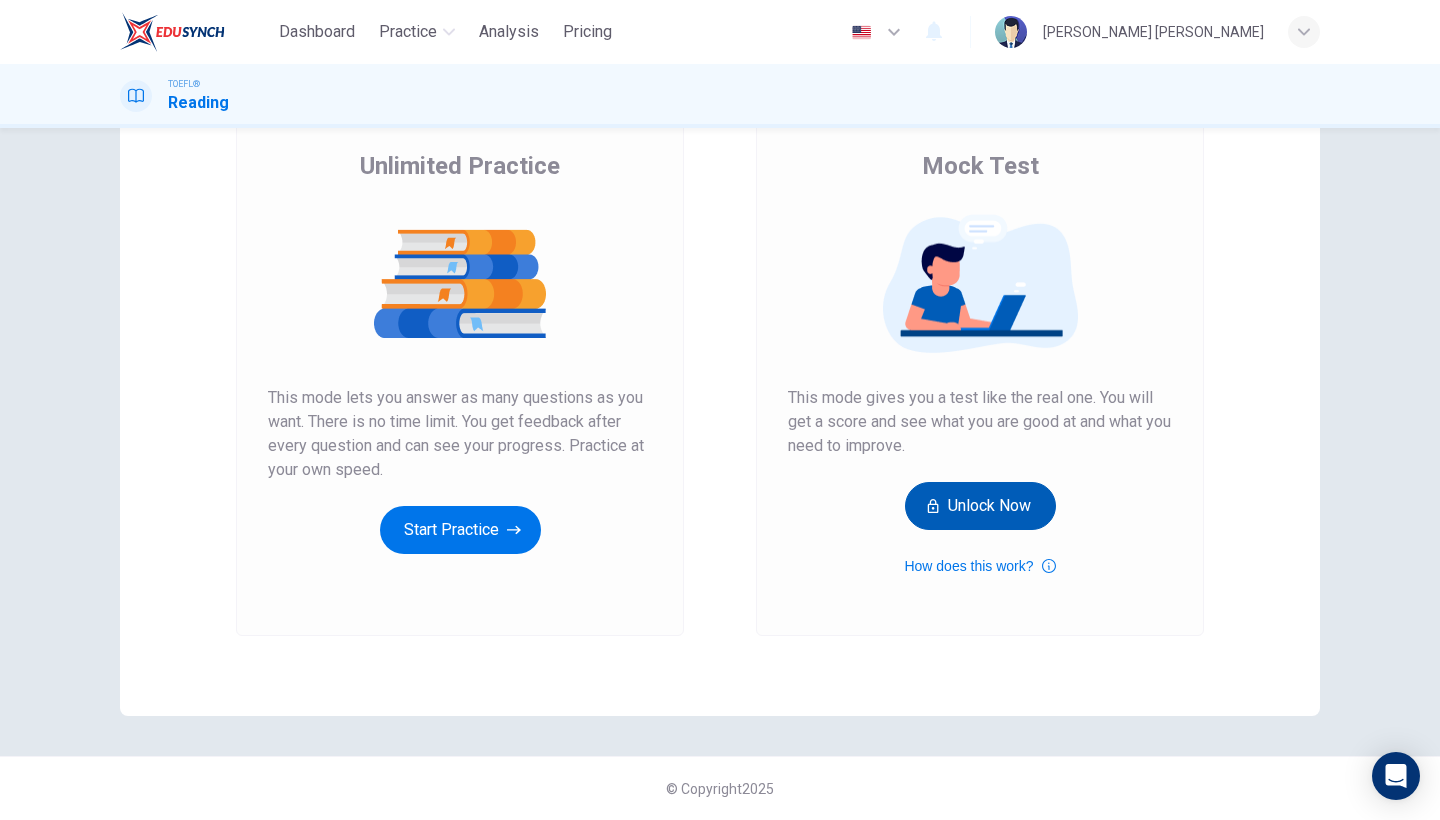 click on "Unlock Now" at bounding box center (980, 506) 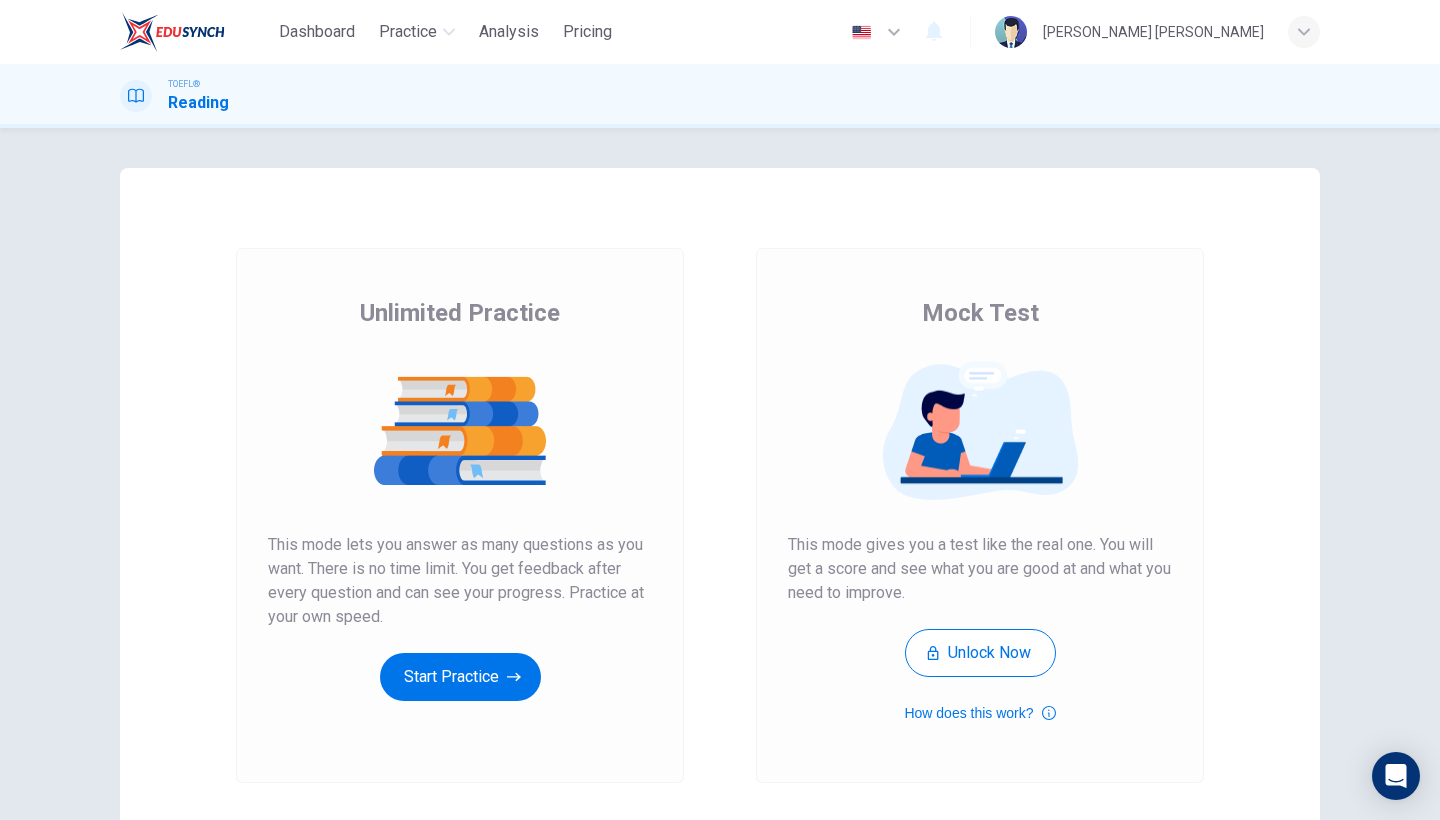 scroll, scrollTop: 0, scrollLeft: 0, axis: both 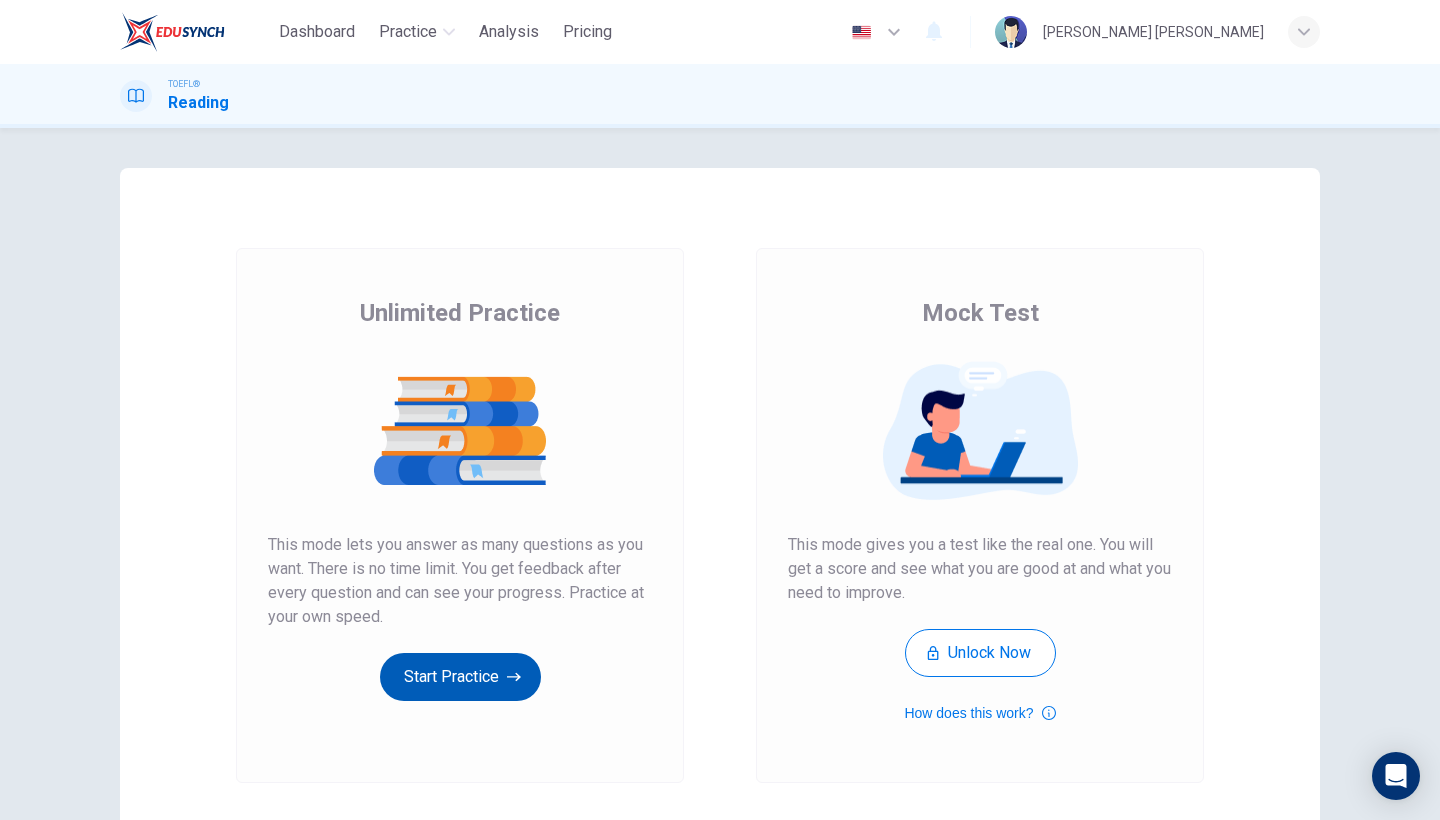 click on "Start Practice" at bounding box center (460, 677) 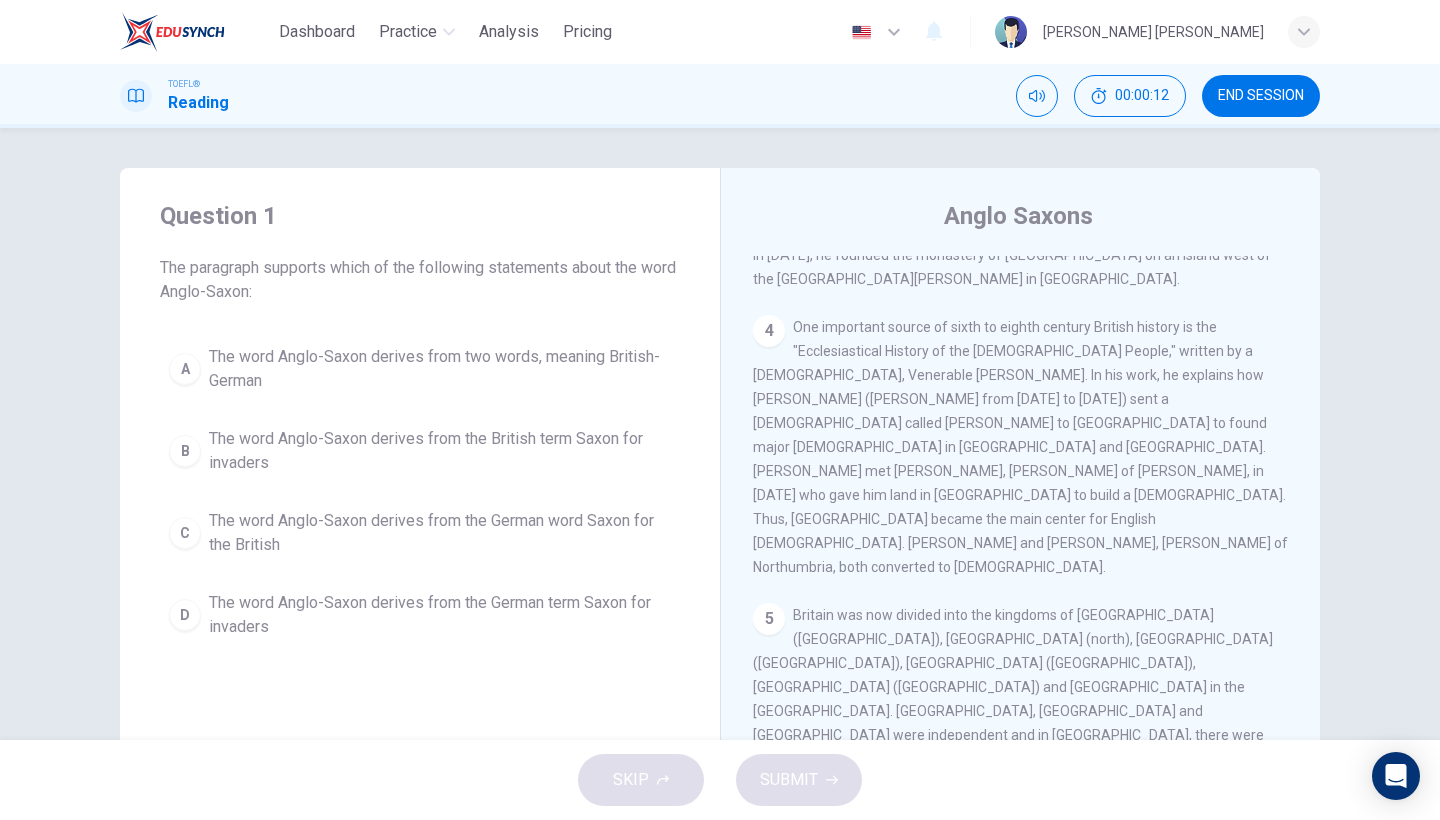 scroll, scrollTop: 721, scrollLeft: 0, axis: vertical 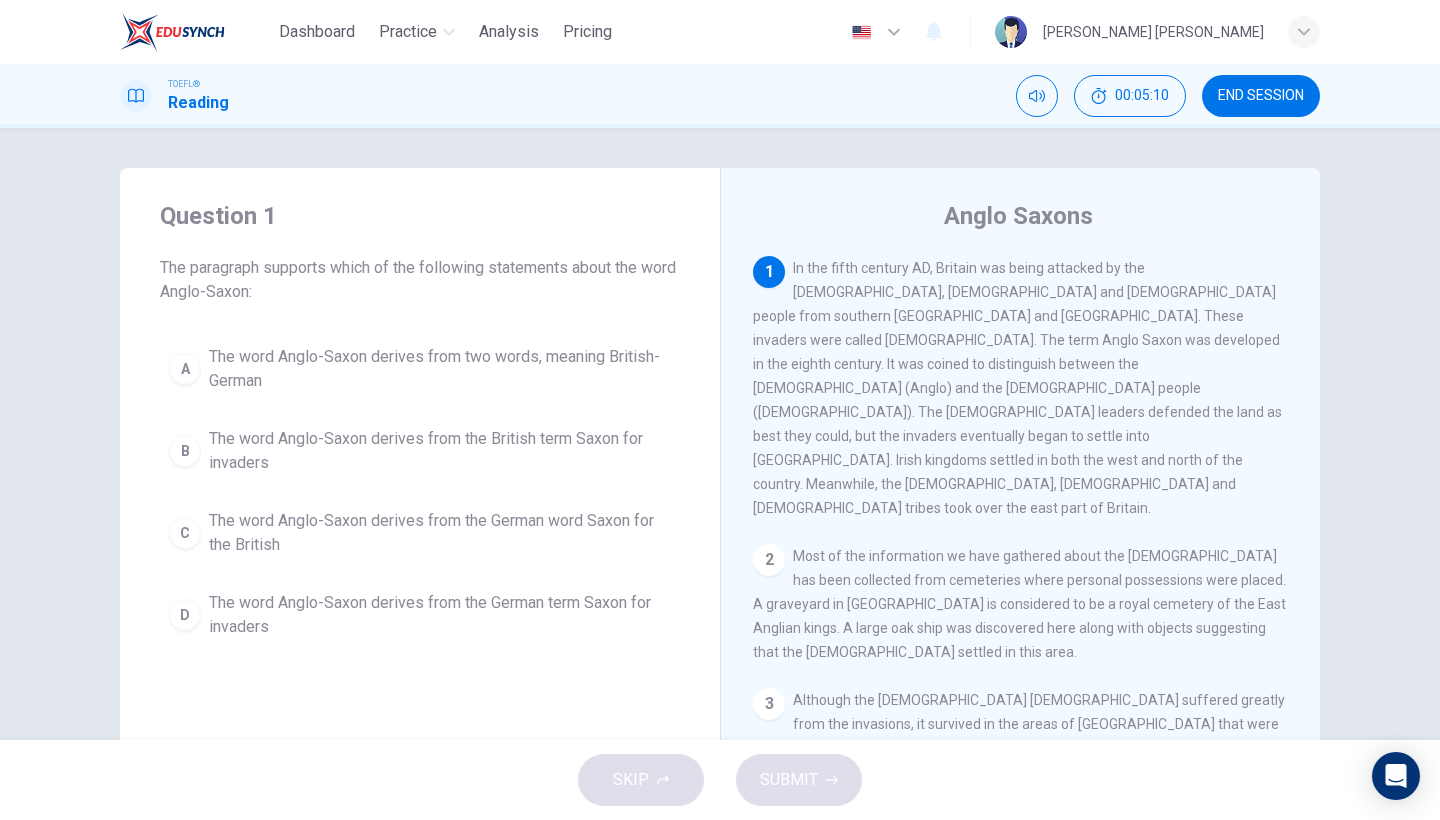 click on "A" at bounding box center (185, 369) 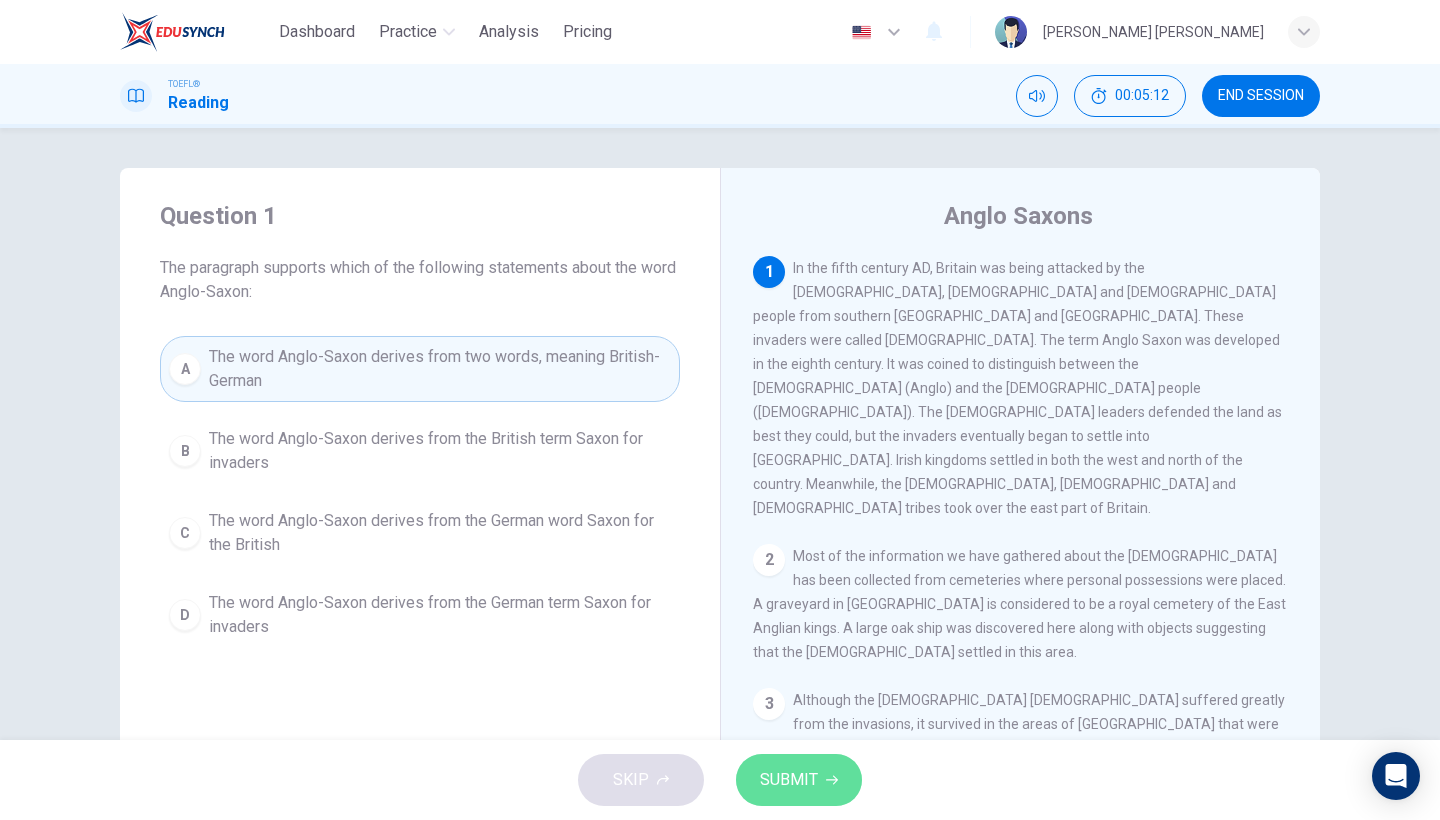 click on "SUBMIT" at bounding box center (789, 780) 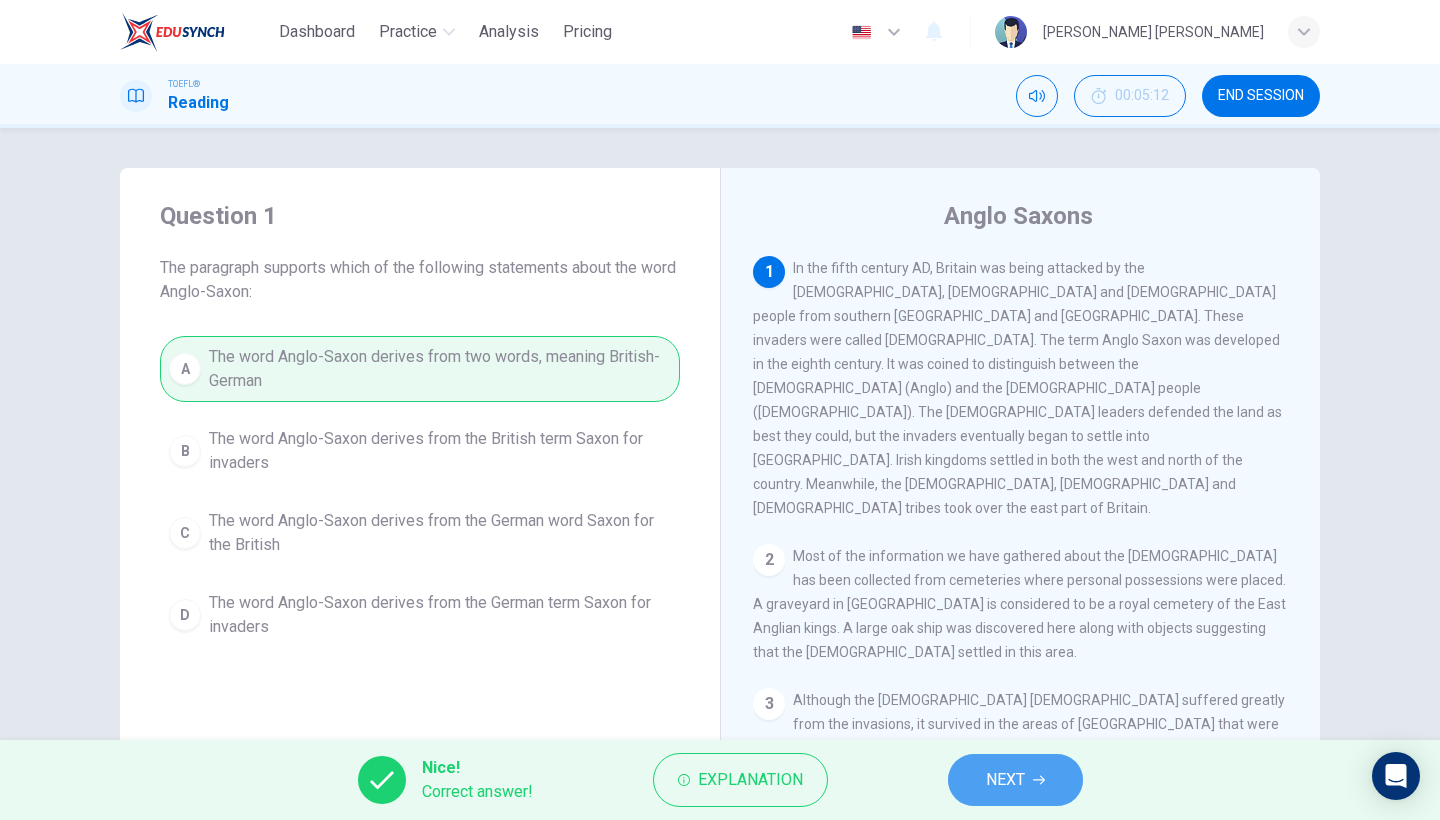 click on "NEXT" at bounding box center (1005, 780) 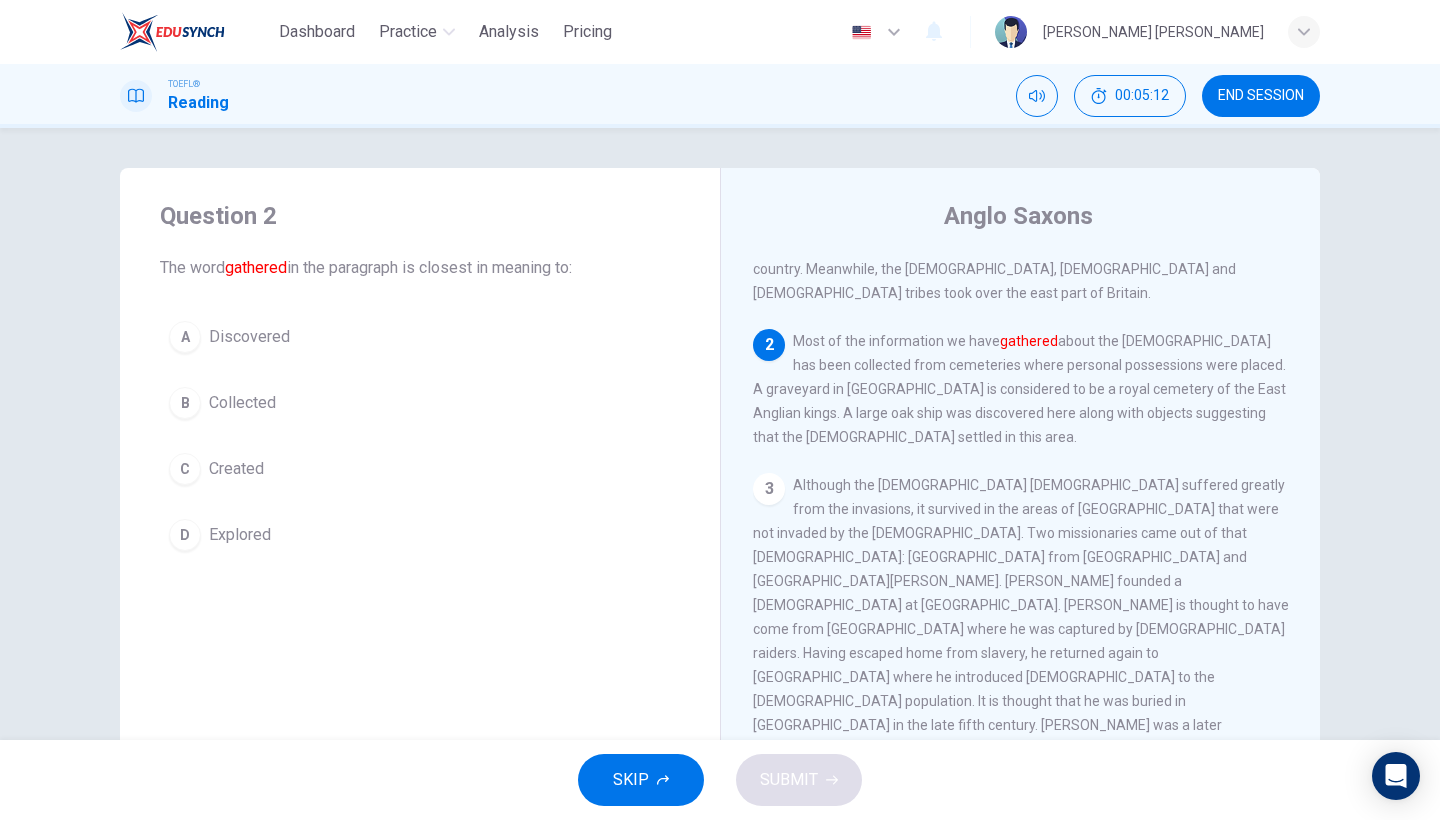 scroll, scrollTop: 216, scrollLeft: 0, axis: vertical 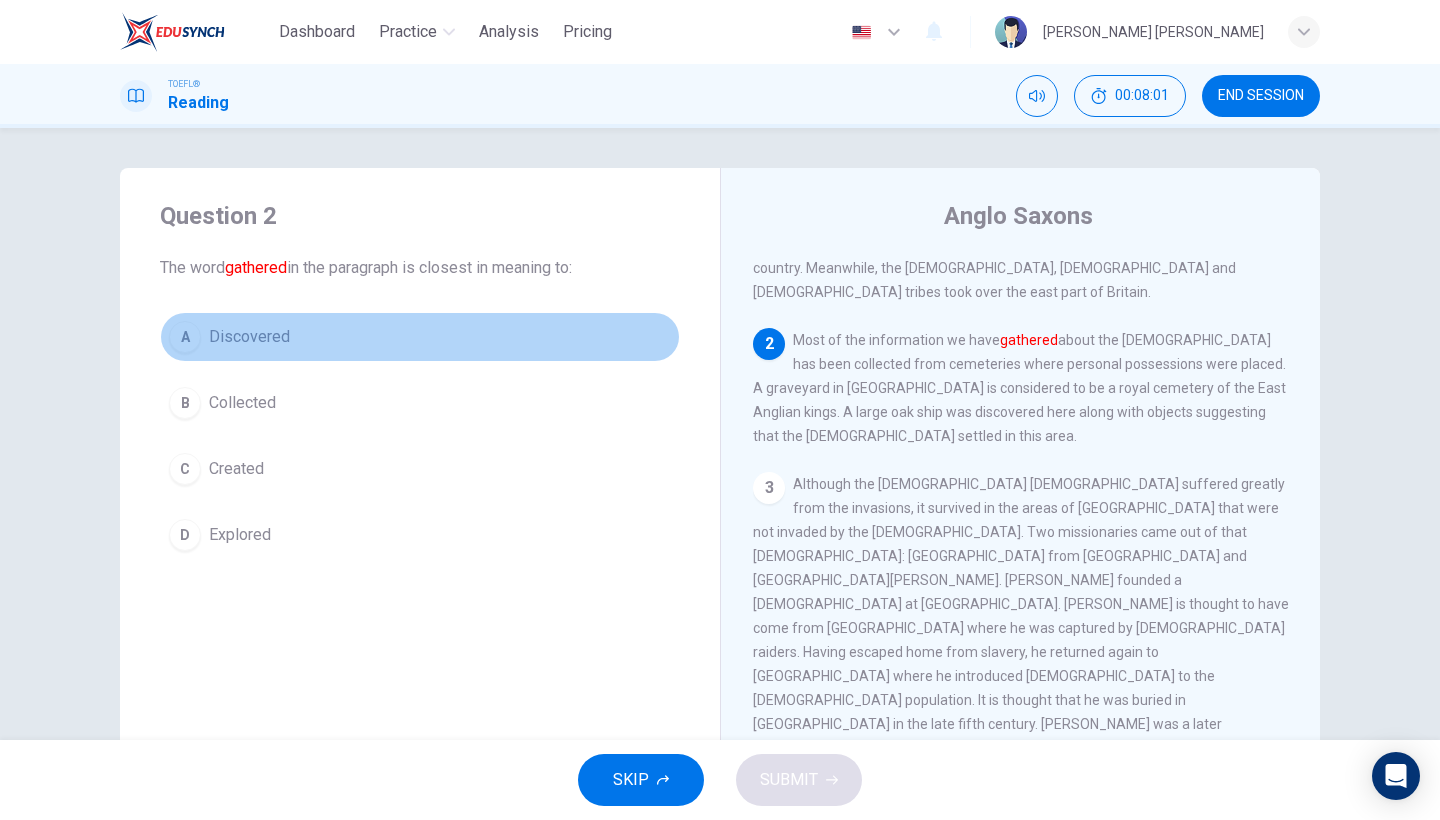 click on "A" at bounding box center (185, 337) 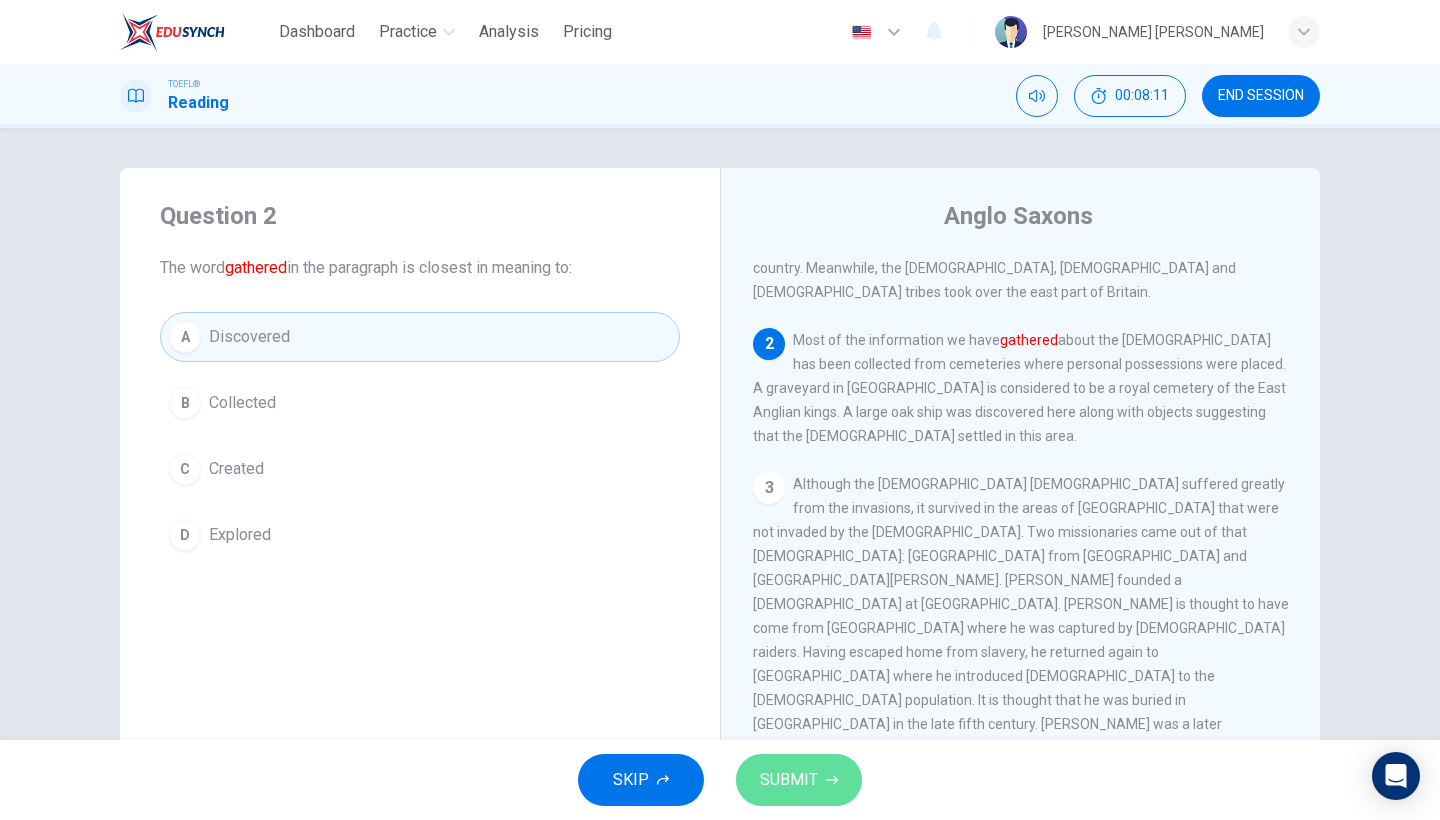 click on "SUBMIT" at bounding box center (789, 780) 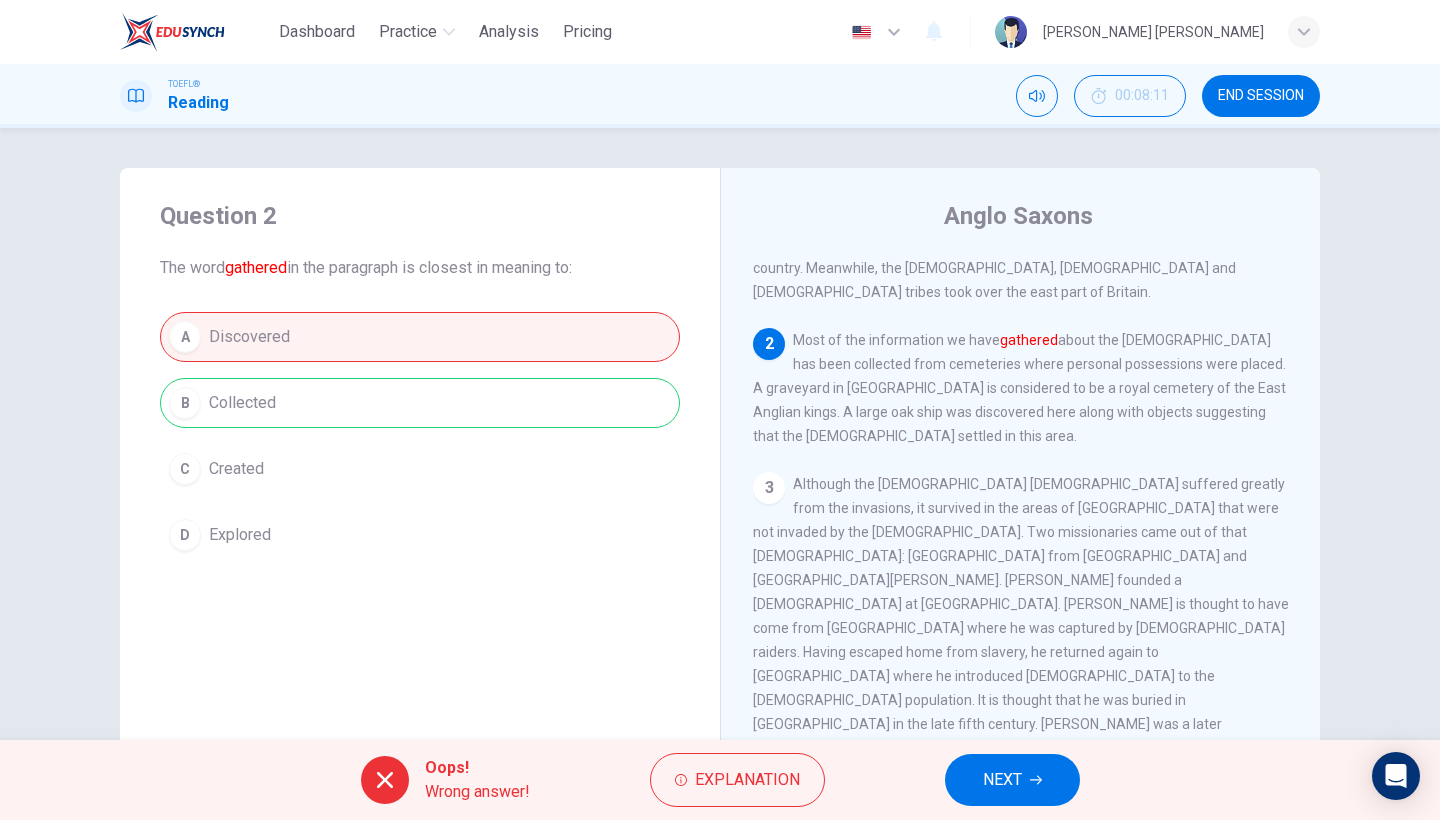 scroll, scrollTop: 0, scrollLeft: 0, axis: both 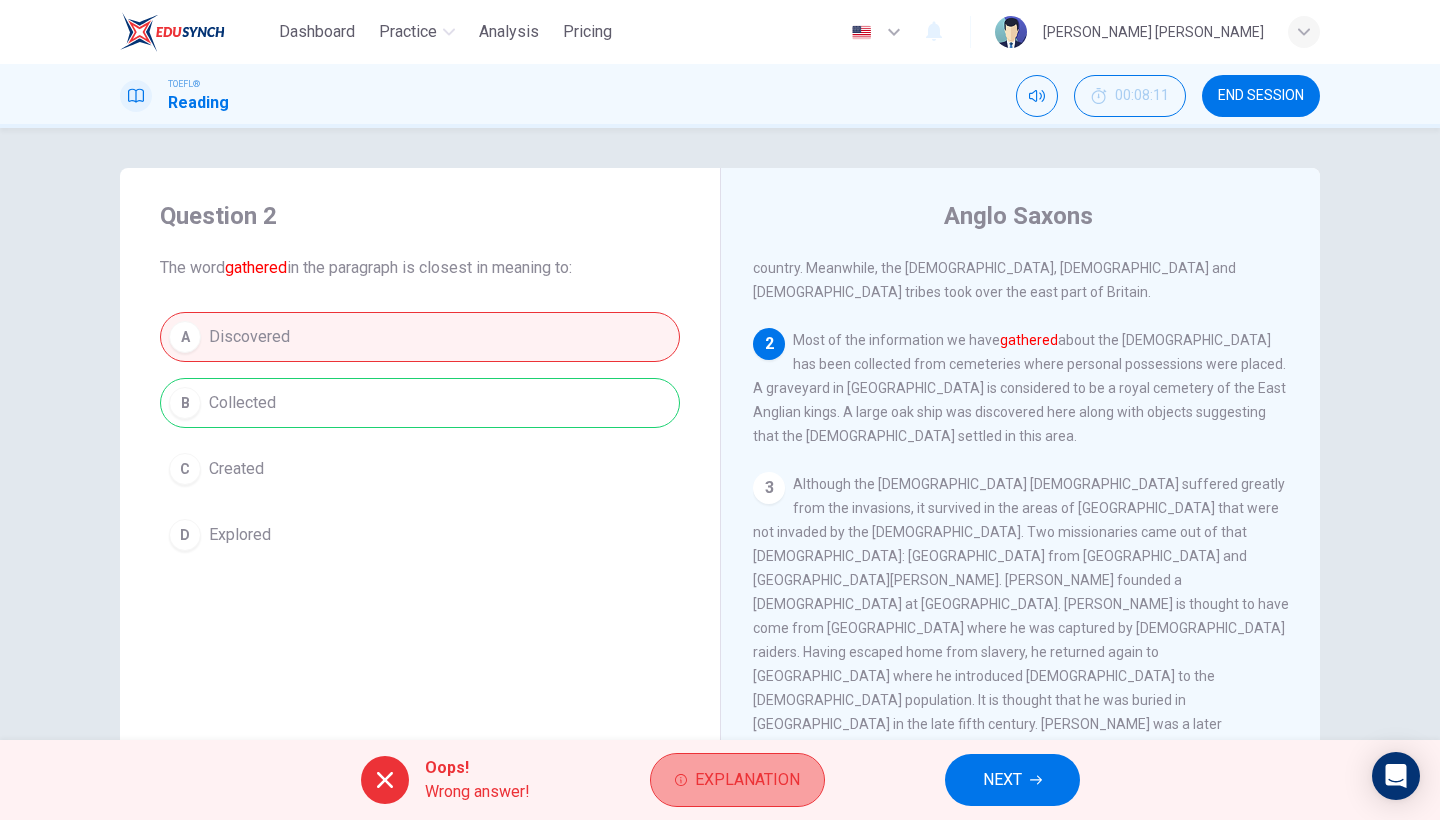 click on "Explanation" at bounding box center [747, 780] 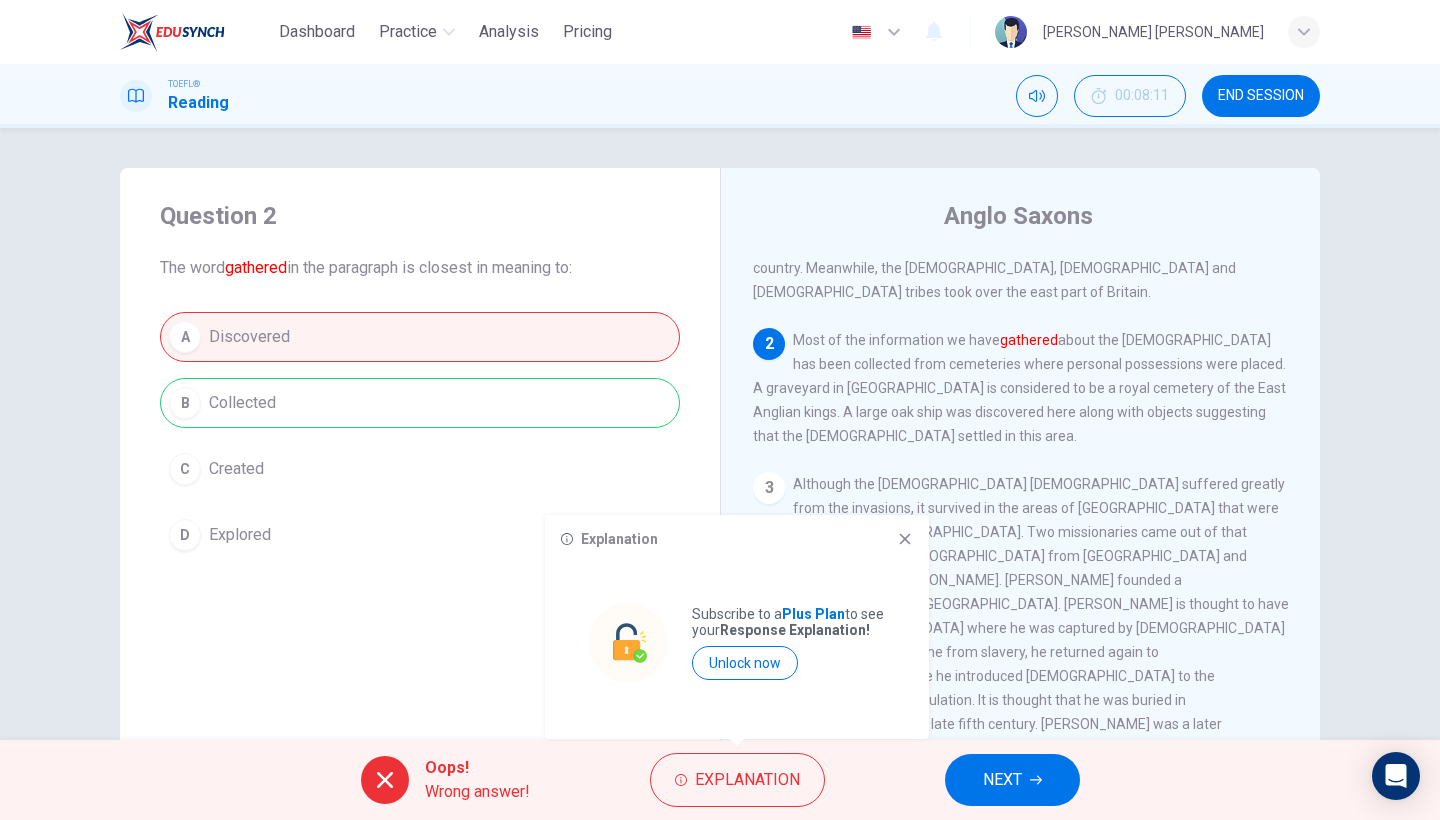 click 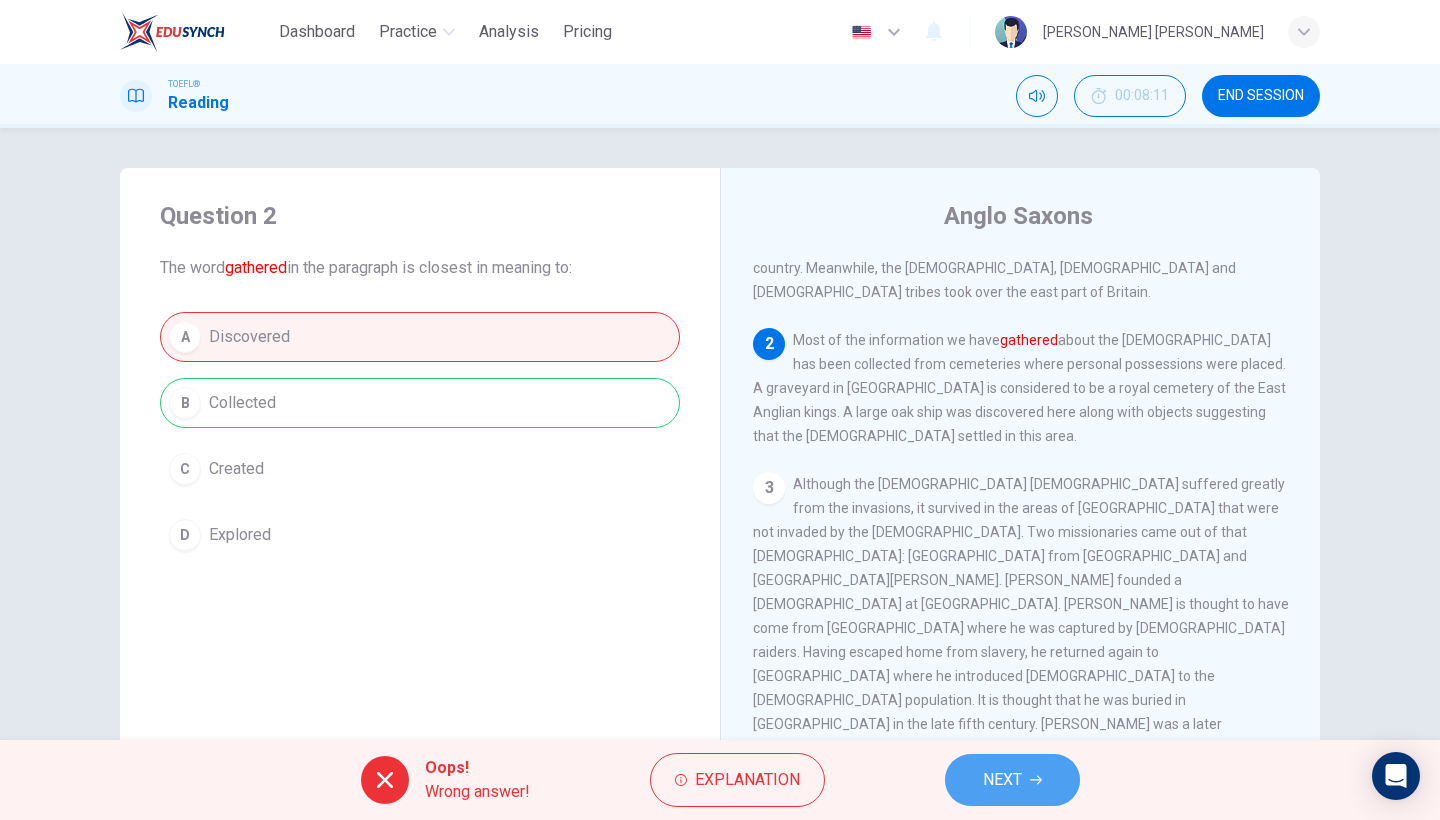click on "NEXT" at bounding box center [1012, 780] 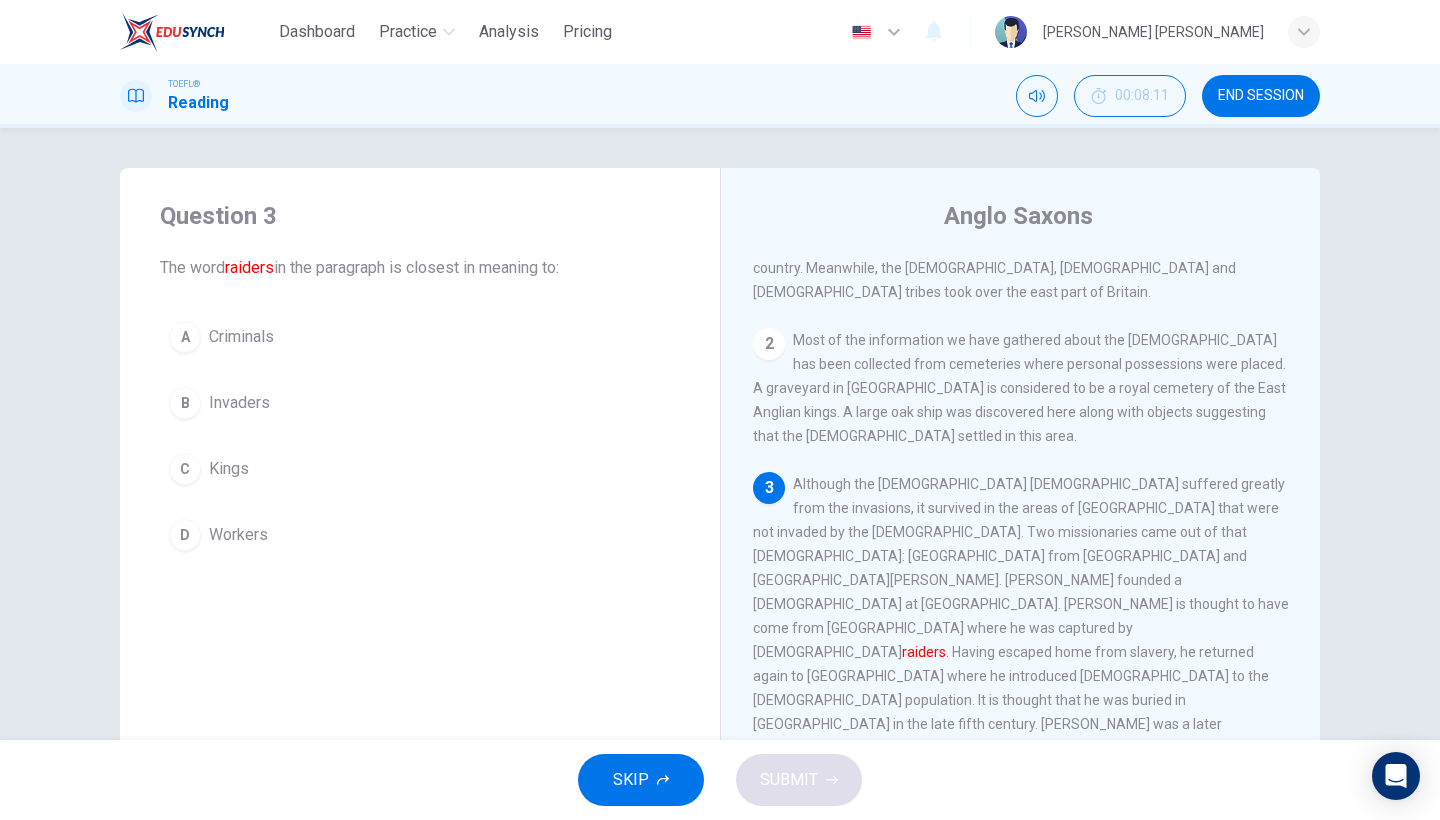 scroll, scrollTop: 360, scrollLeft: 0, axis: vertical 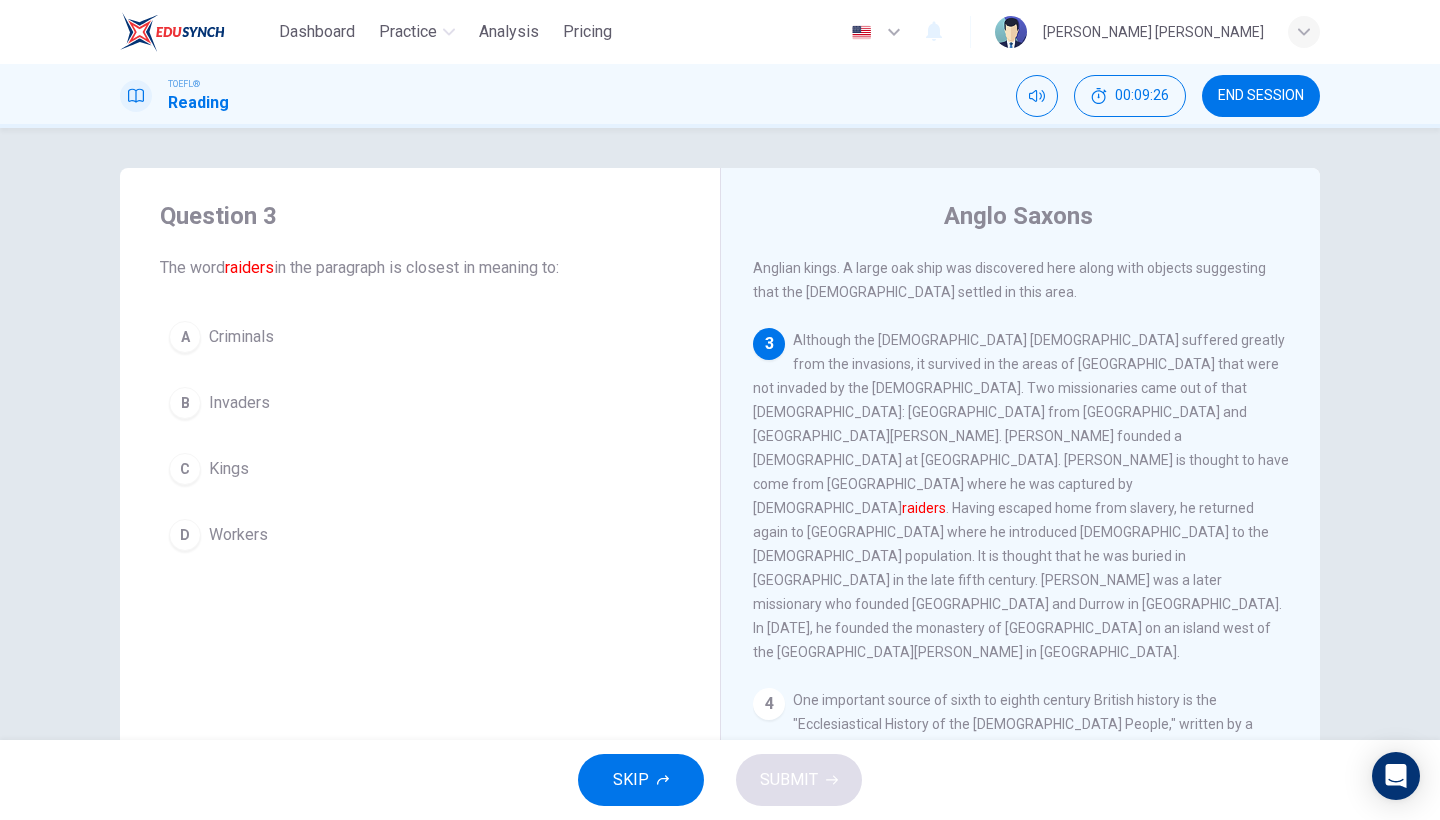 click on "B" at bounding box center (185, 403) 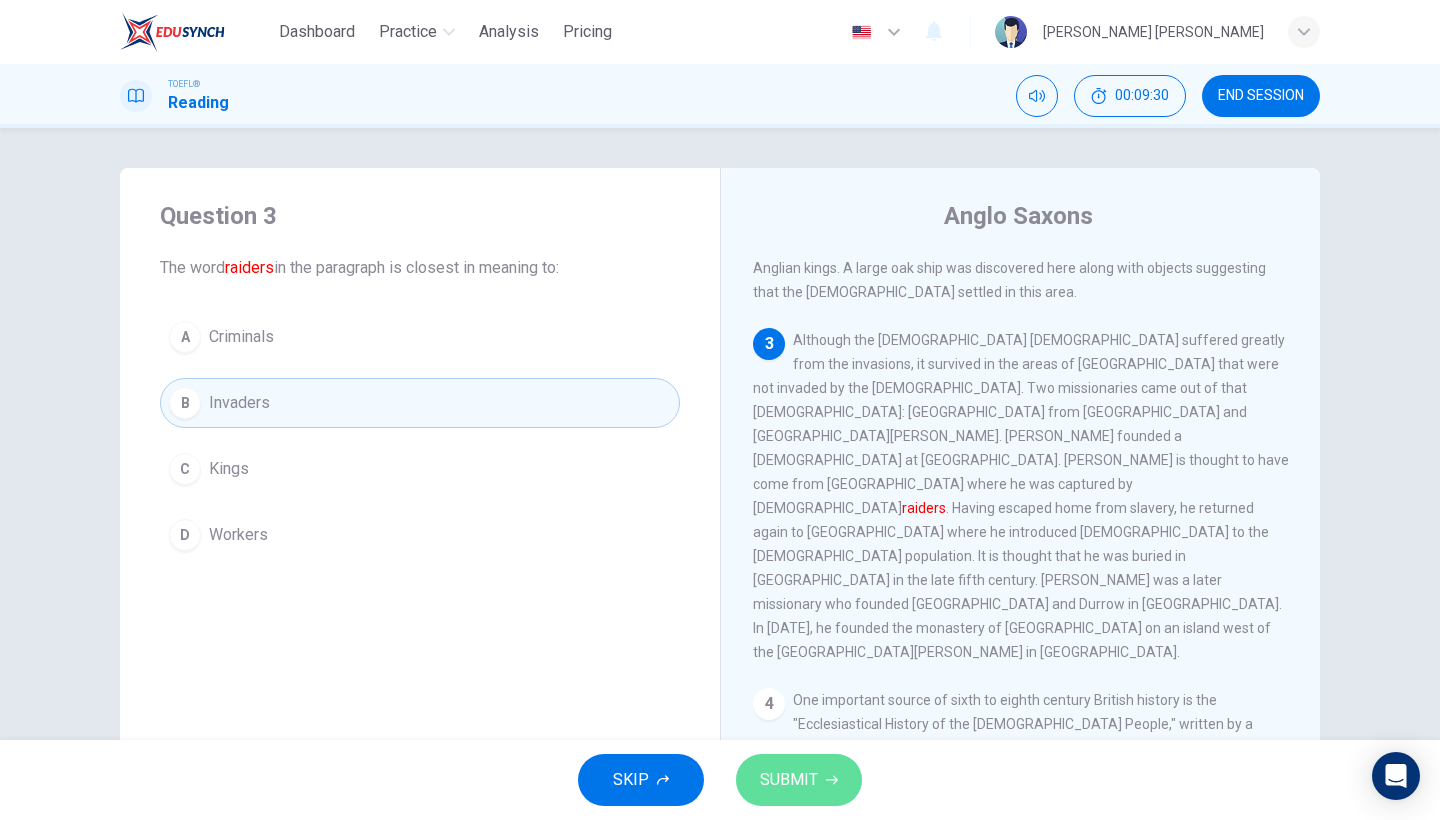 click on "SUBMIT" at bounding box center (799, 780) 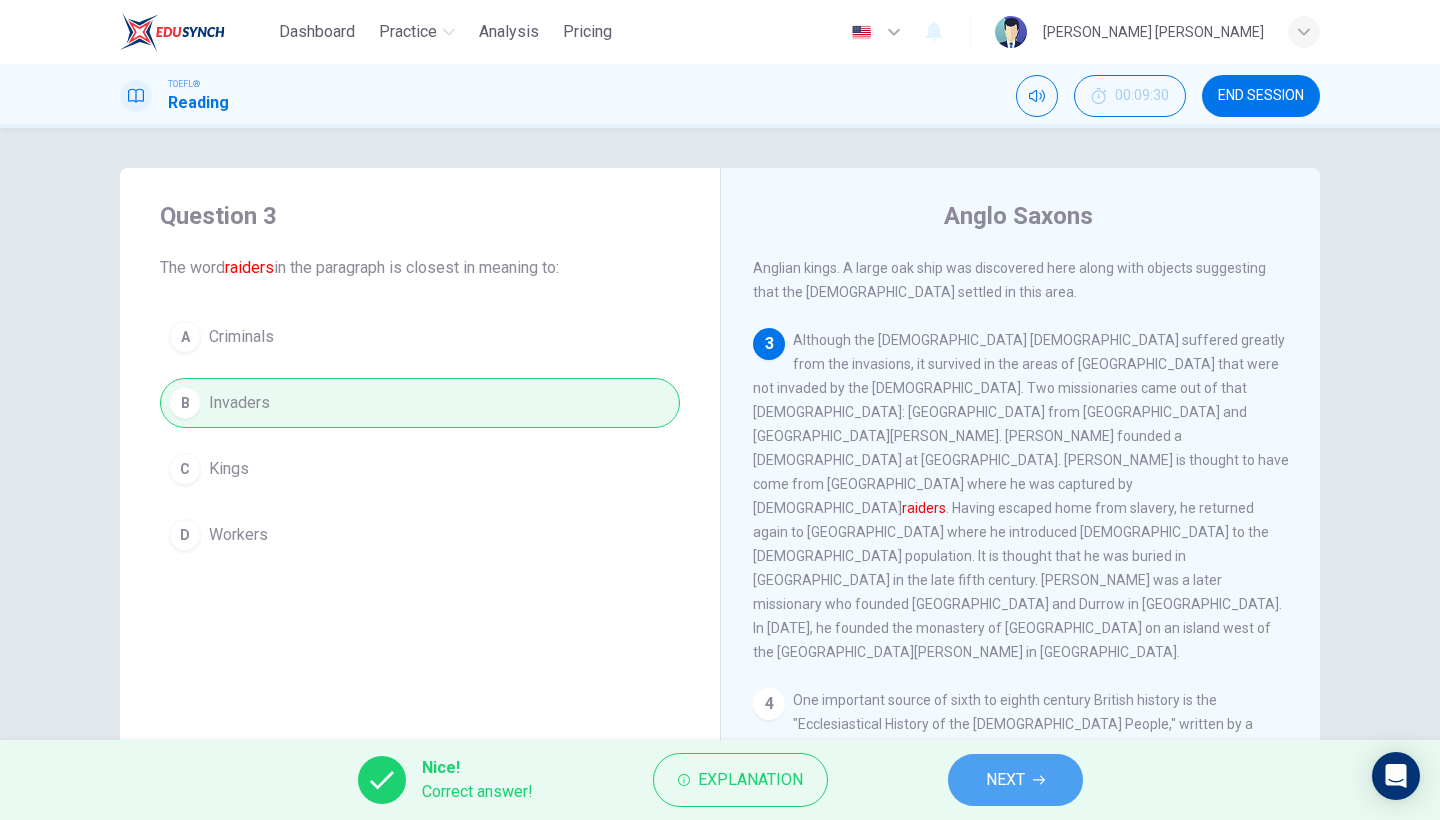 click on "NEXT" at bounding box center (1005, 780) 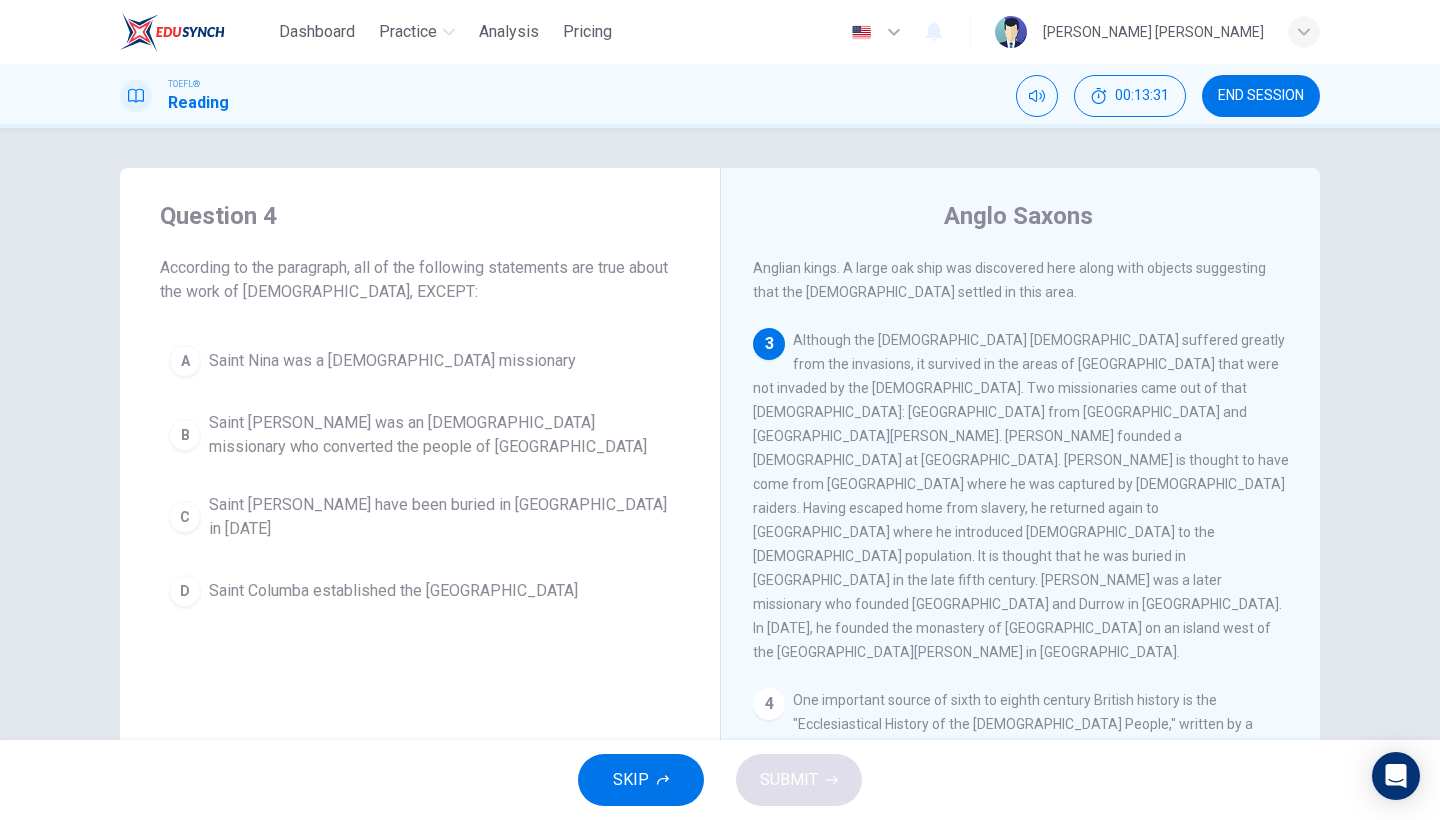 click on "C" at bounding box center [185, 517] 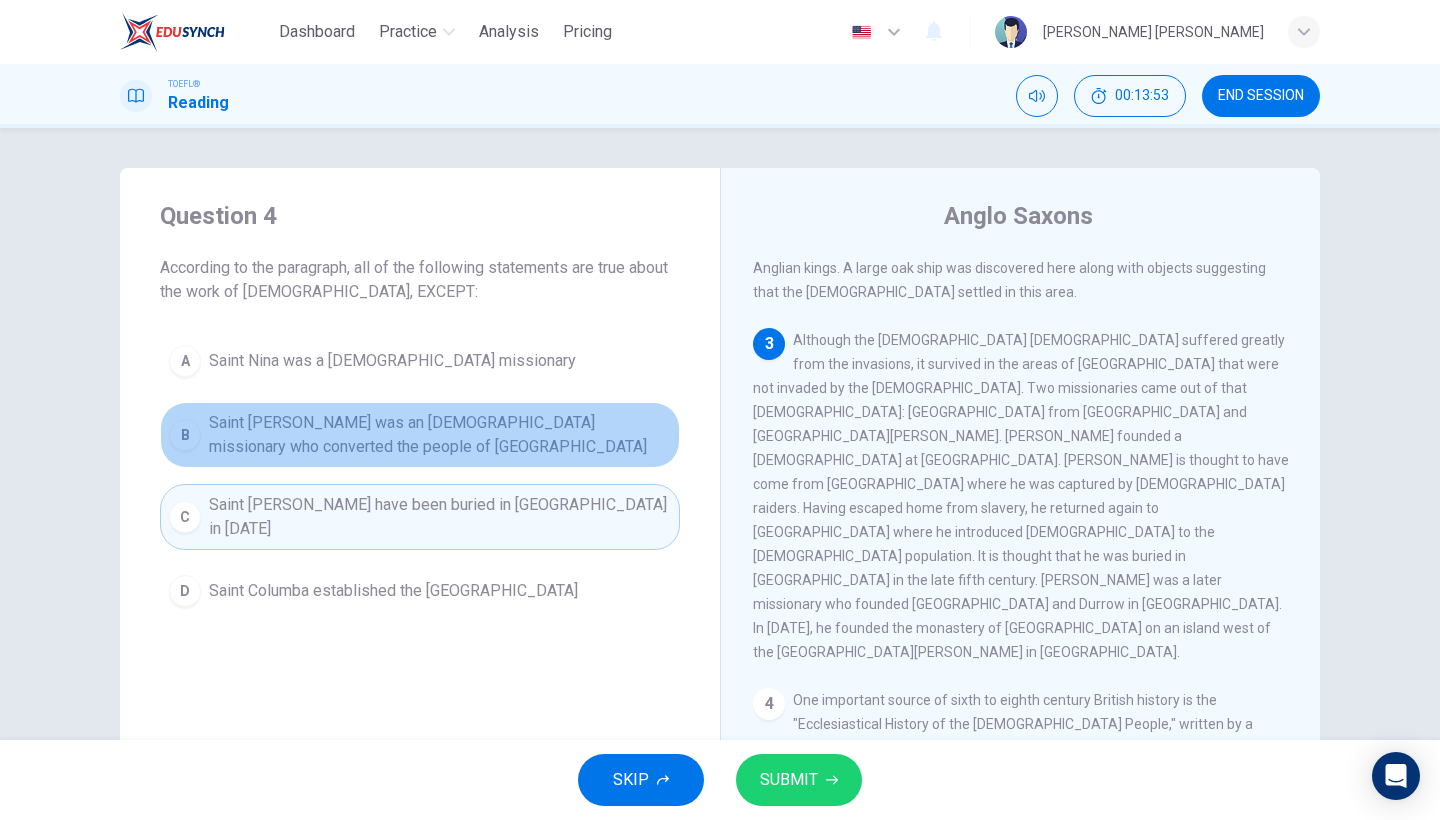 click on "Saint [PERSON_NAME] was an [DEMOGRAPHIC_DATA] missionary who converted the people of [GEOGRAPHIC_DATA]" at bounding box center [440, 435] 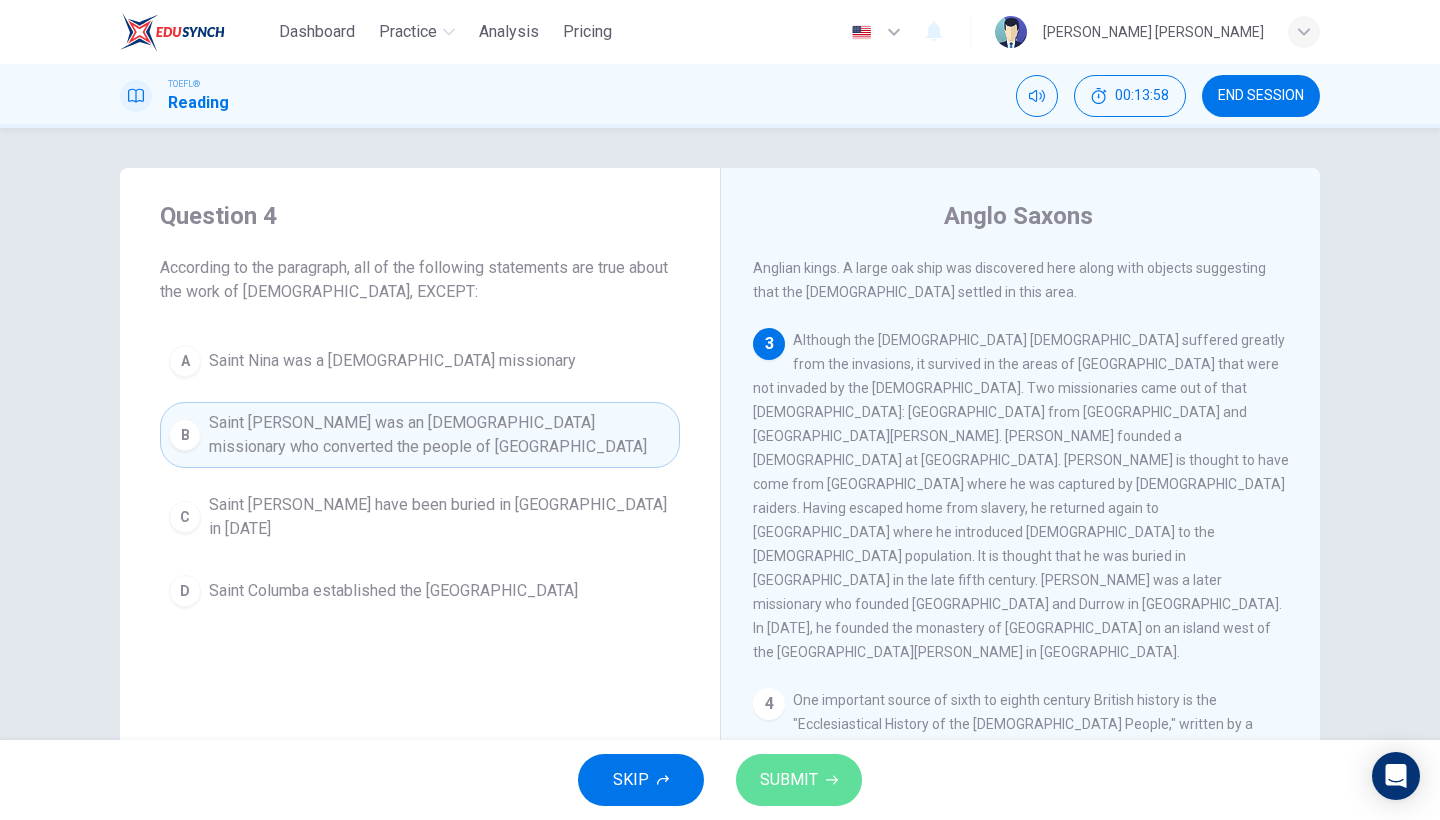 click on "SUBMIT" at bounding box center (789, 780) 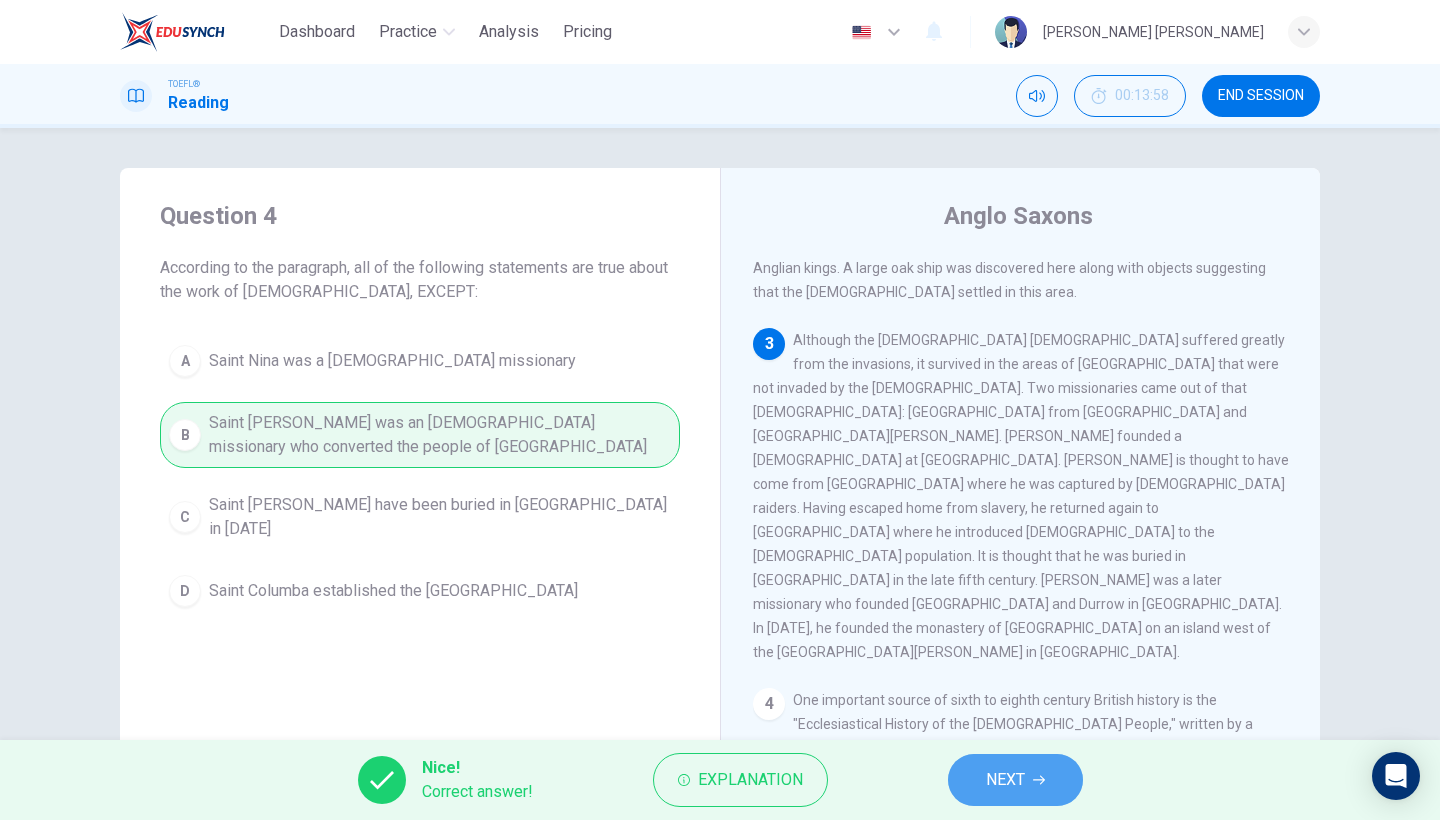 click 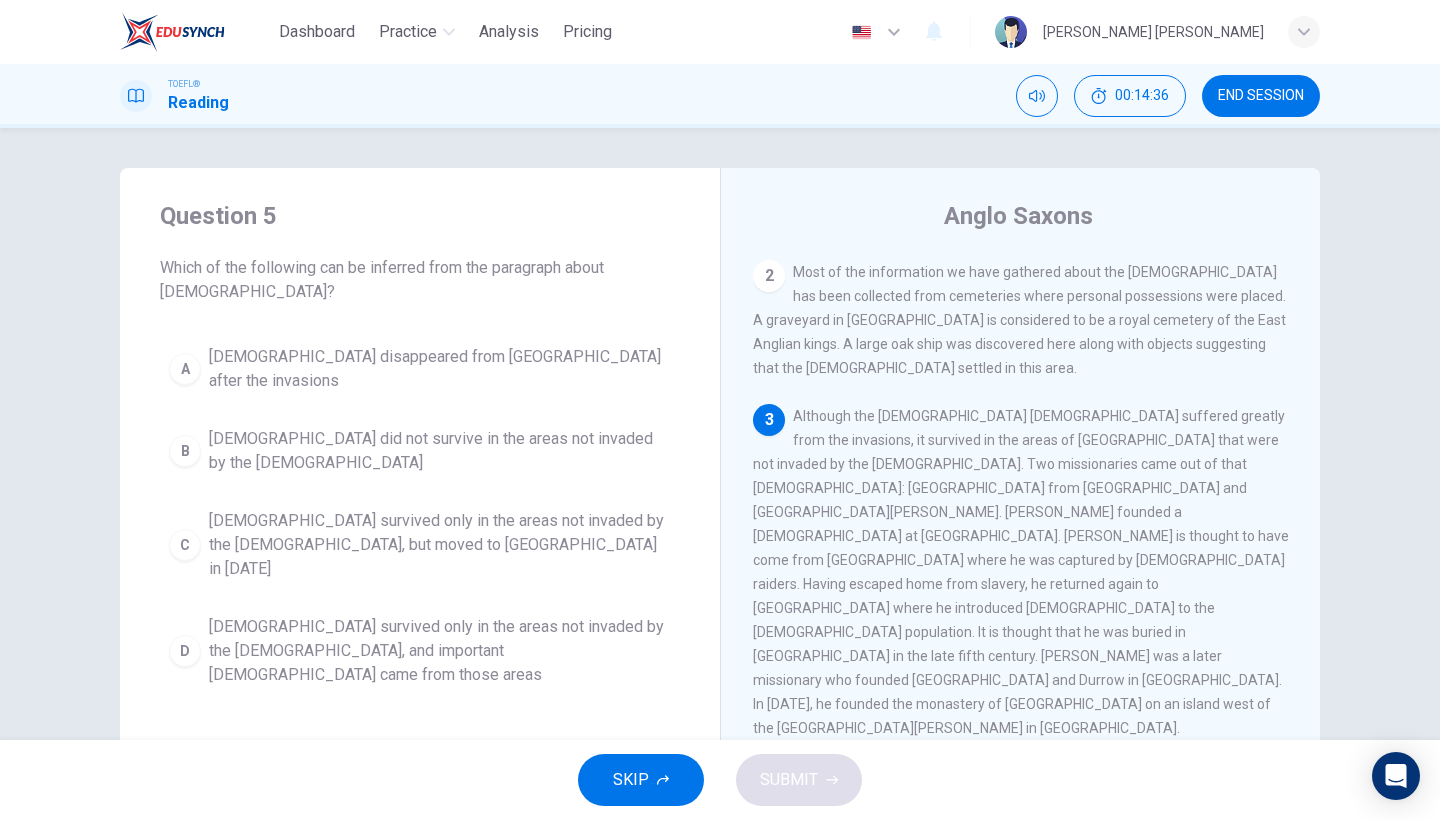 scroll, scrollTop: 280, scrollLeft: 0, axis: vertical 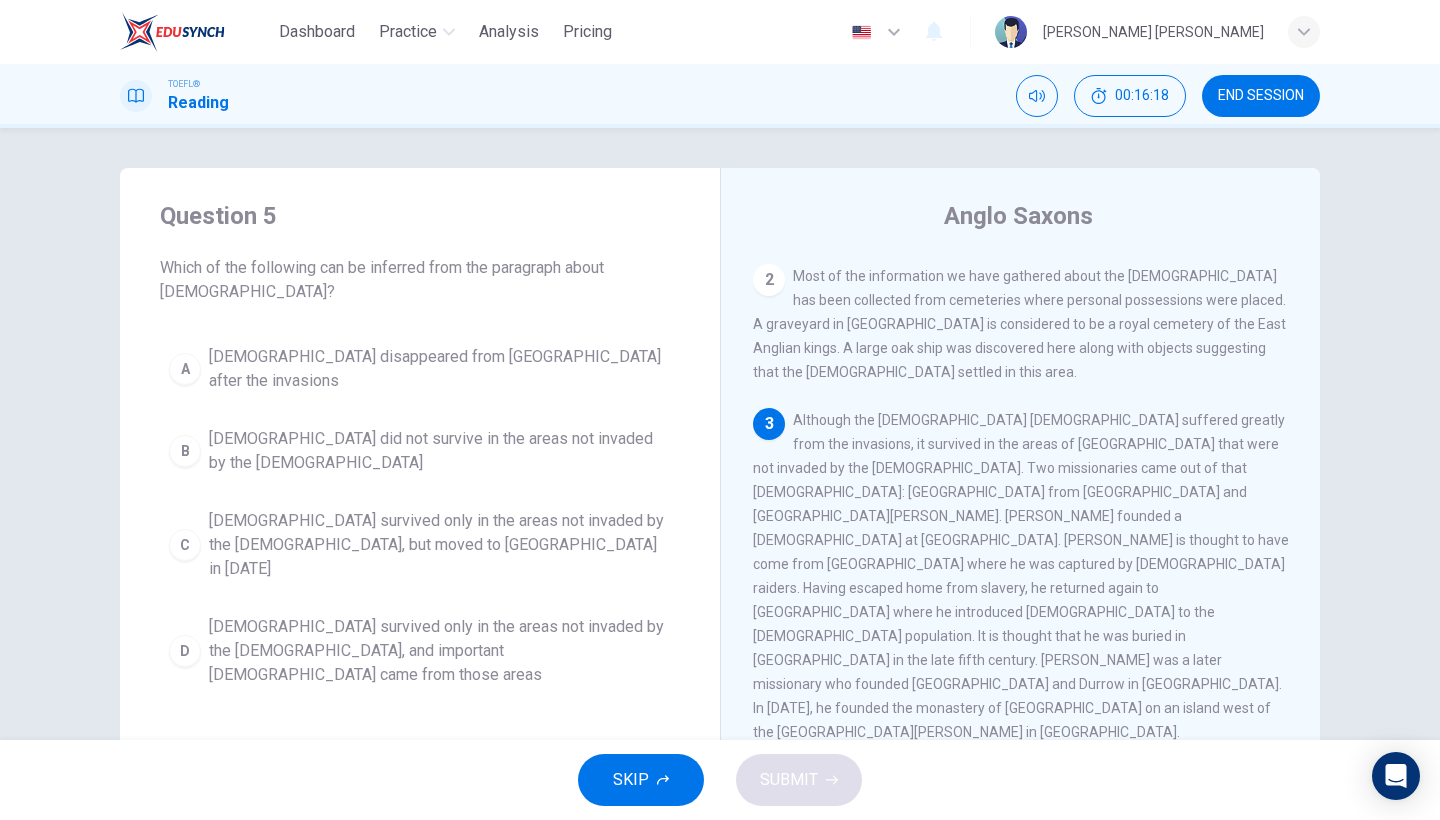 drag, startPoint x: 1231, startPoint y: 363, endPoint x: 1250, endPoint y: 394, distance: 36.359318 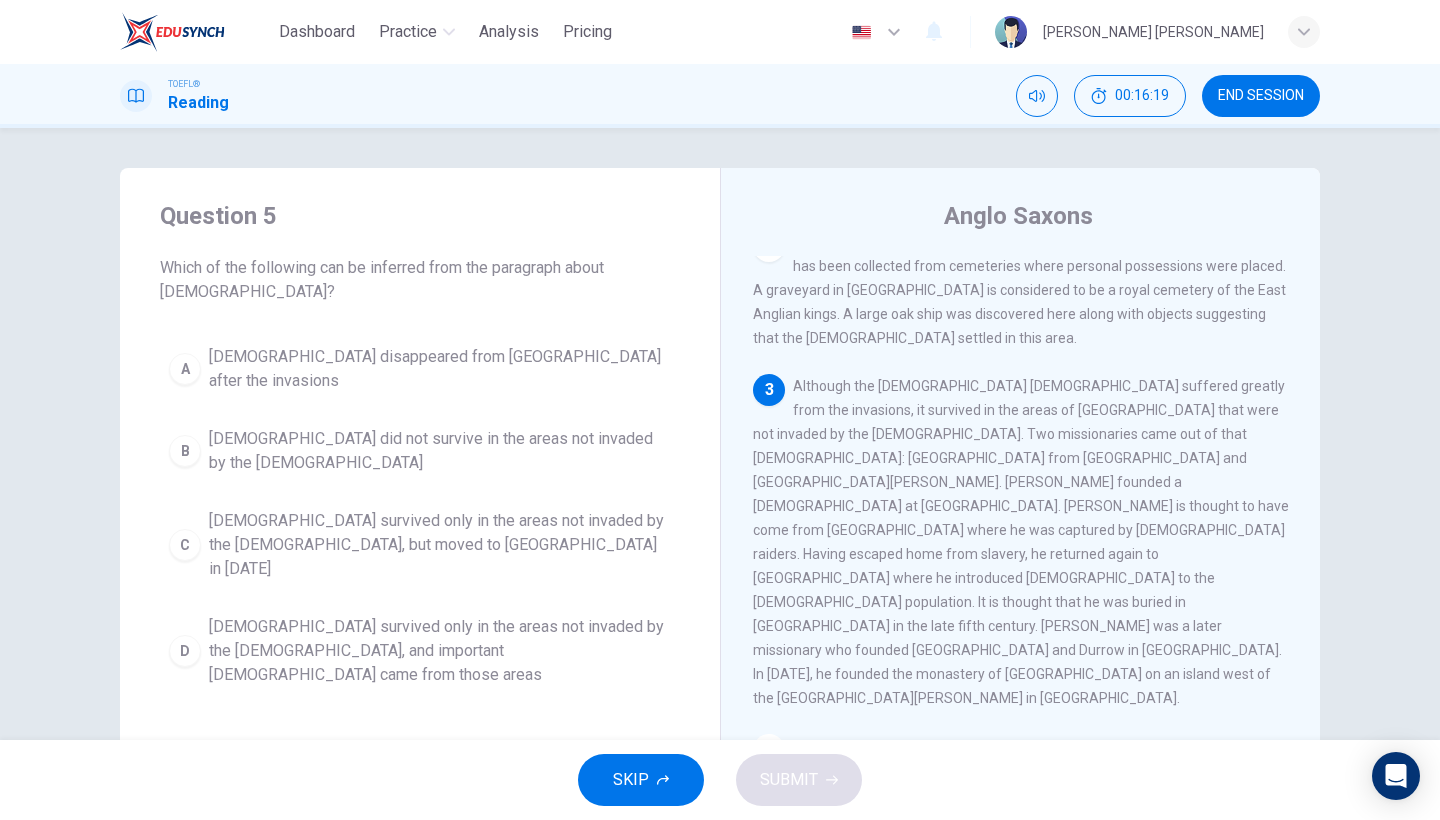 scroll, scrollTop: 319, scrollLeft: 0, axis: vertical 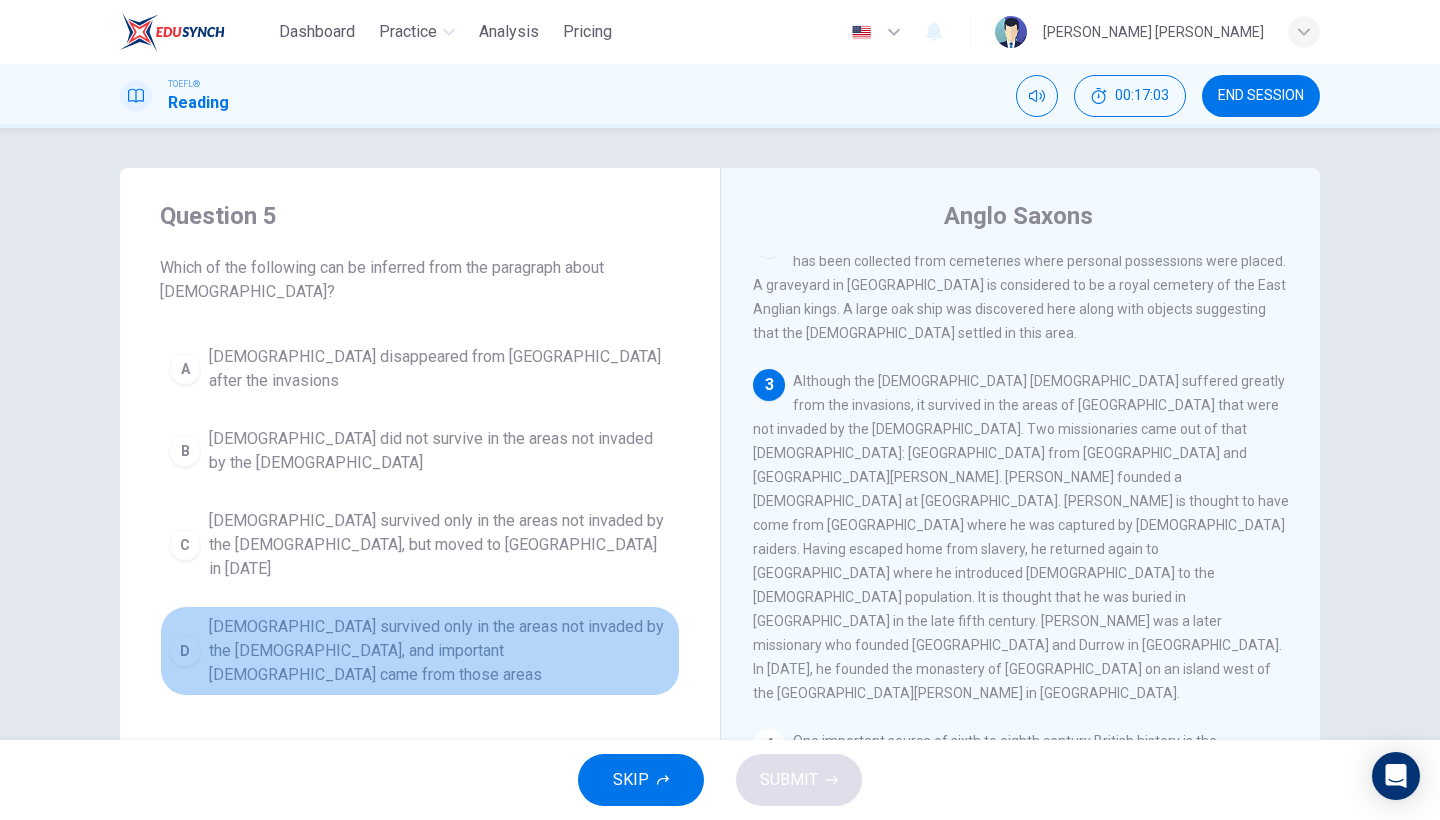 click on "D" at bounding box center (185, 651) 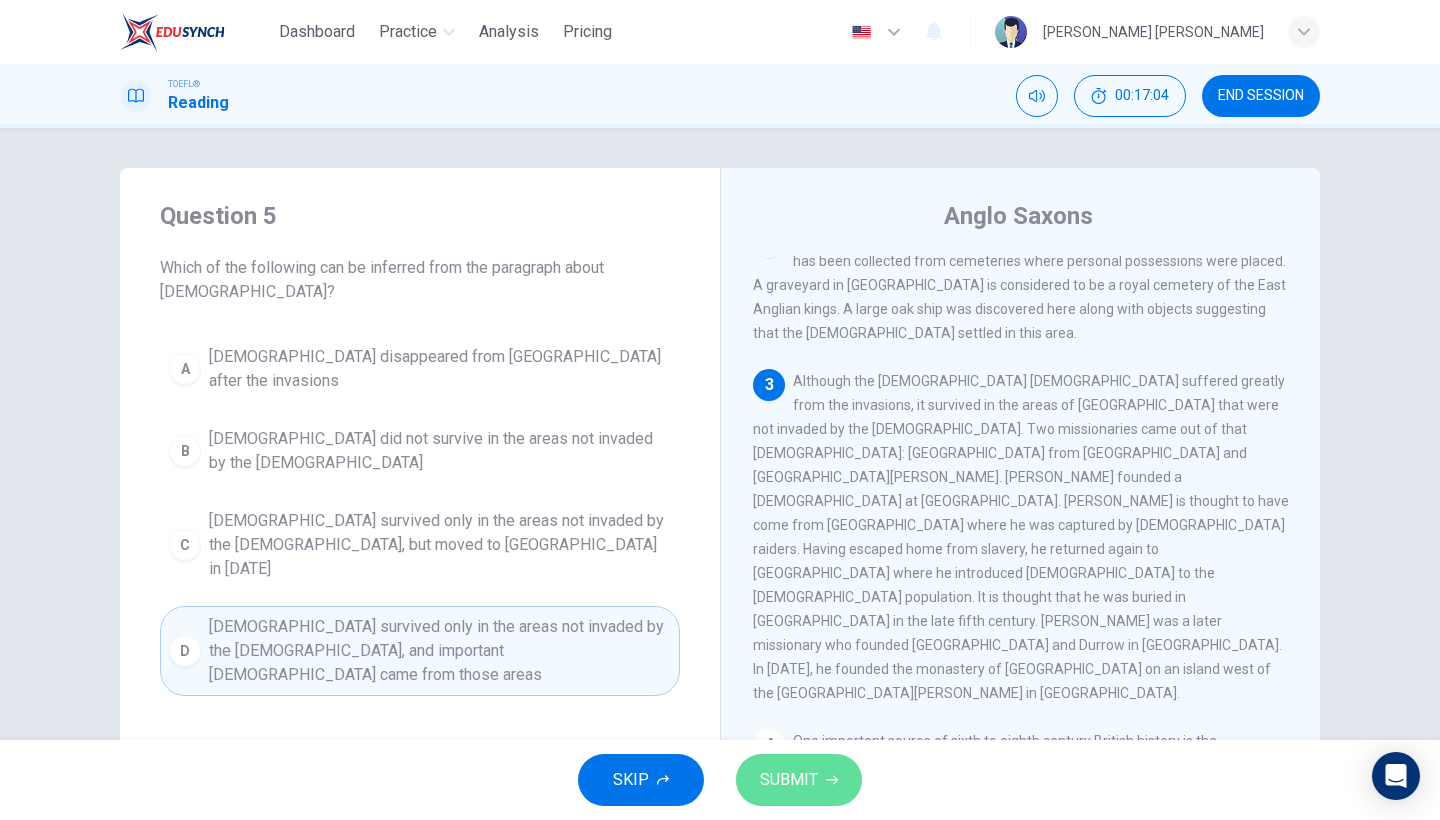 click on "SUBMIT" at bounding box center (789, 780) 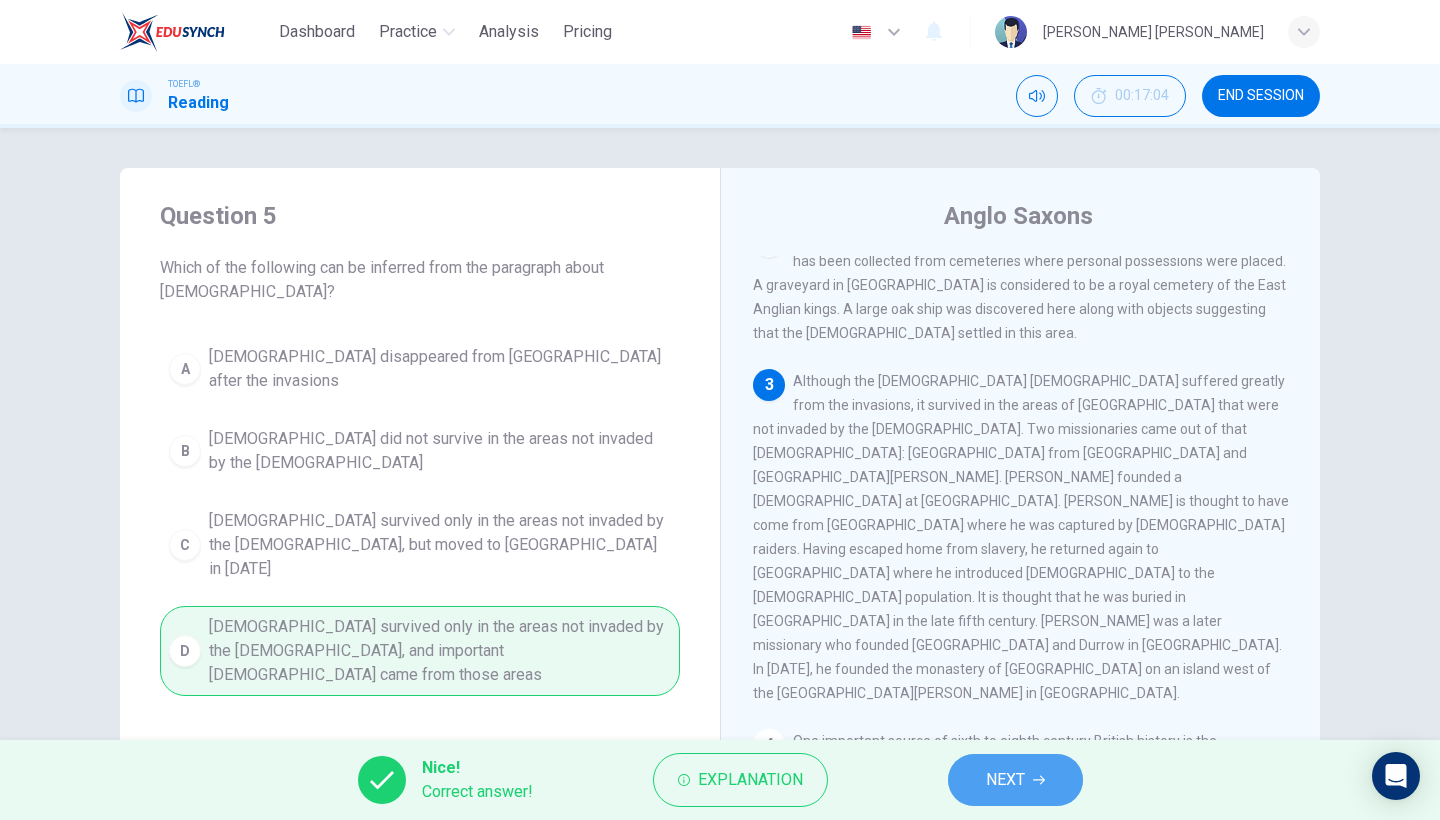 click 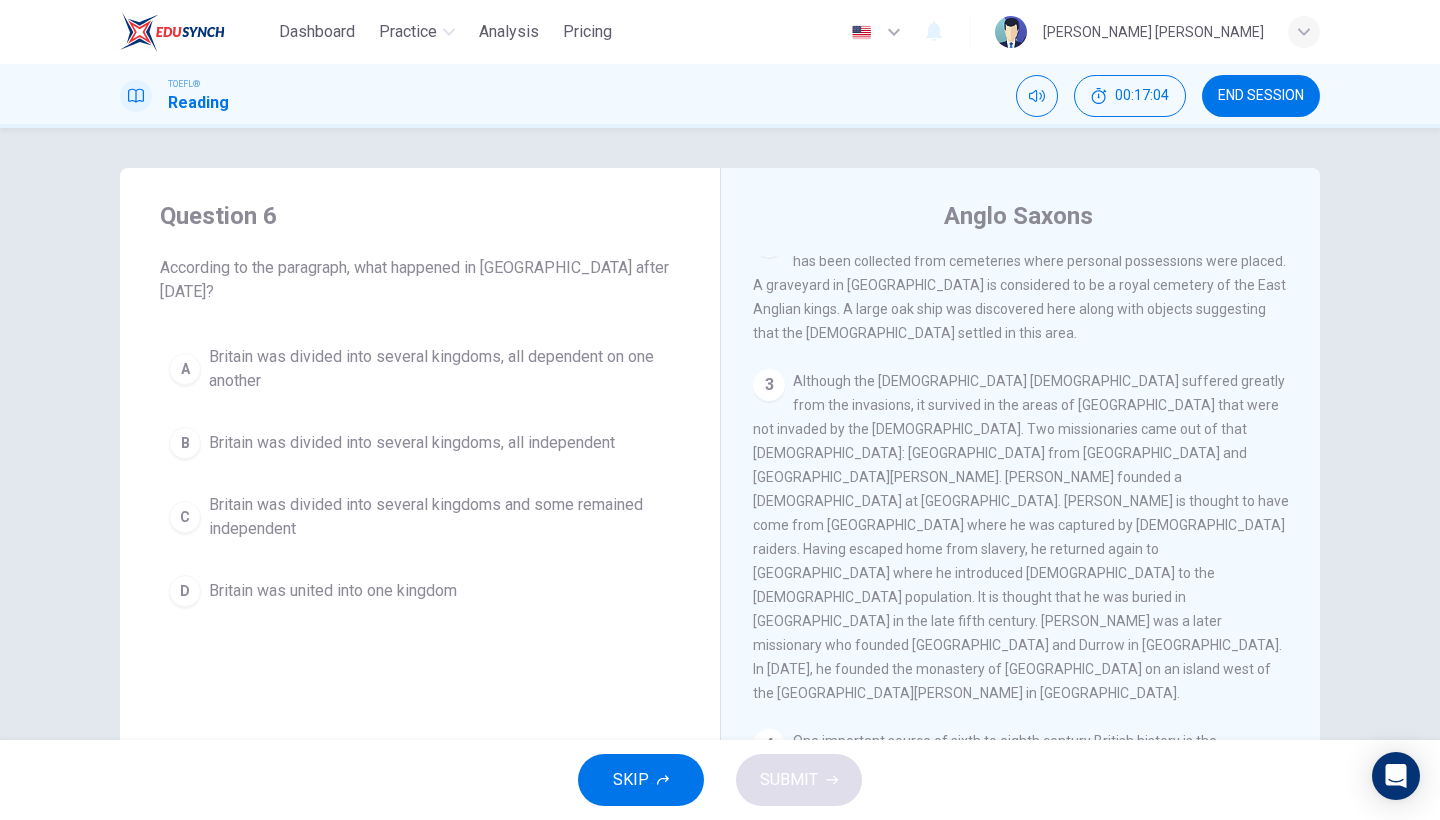 scroll, scrollTop: 561, scrollLeft: 0, axis: vertical 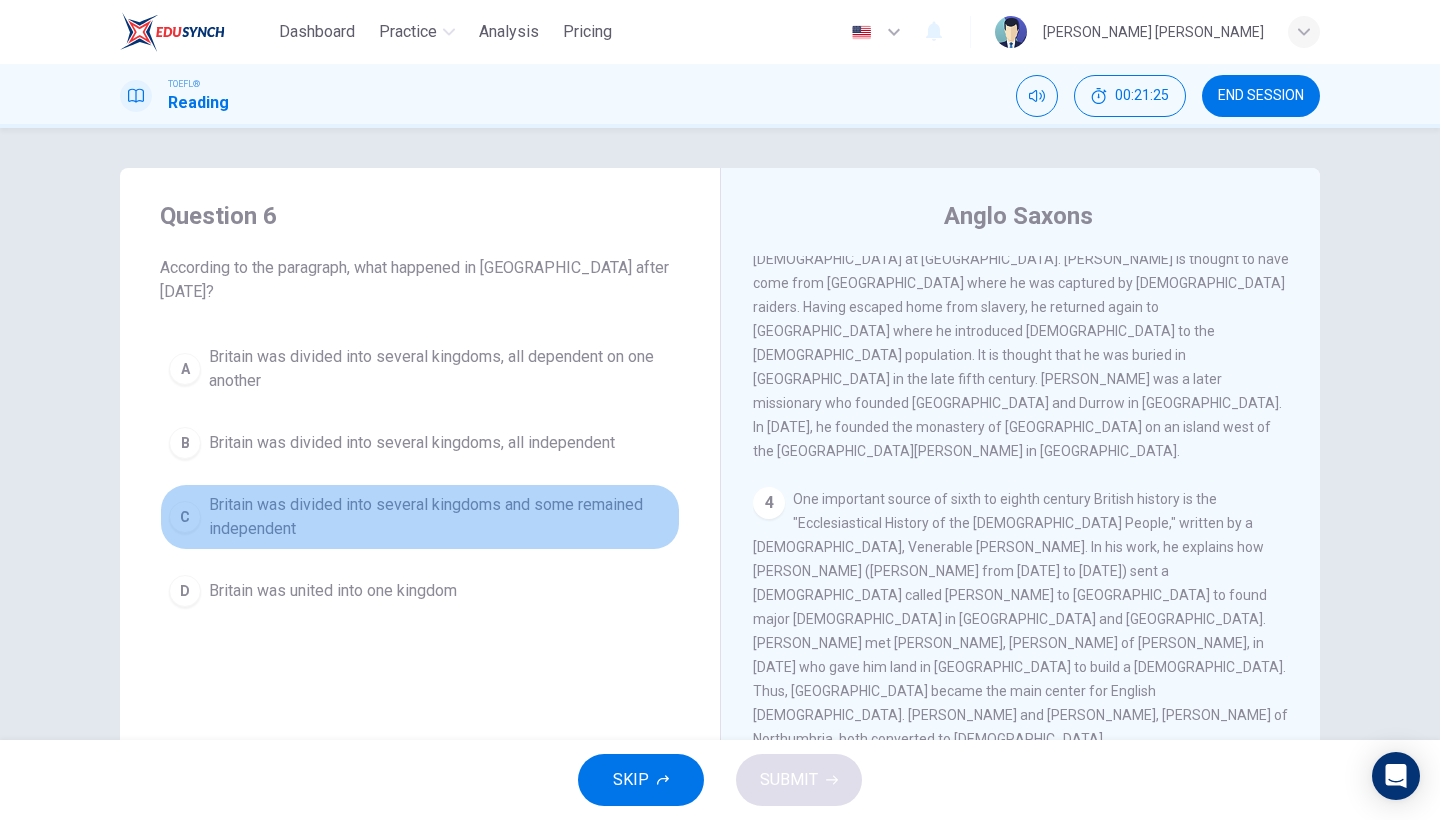 click on "C Britain was divided into several kingdoms and some remained independent" at bounding box center [420, 517] 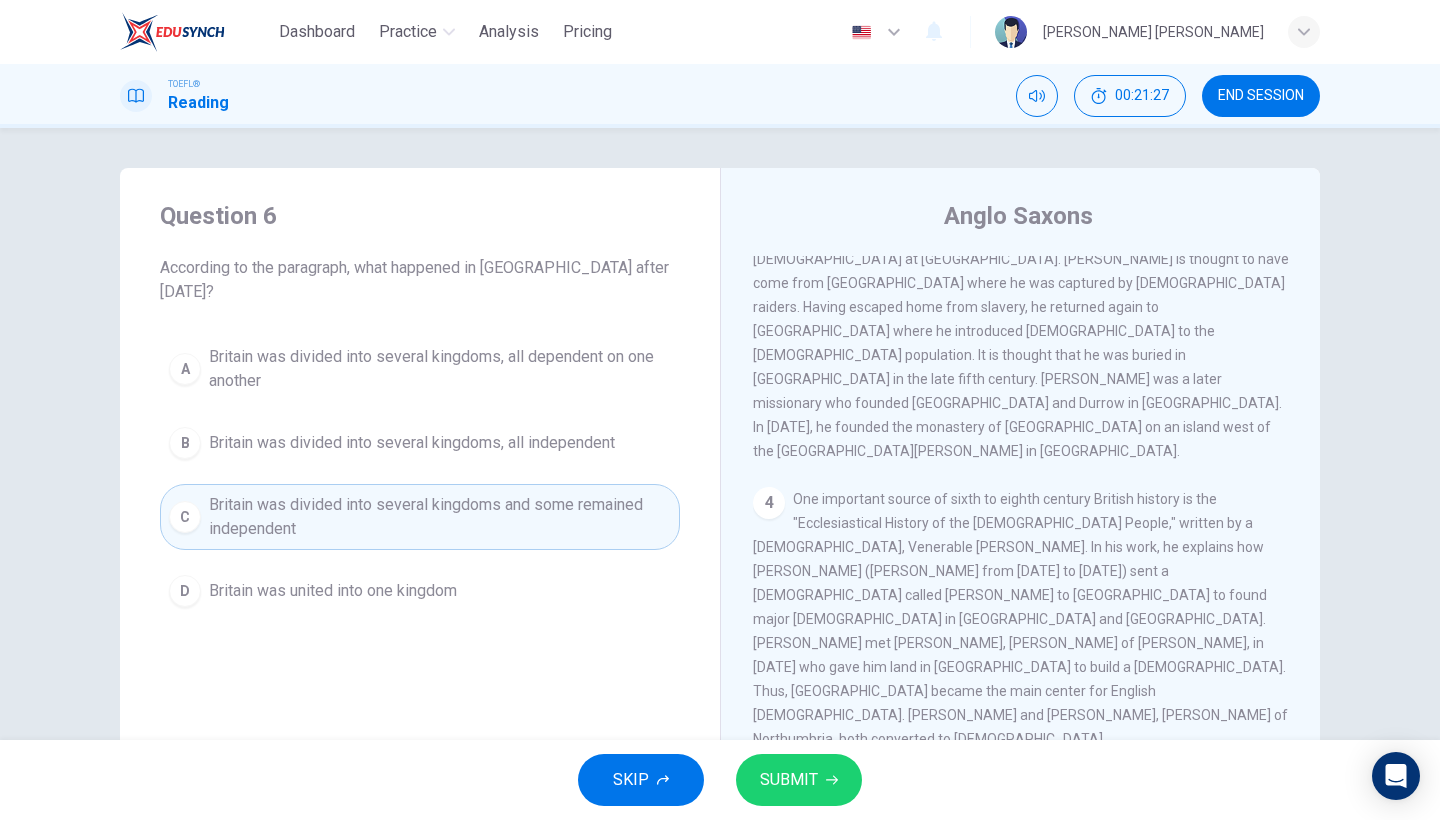 click on "SUBMIT" at bounding box center [789, 780] 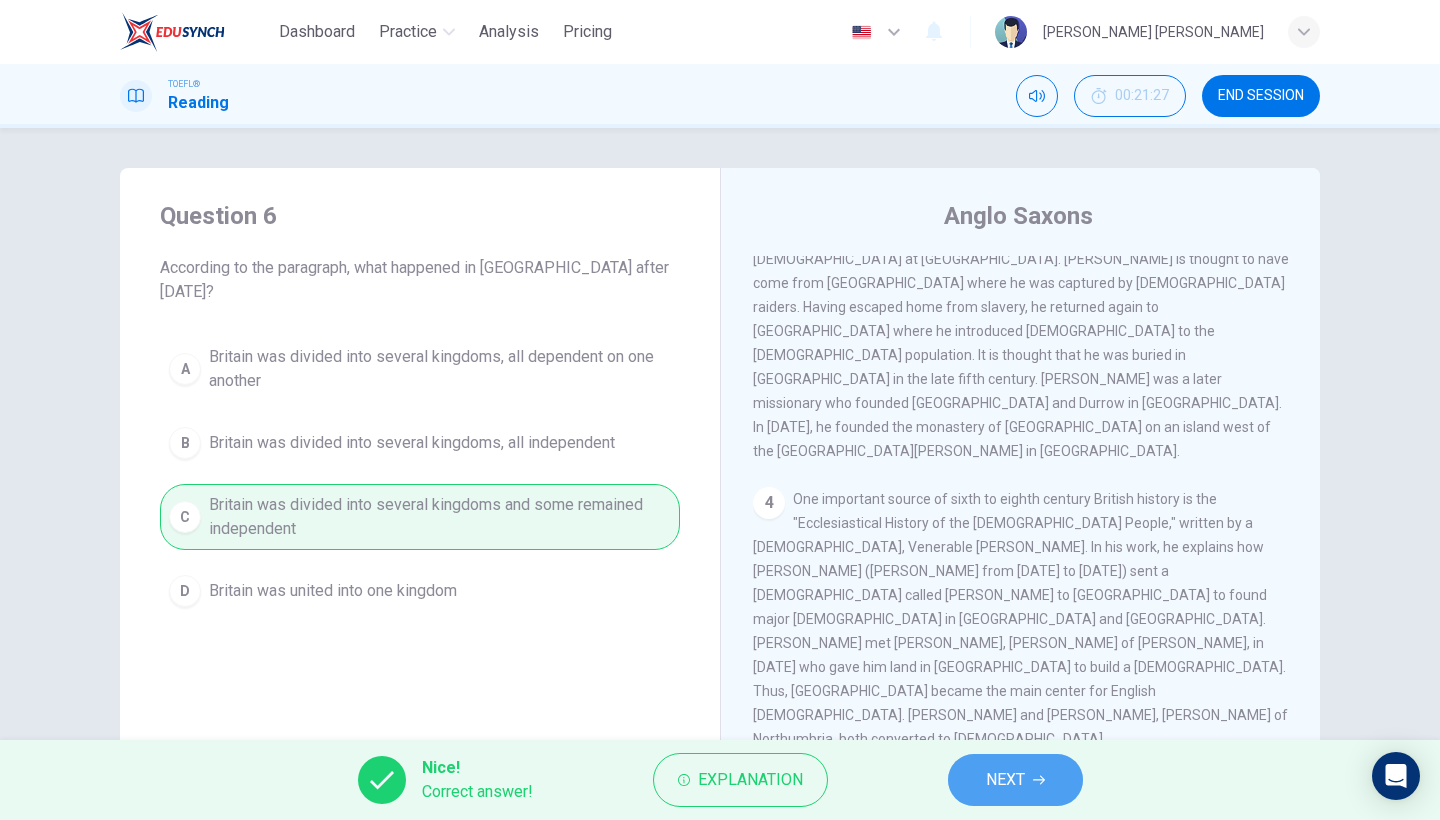 click on "NEXT" at bounding box center [1005, 780] 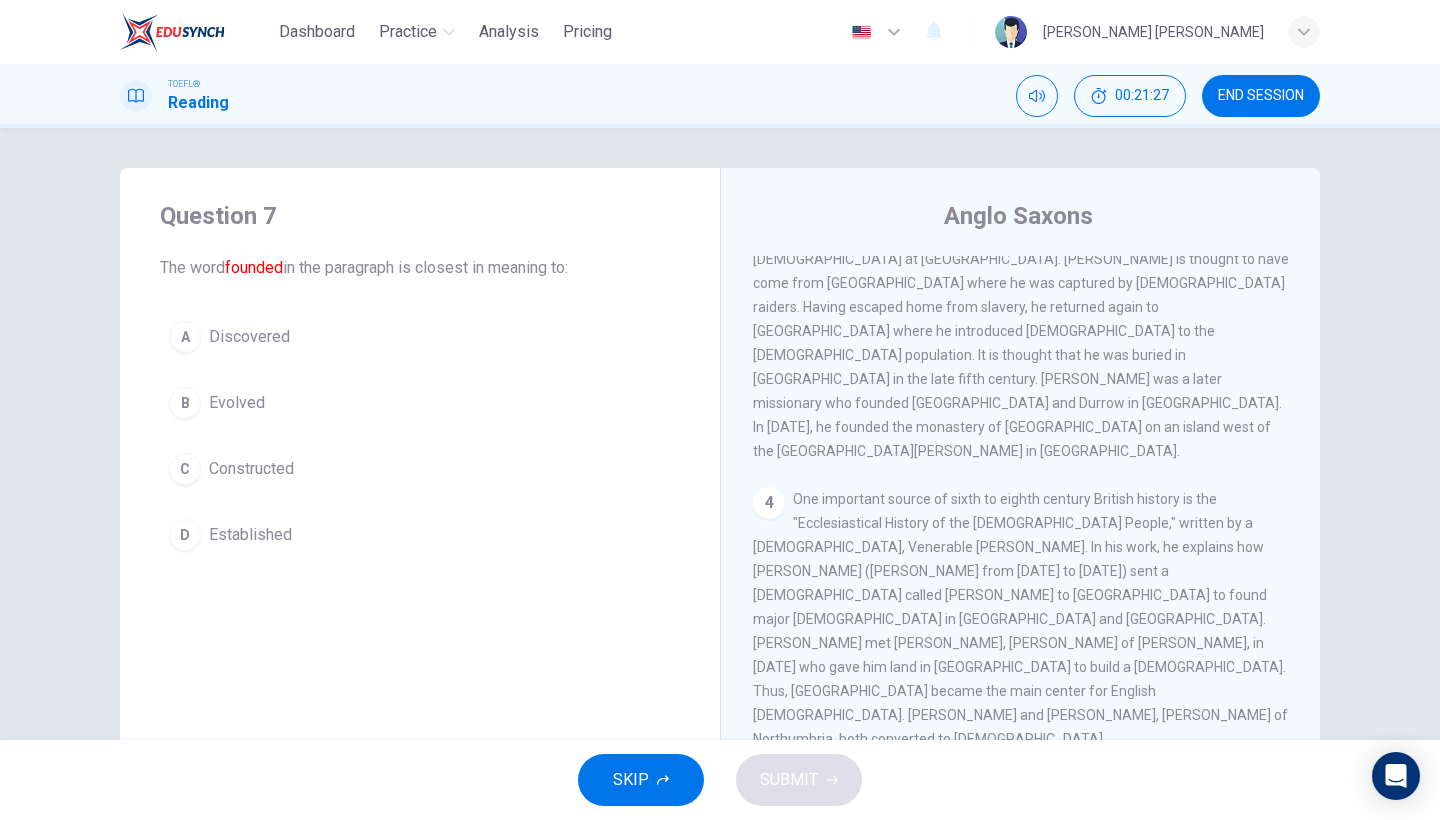 scroll, scrollTop: 721, scrollLeft: 0, axis: vertical 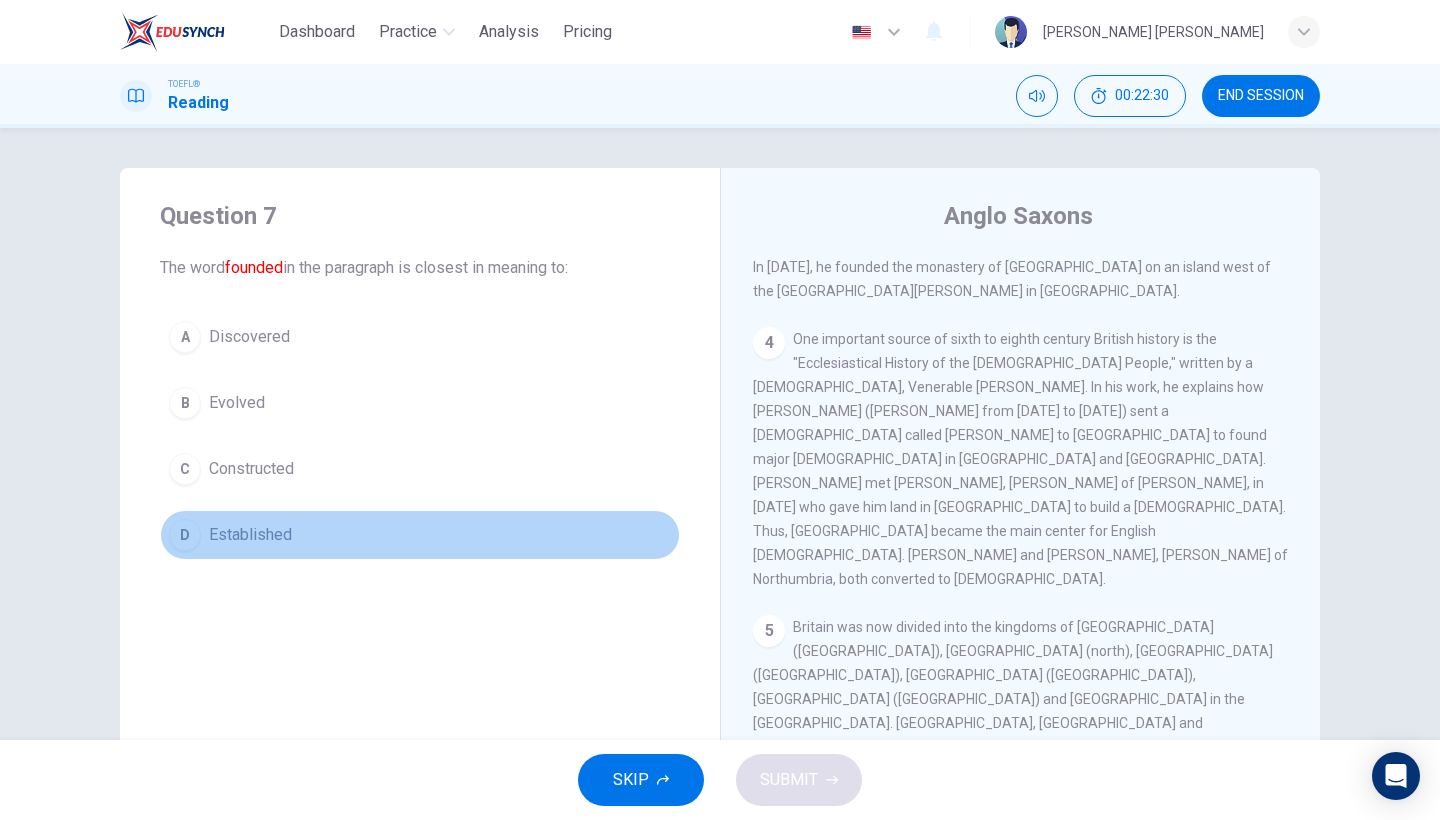 click on "D" at bounding box center [185, 535] 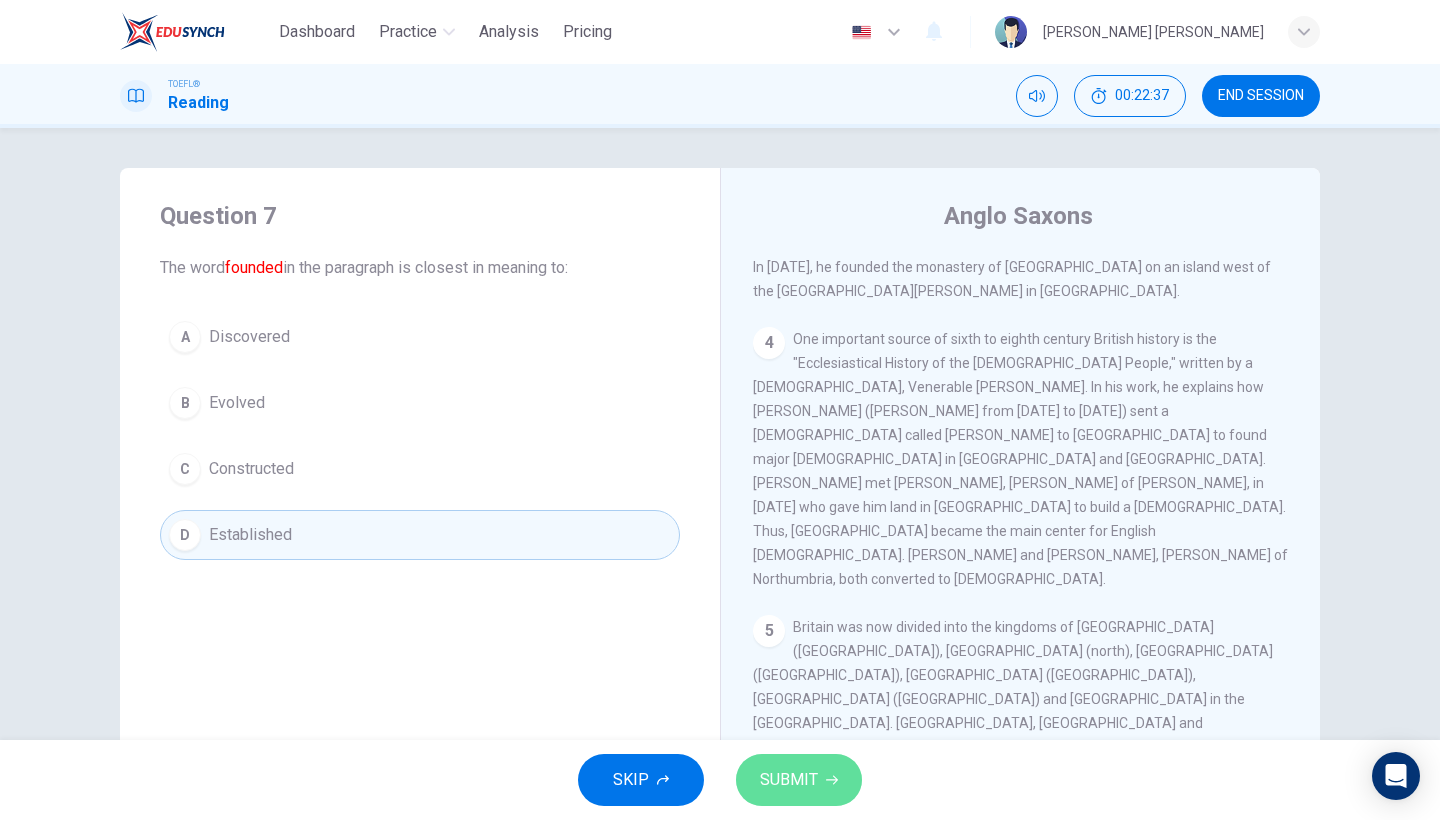 click on "SUBMIT" at bounding box center [789, 780] 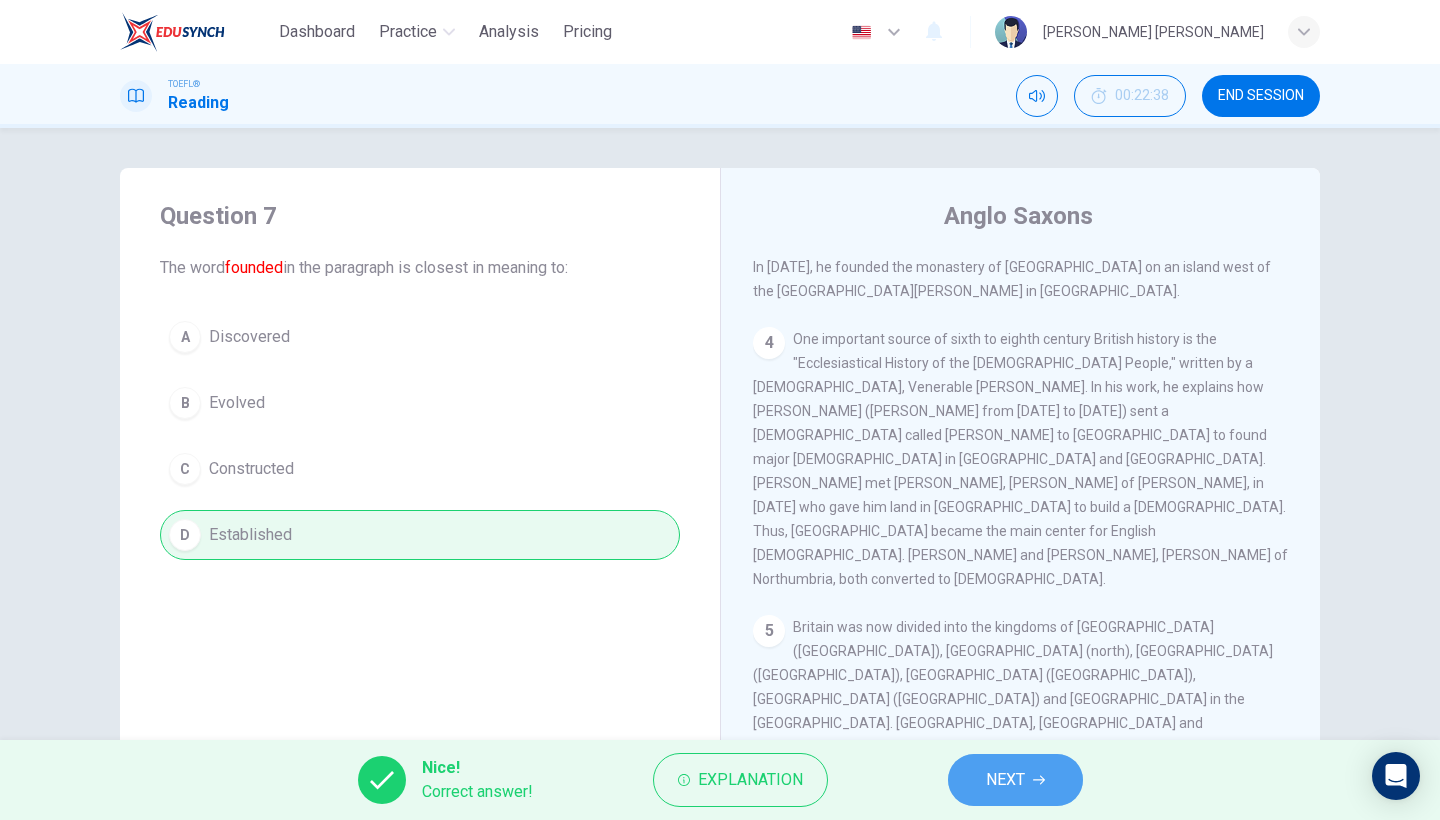click on "NEXT" at bounding box center (1005, 780) 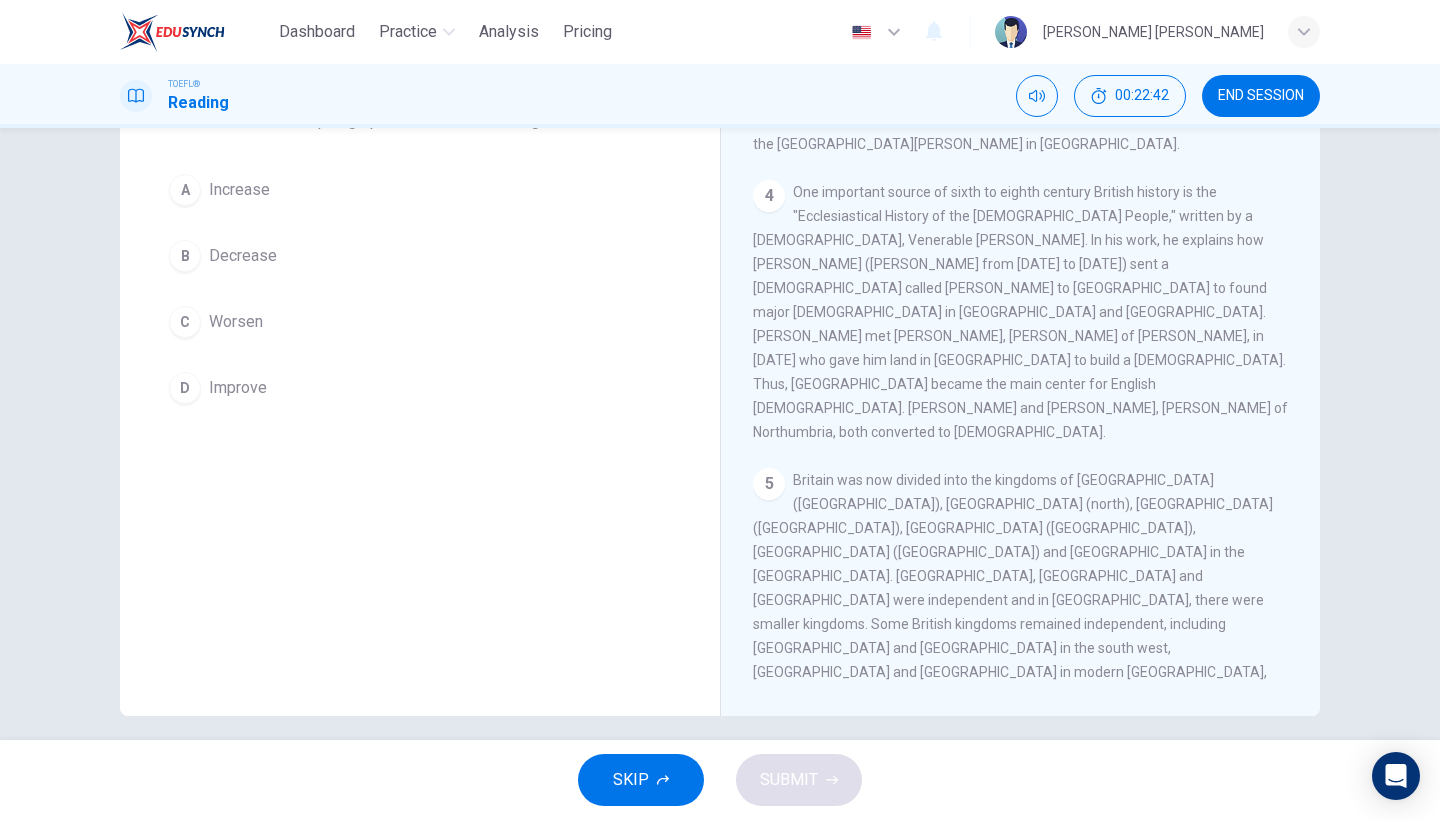 scroll, scrollTop: 164, scrollLeft: 0, axis: vertical 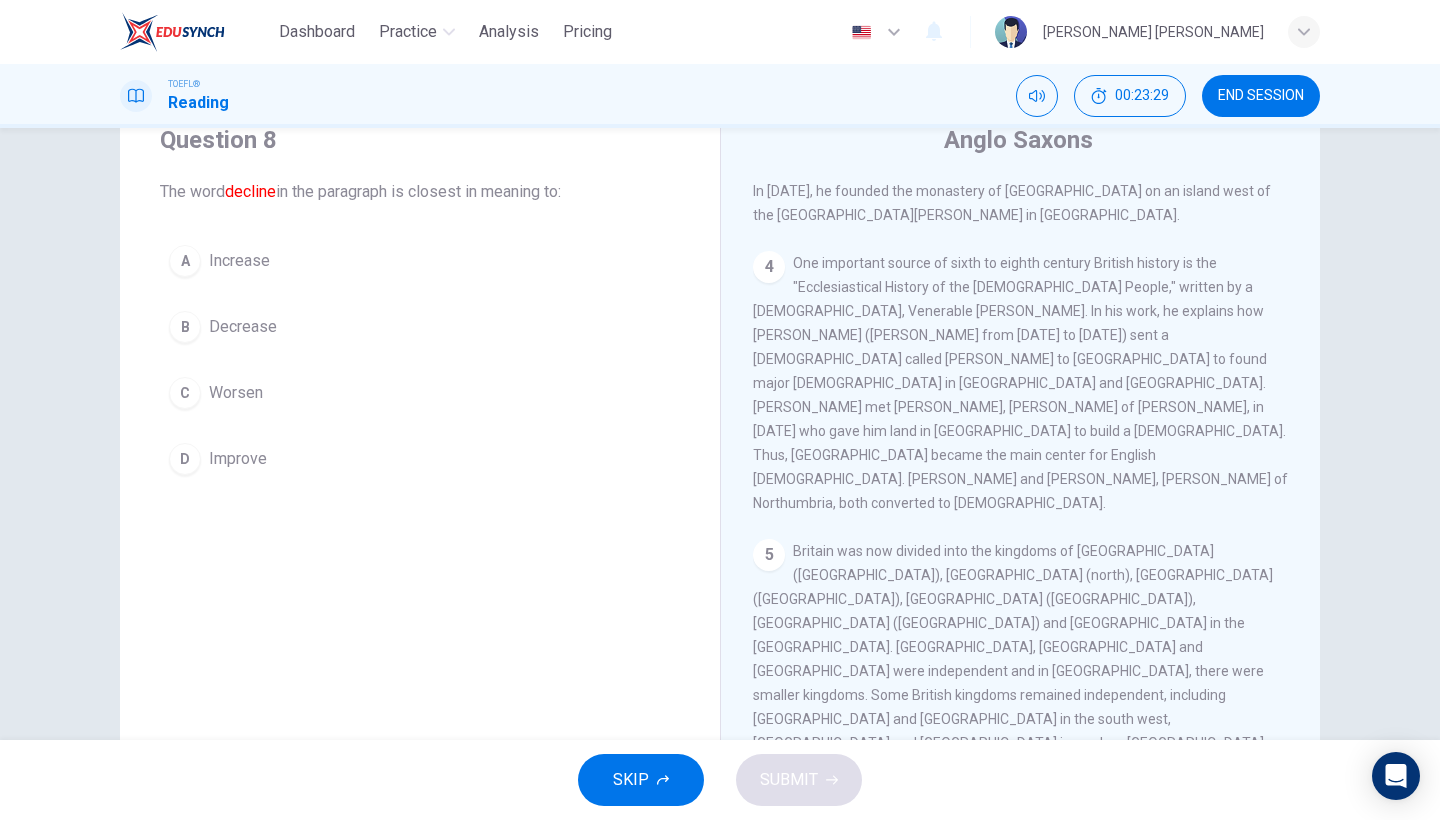 click on "C" at bounding box center (185, 393) 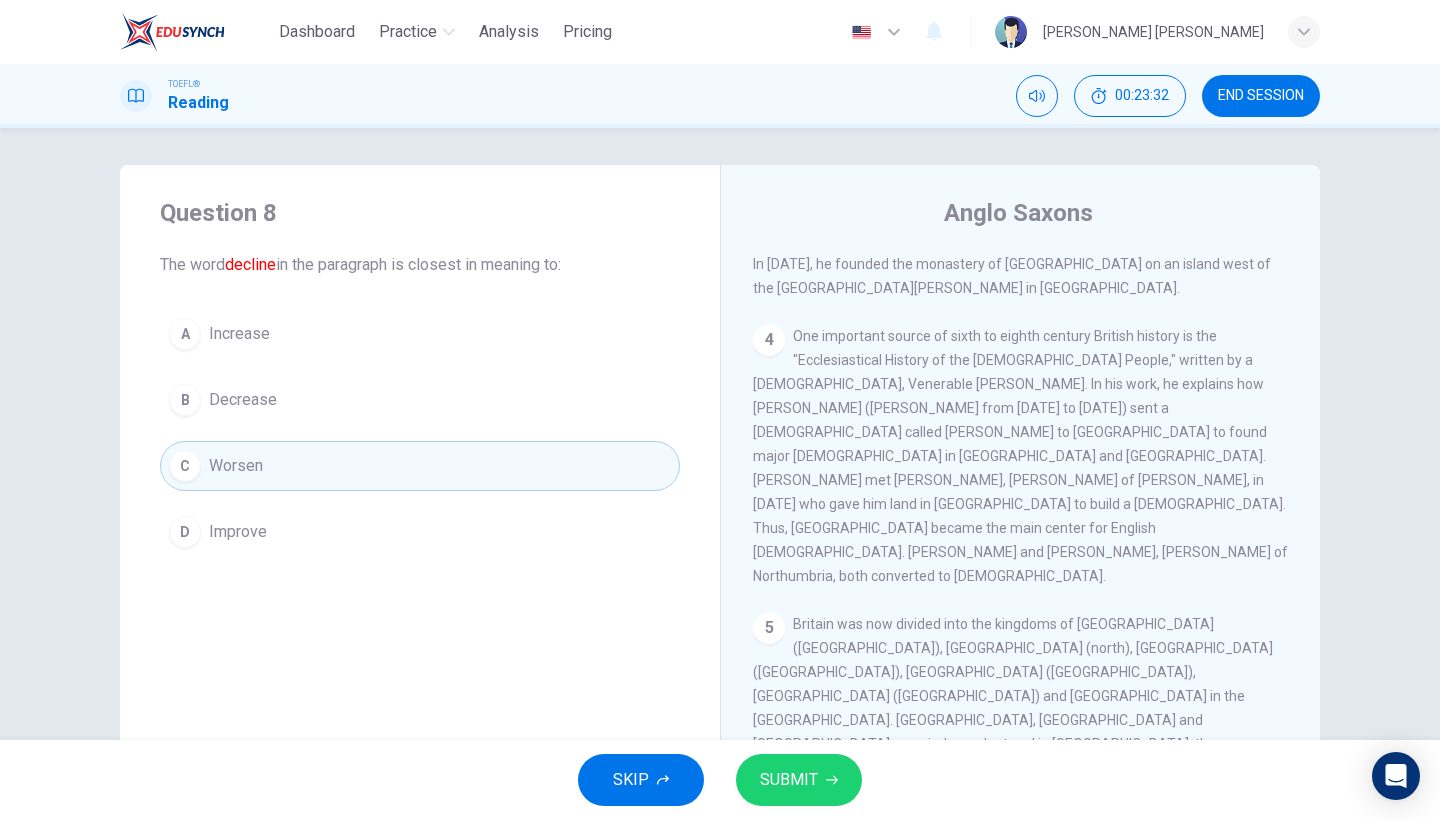scroll, scrollTop: 4, scrollLeft: 0, axis: vertical 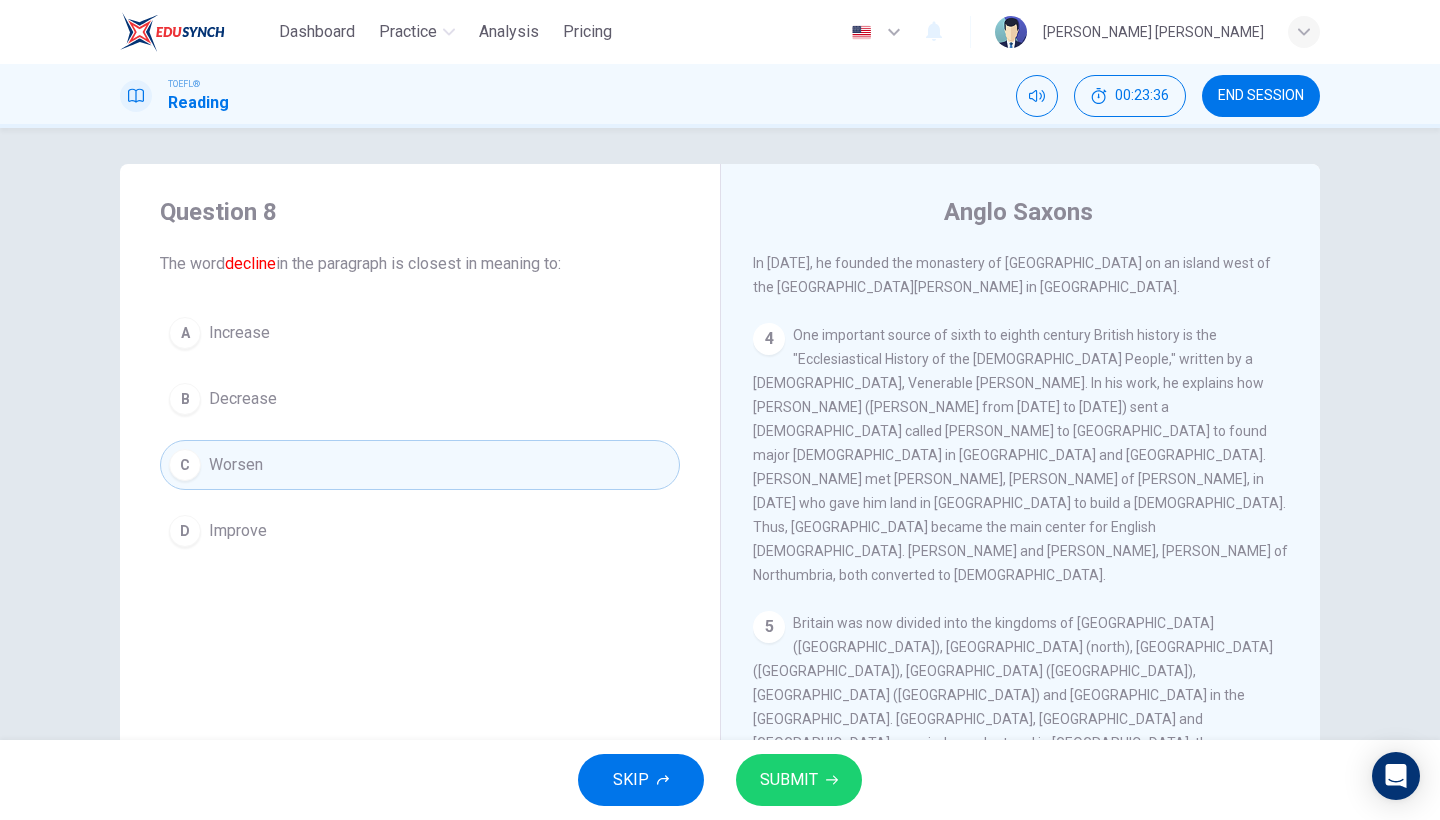 click on "B Decrease" at bounding box center (420, 399) 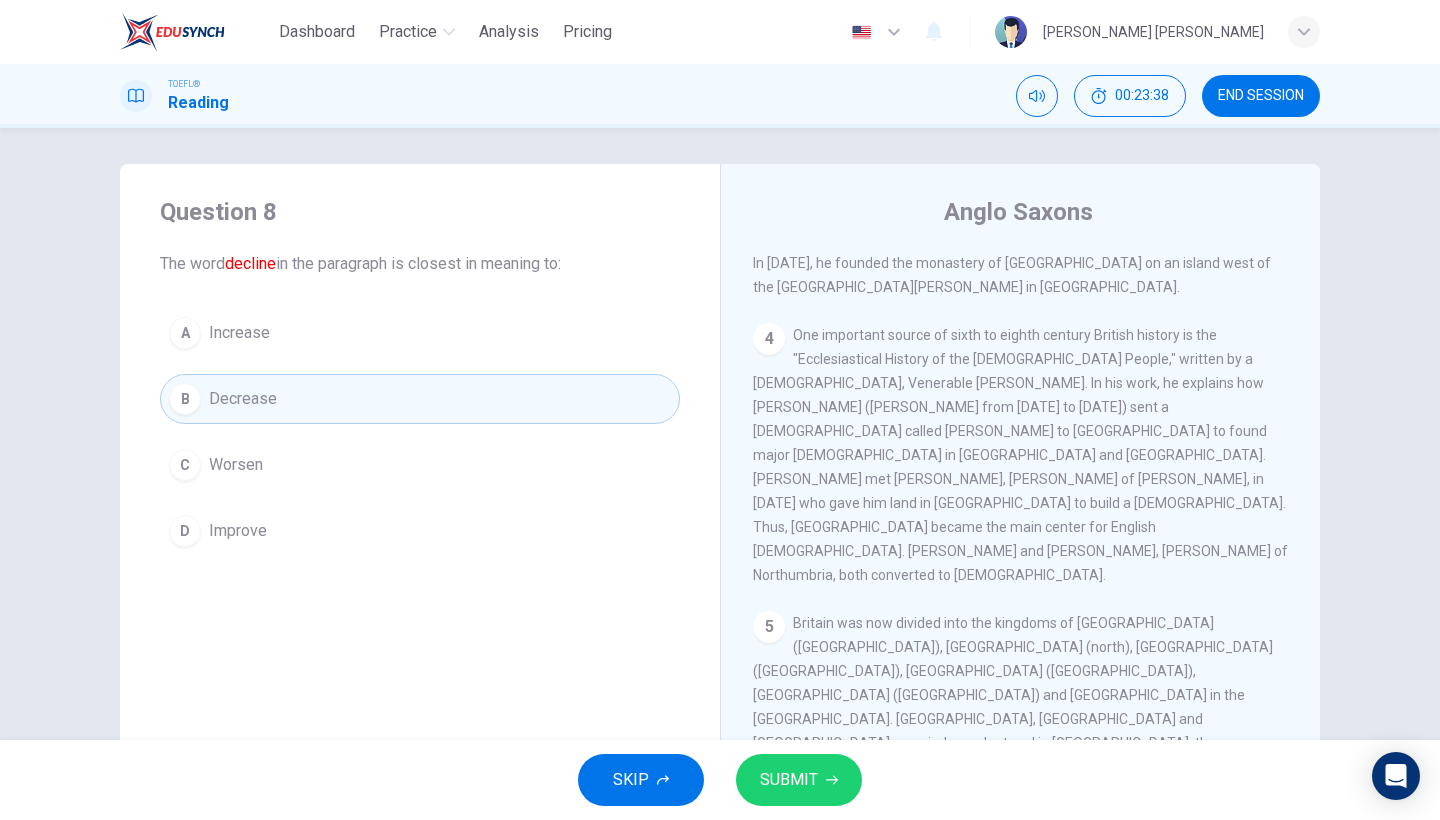 click on "Worsen" at bounding box center (236, 465) 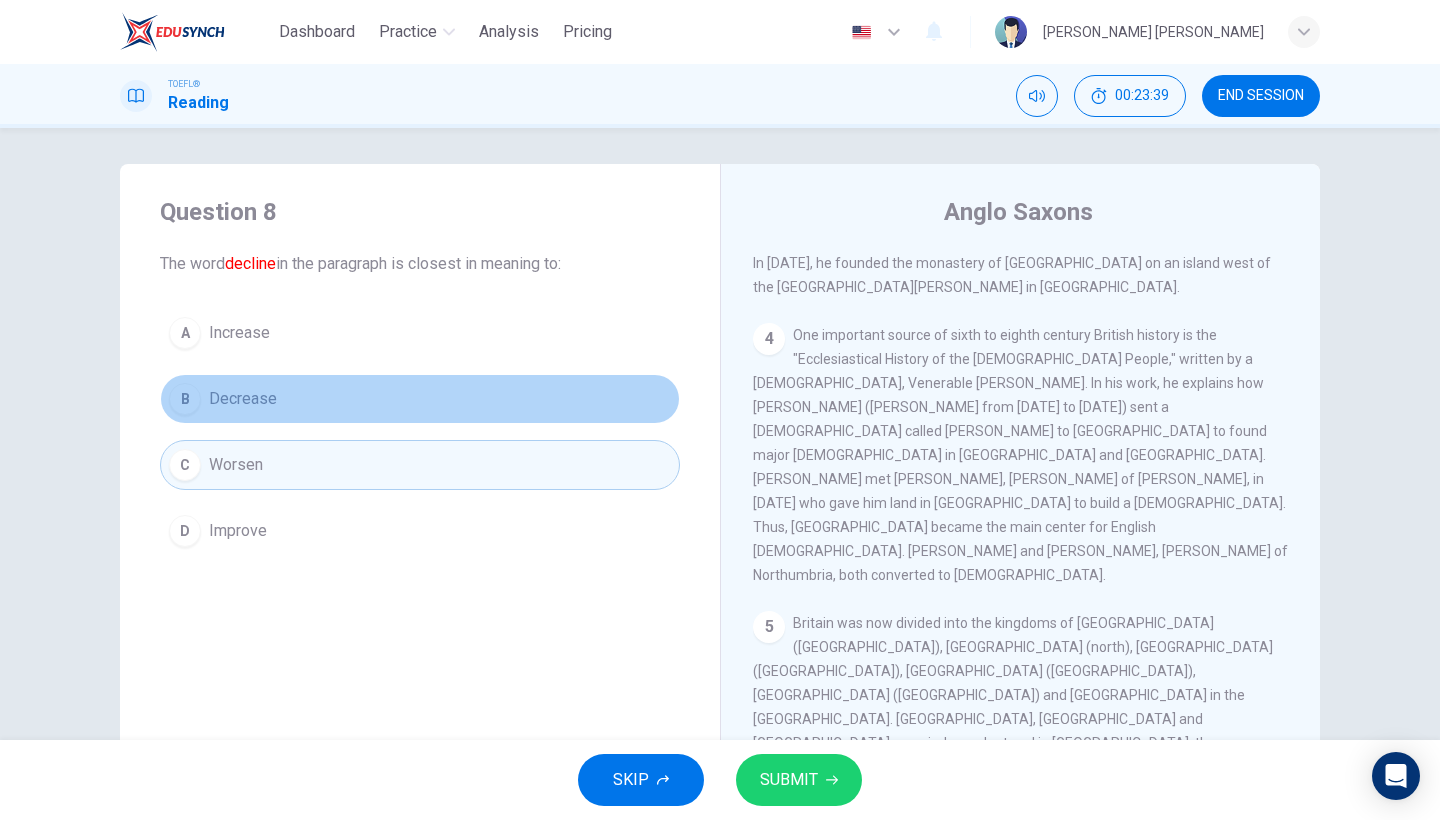 click on "B Decrease" at bounding box center (420, 399) 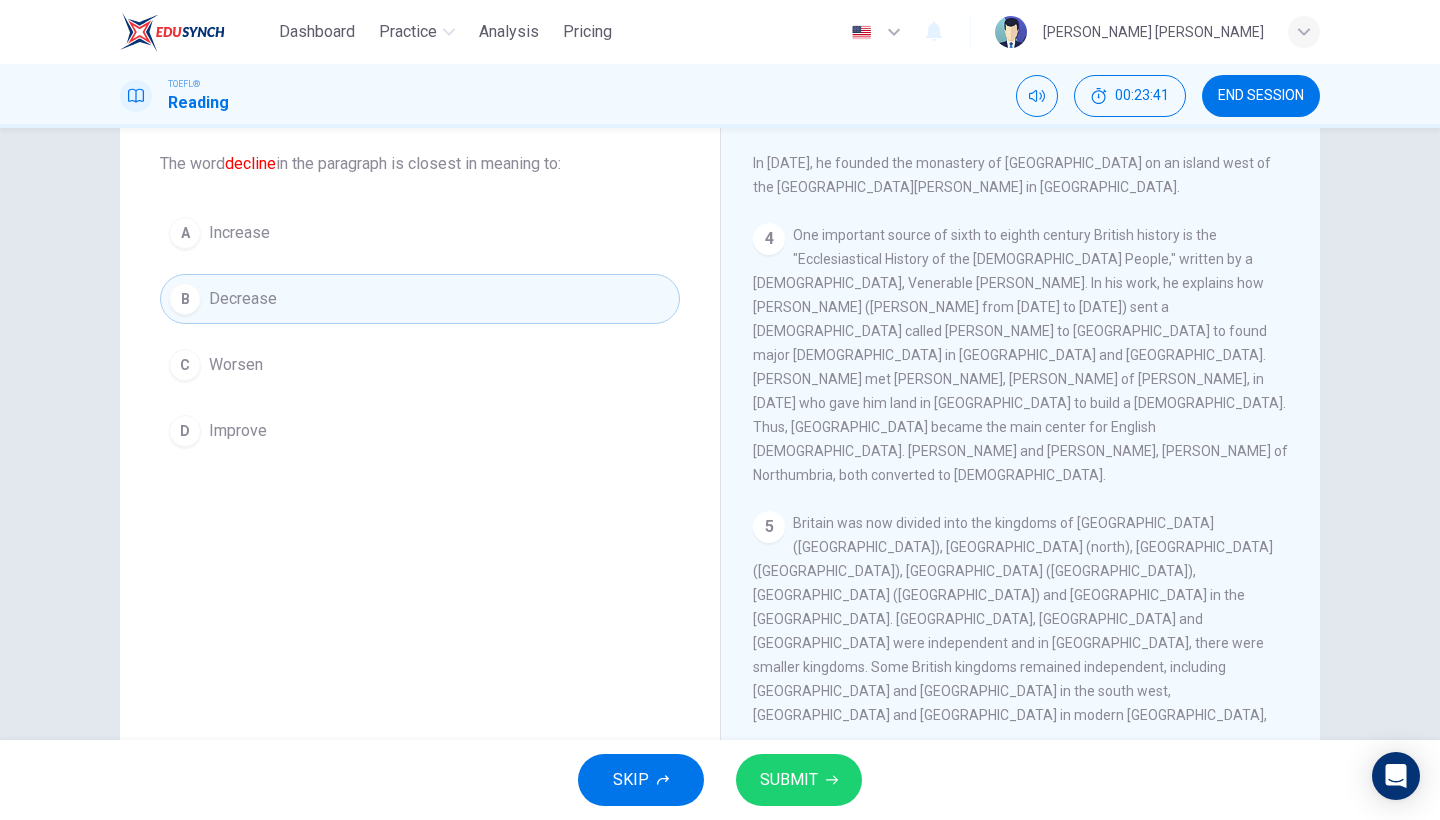 scroll, scrollTop: 107, scrollLeft: 0, axis: vertical 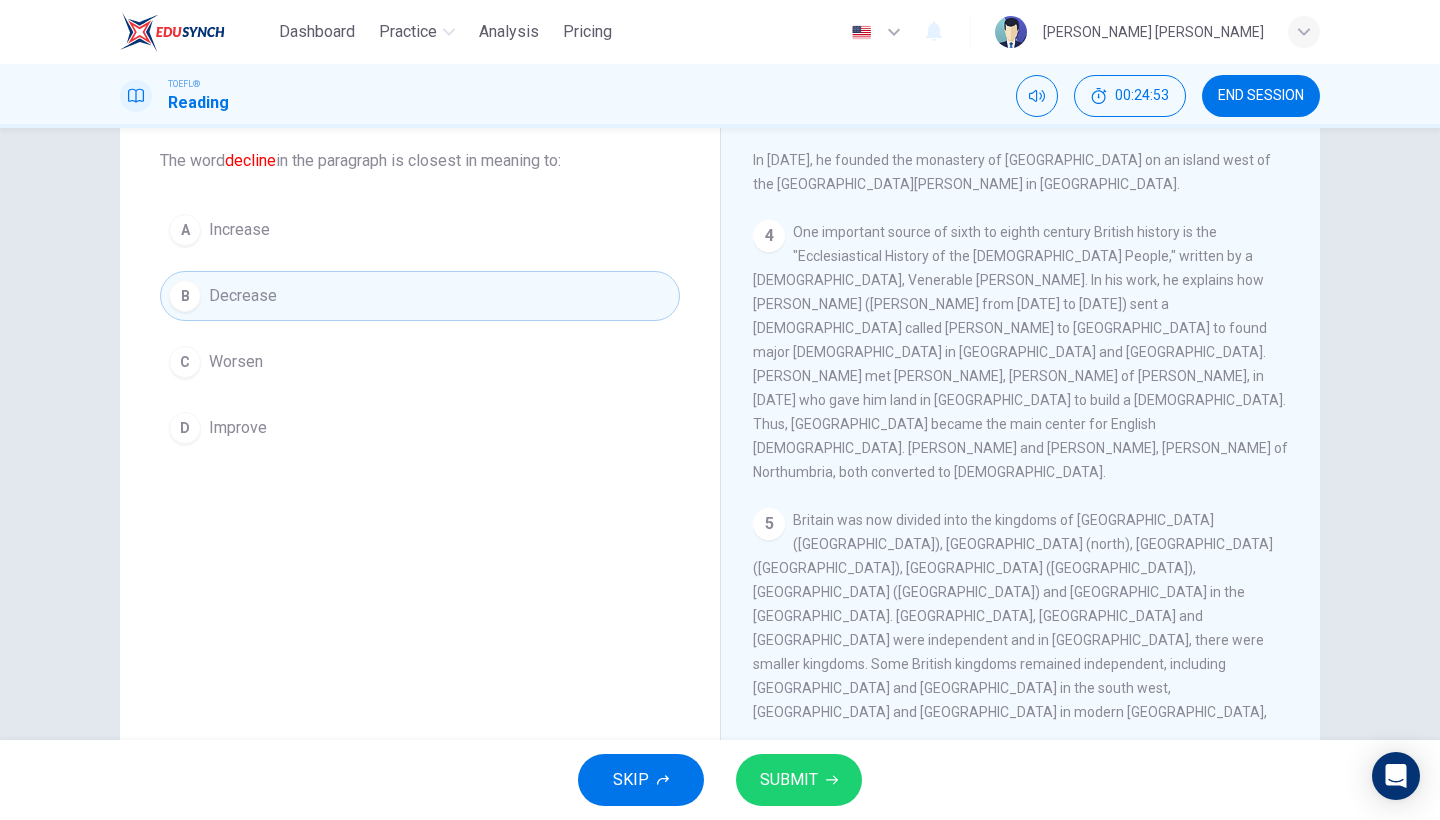 click on "SUBMIT" at bounding box center [789, 780] 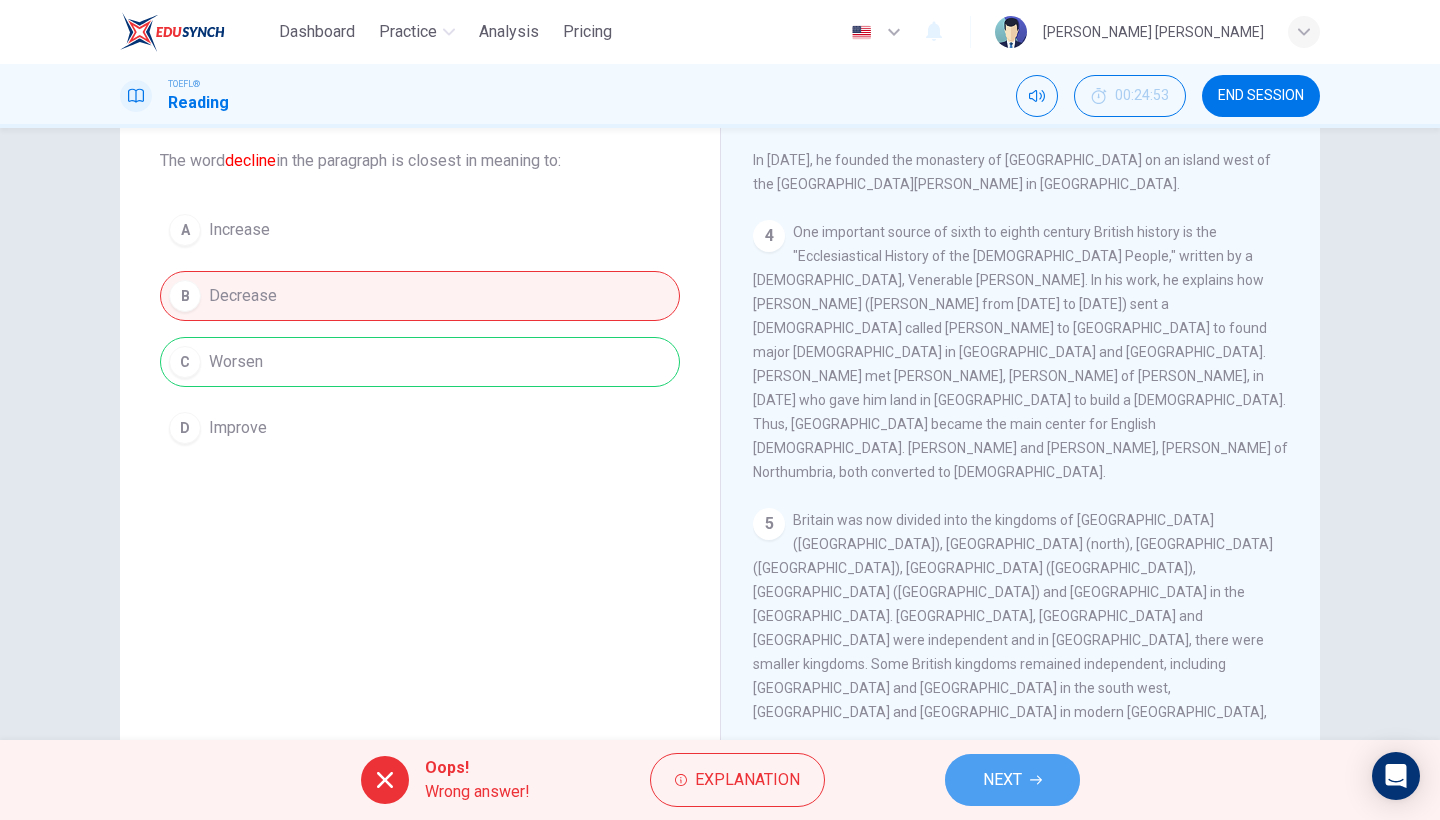 click on "NEXT" at bounding box center [1002, 780] 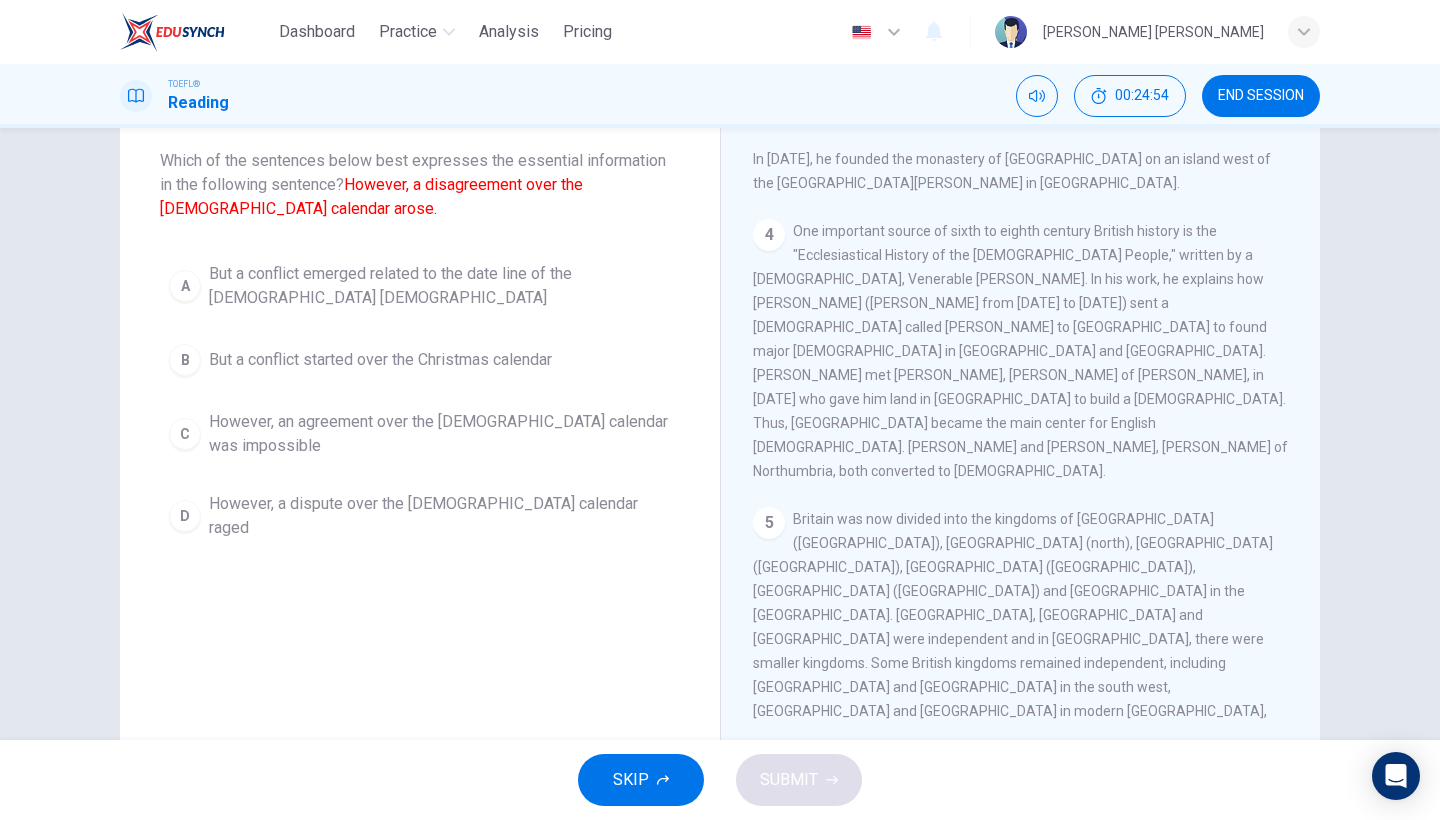 scroll, scrollTop: 721, scrollLeft: 0, axis: vertical 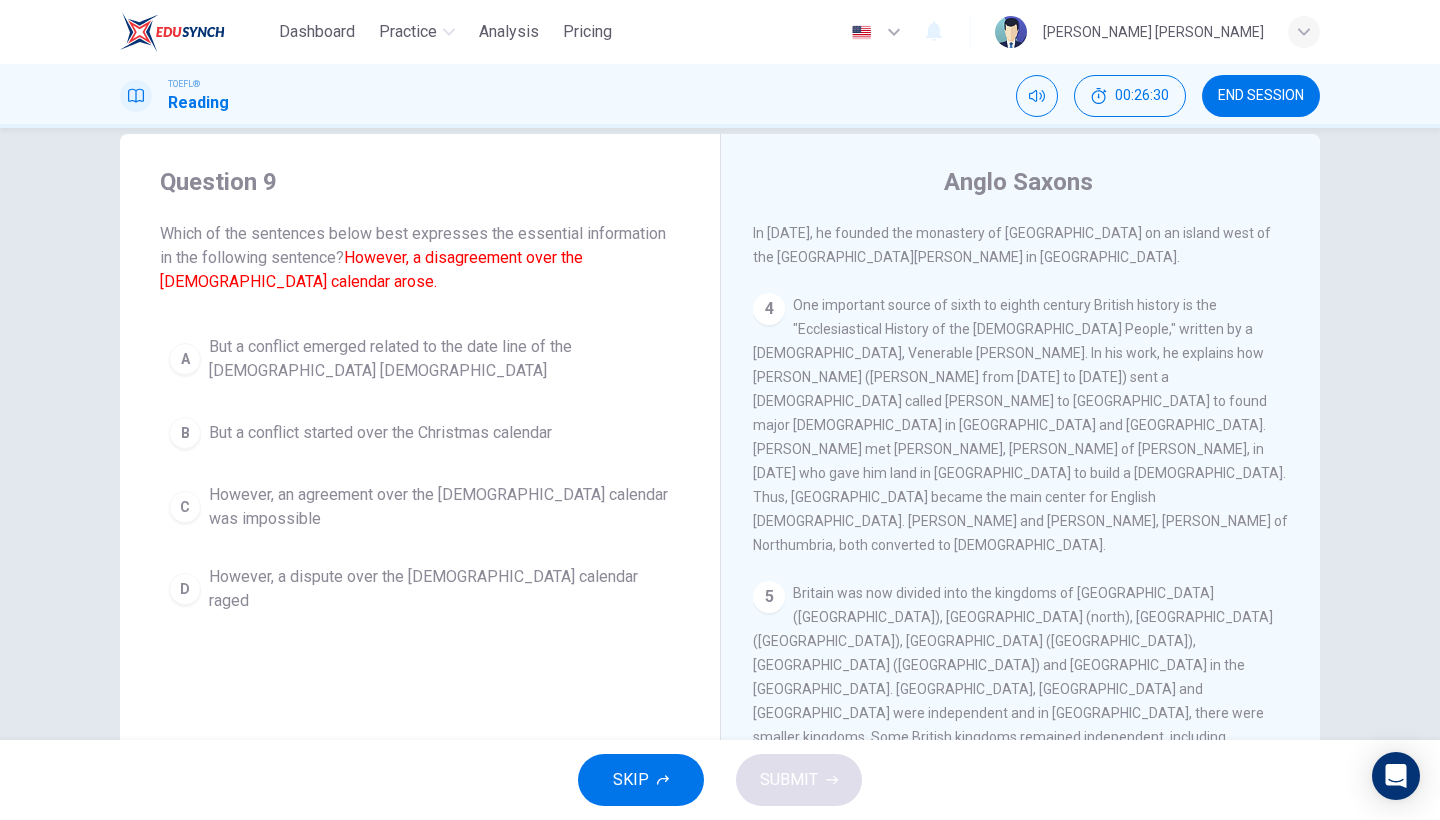 click on "A" at bounding box center [185, 359] 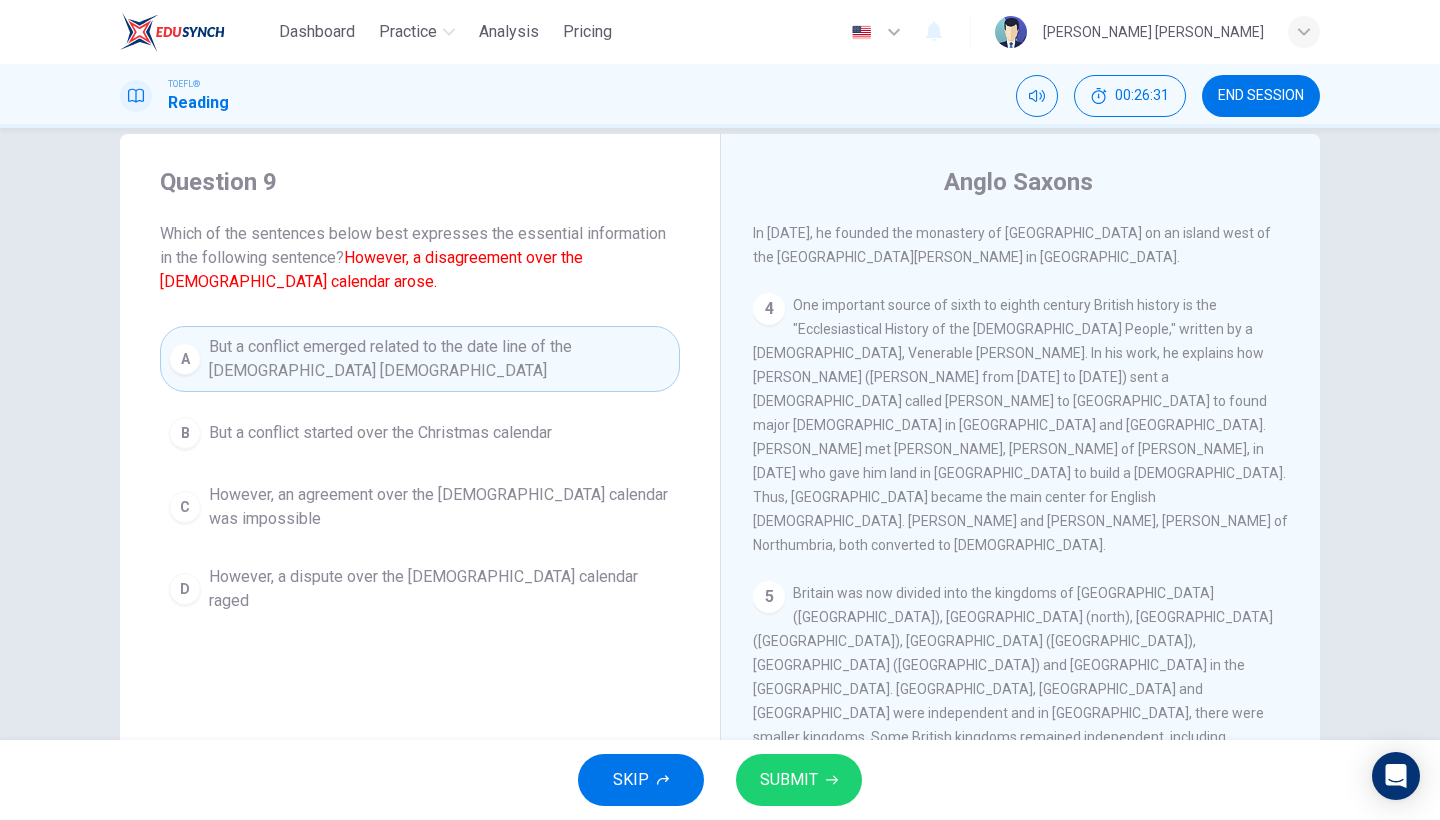 click on "D" at bounding box center [185, 589] 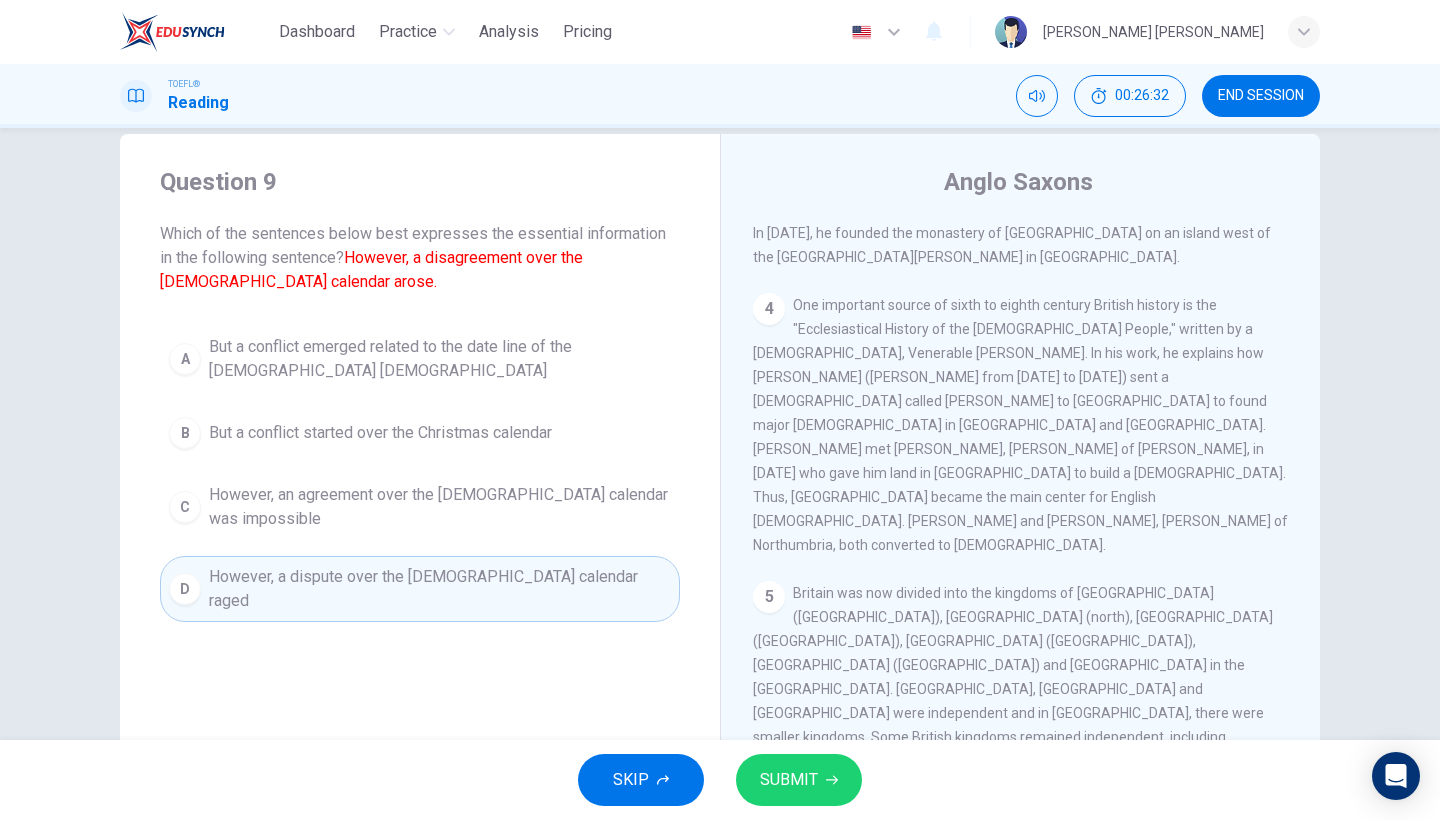 click on "A" at bounding box center (185, 359) 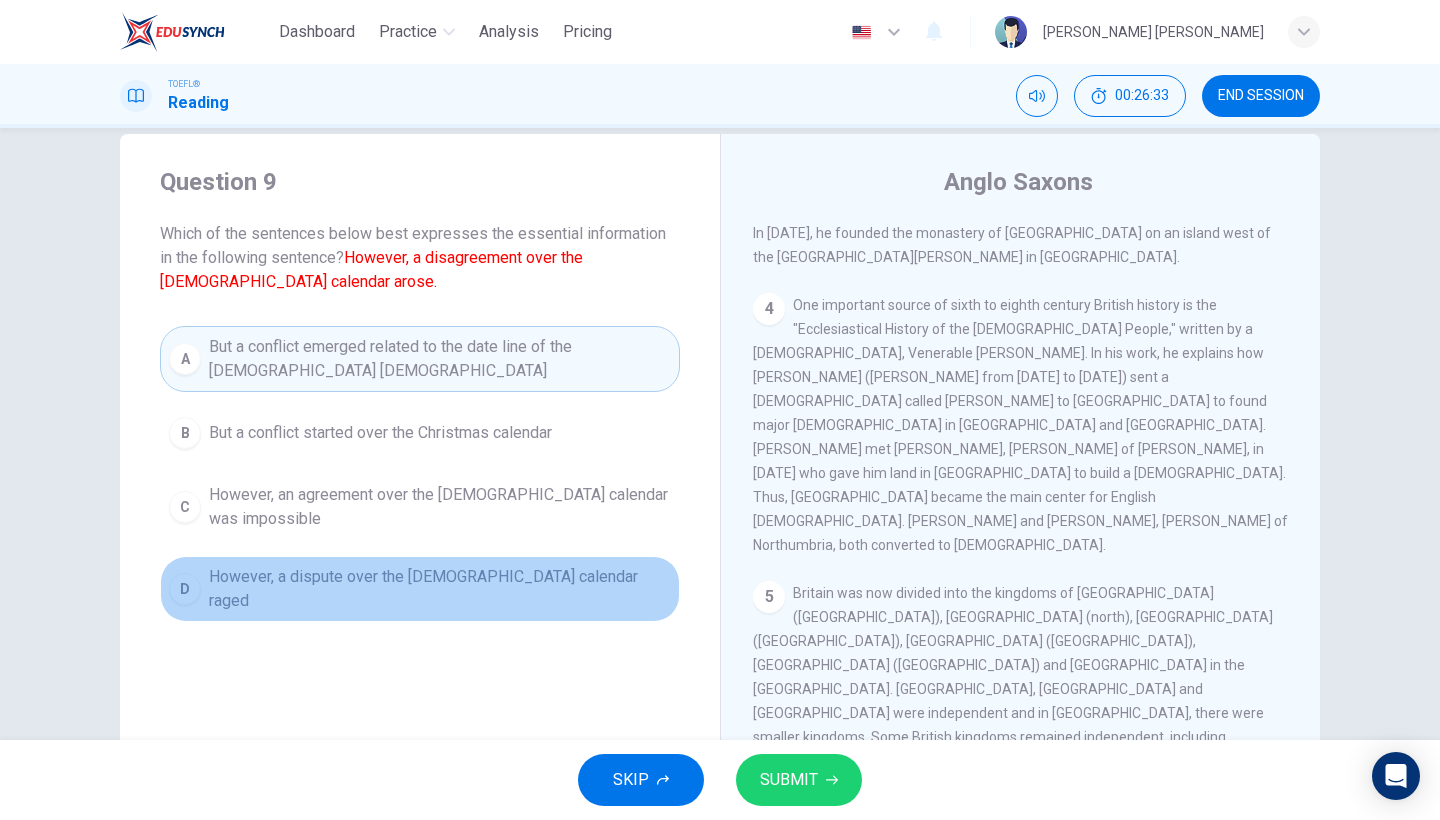 click on "D However, a dispute over the [DEMOGRAPHIC_DATA] calendar raged" at bounding box center [420, 589] 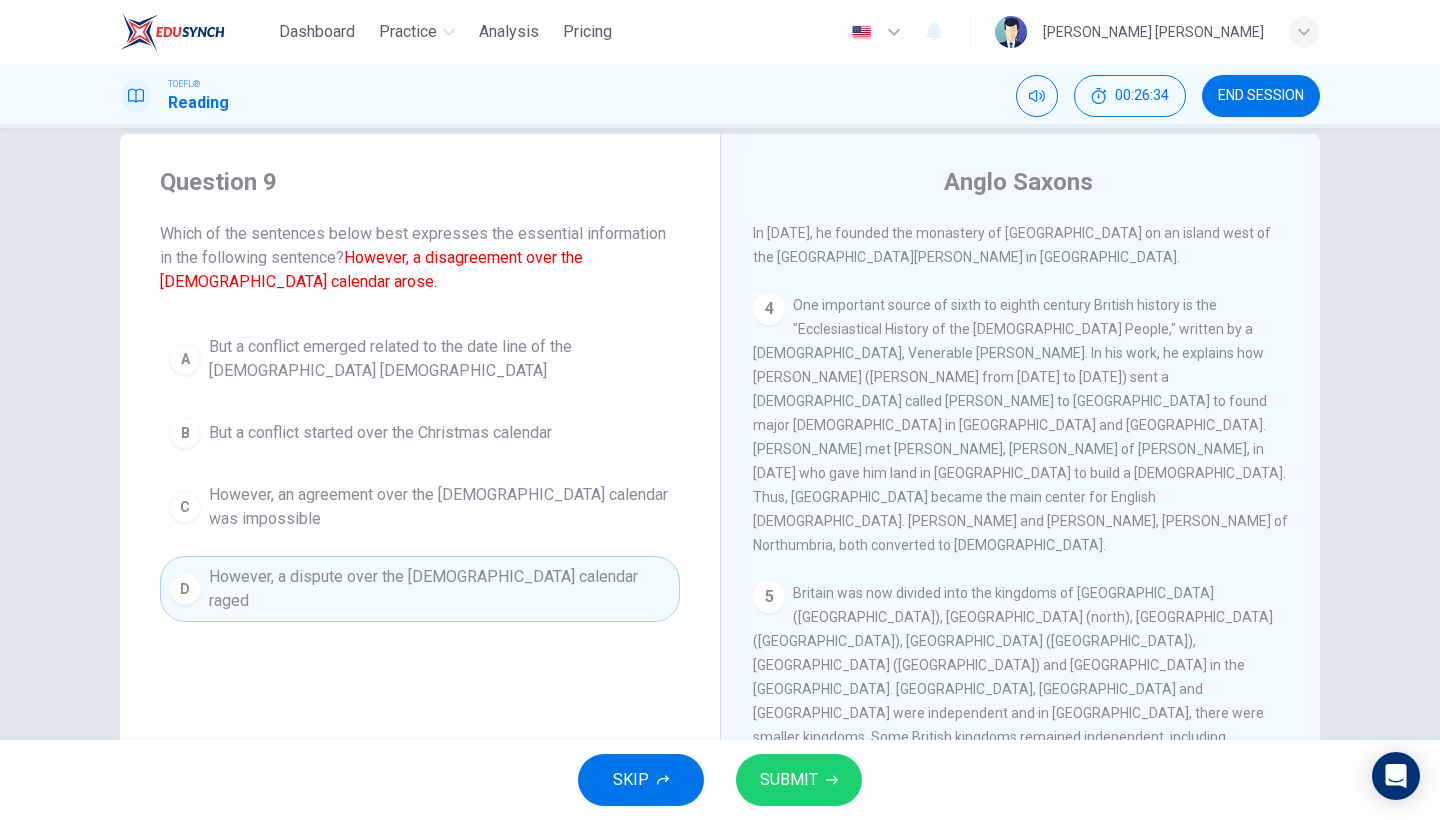 click on "A" at bounding box center (185, 359) 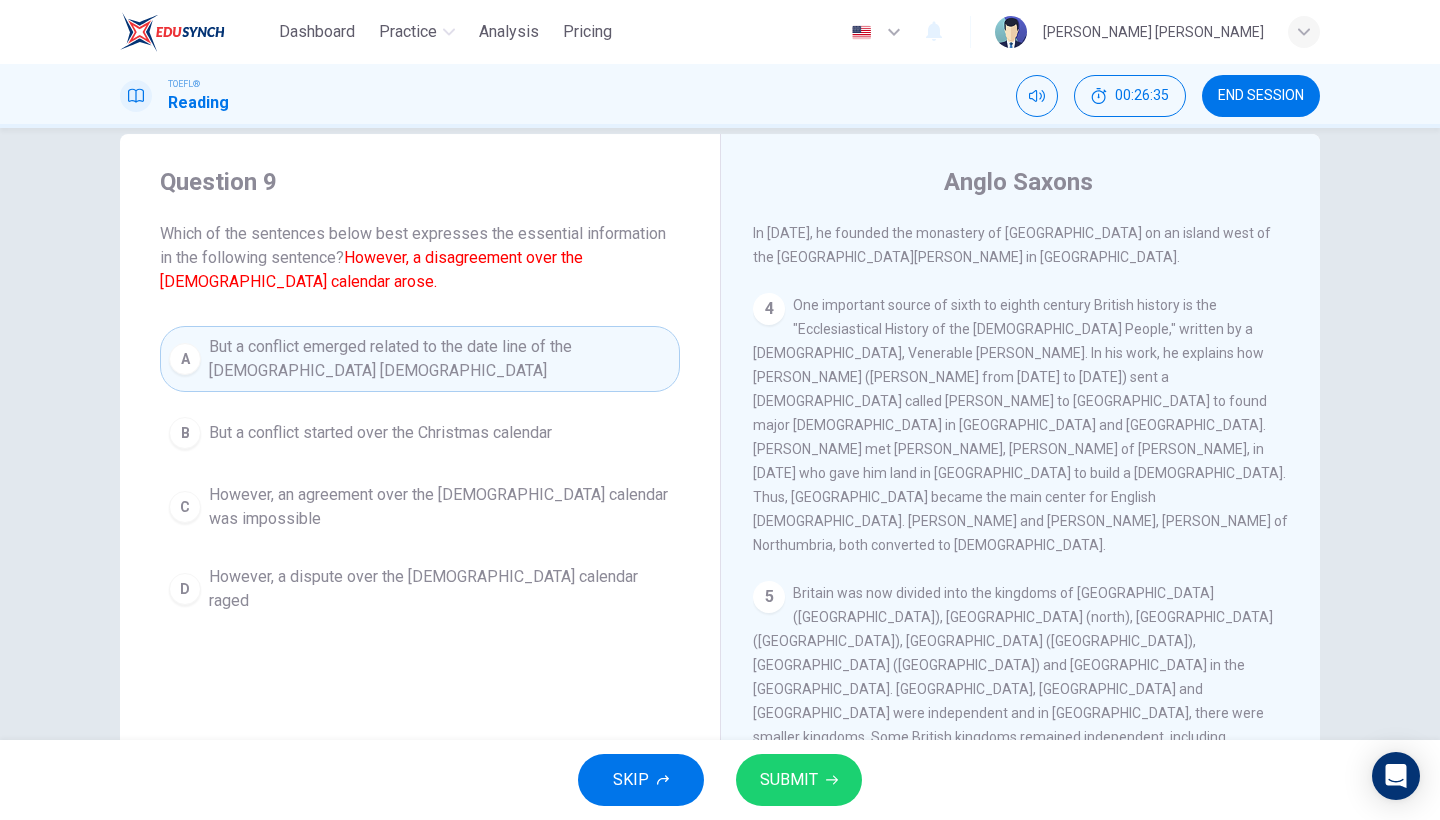 click on "D" at bounding box center [185, 589] 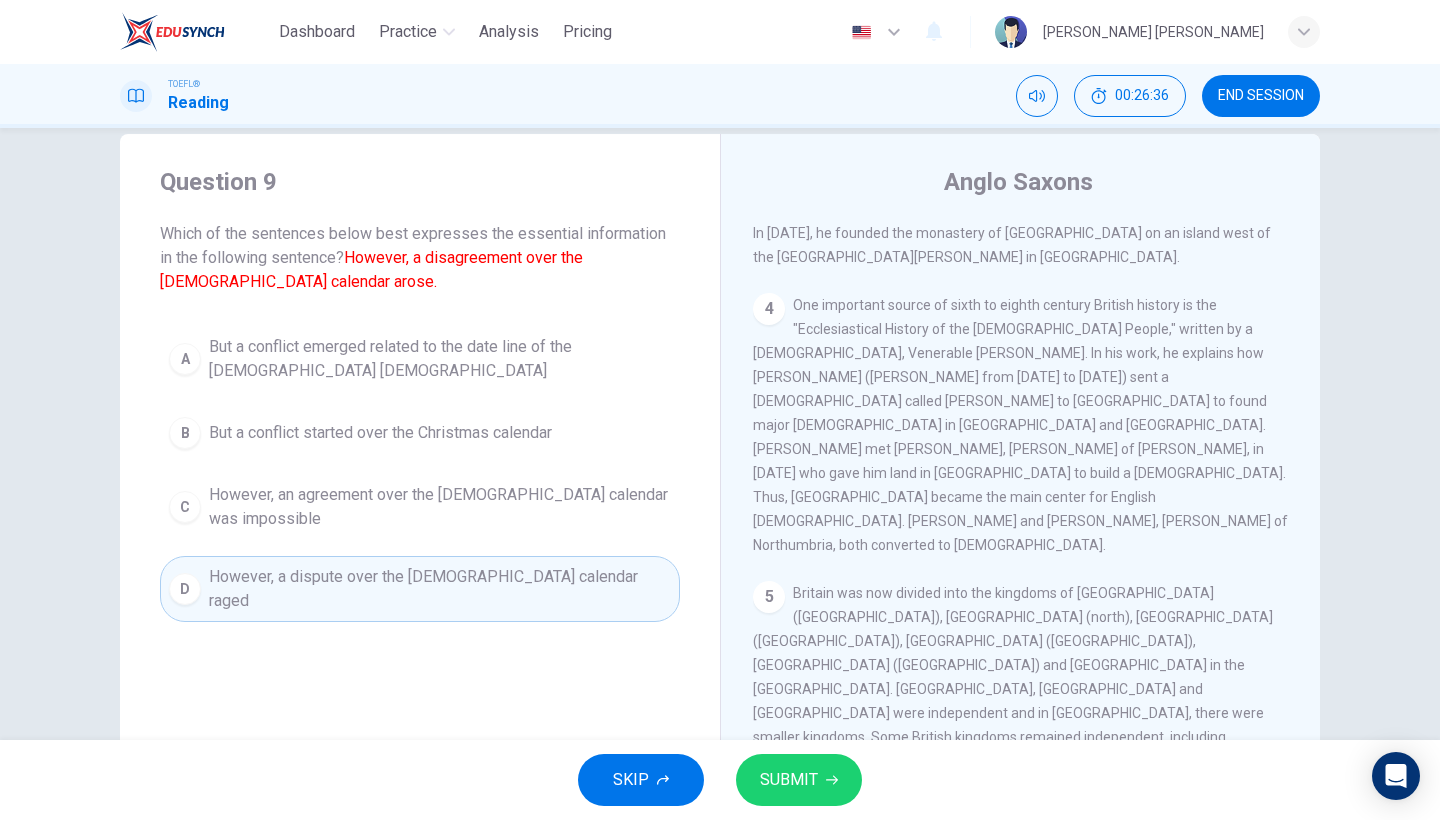 click on "A" at bounding box center (185, 359) 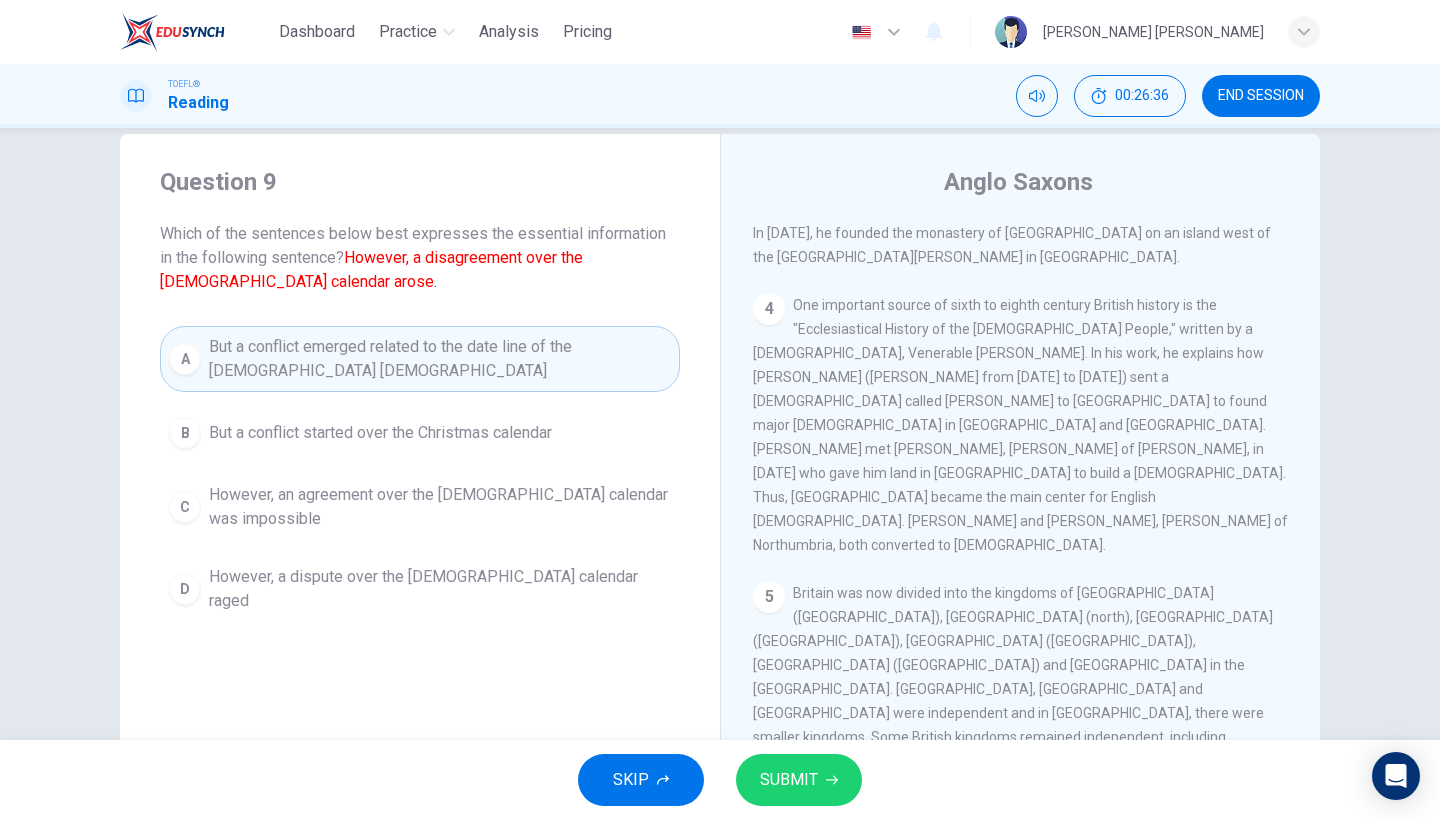 click on "D" at bounding box center [185, 589] 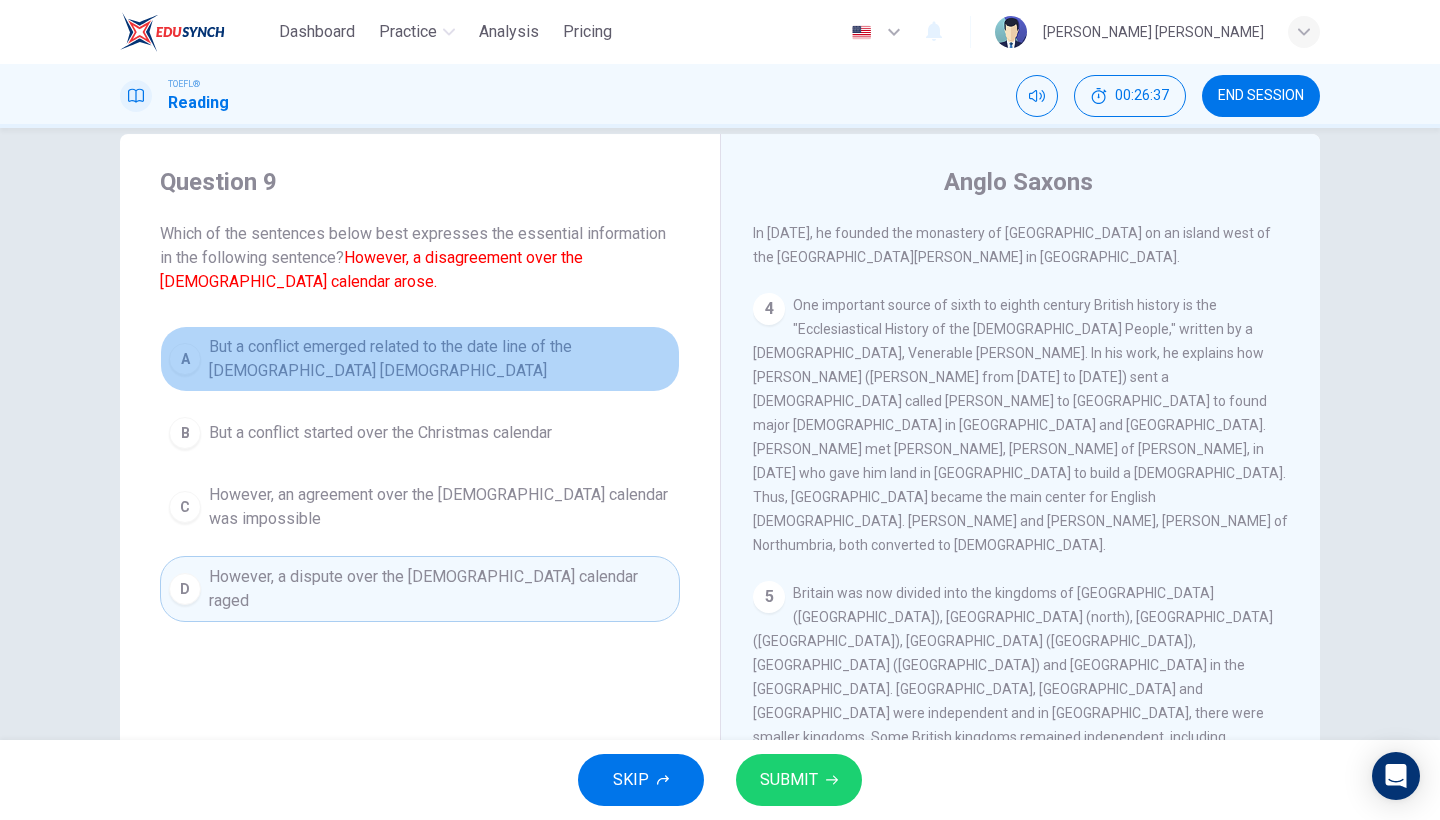 click on "A" at bounding box center (185, 359) 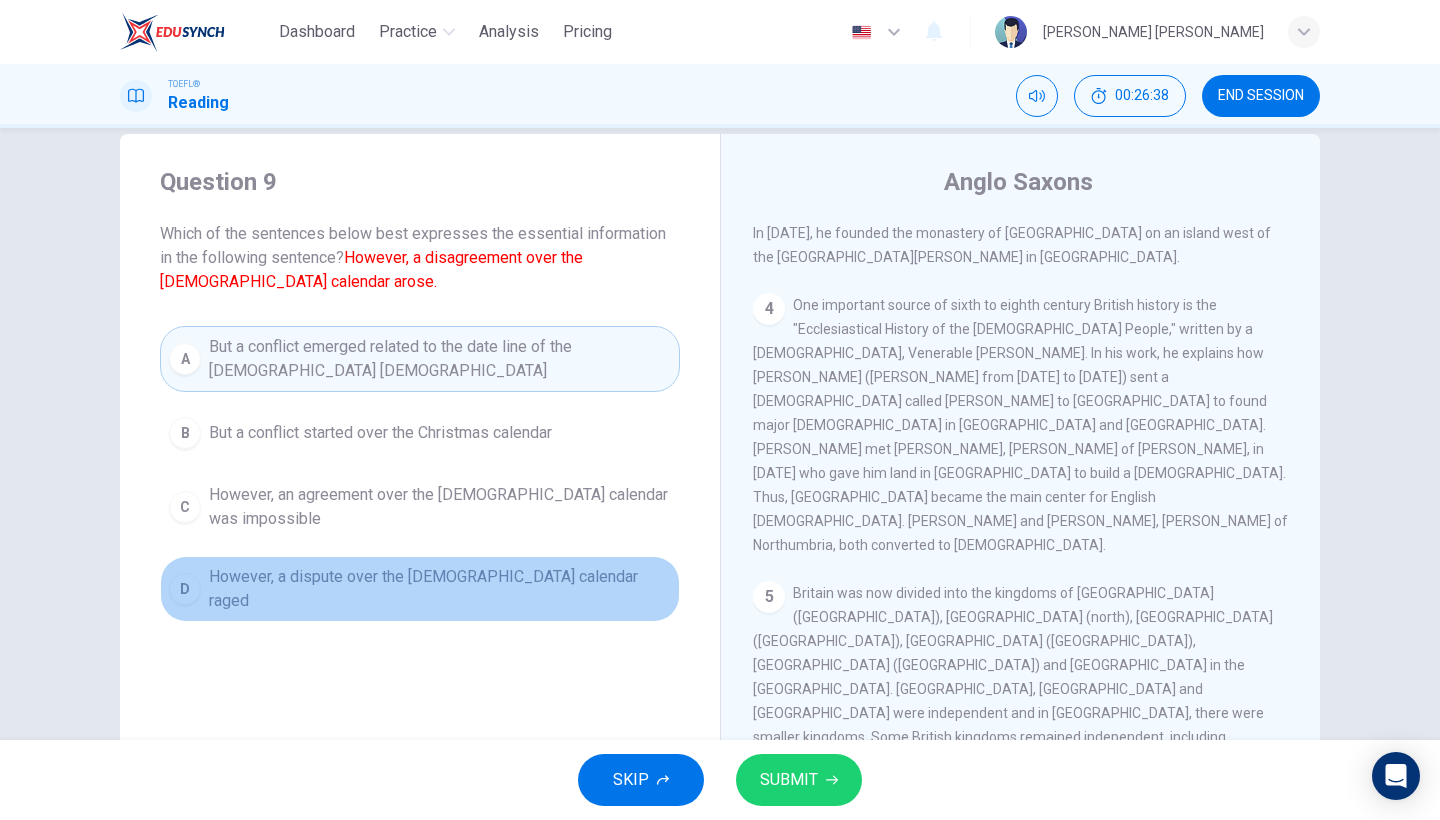 click on "D" at bounding box center [185, 589] 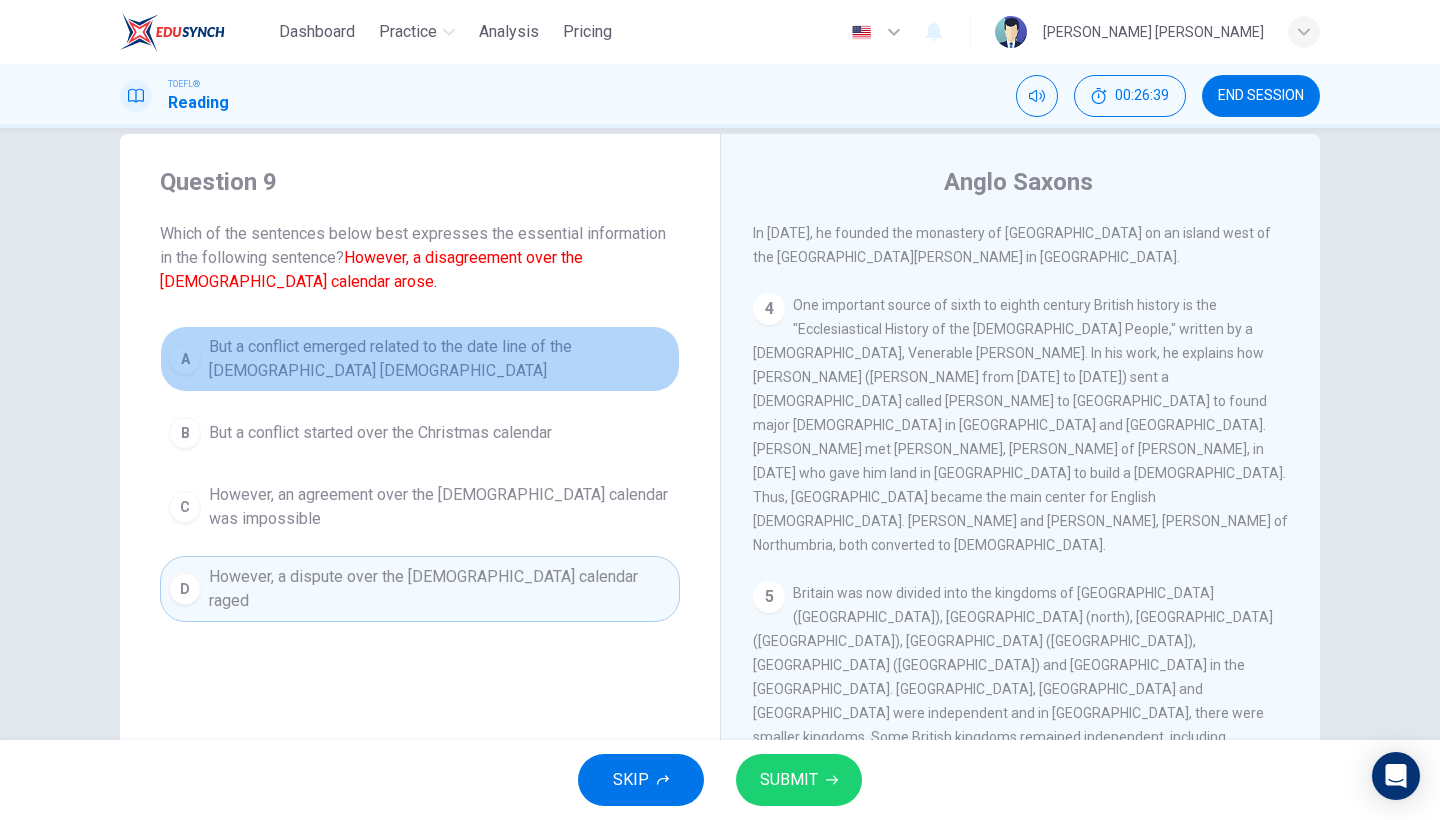 click on "A But a conflict emerged related to the date line of the [DEMOGRAPHIC_DATA]" at bounding box center [420, 359] 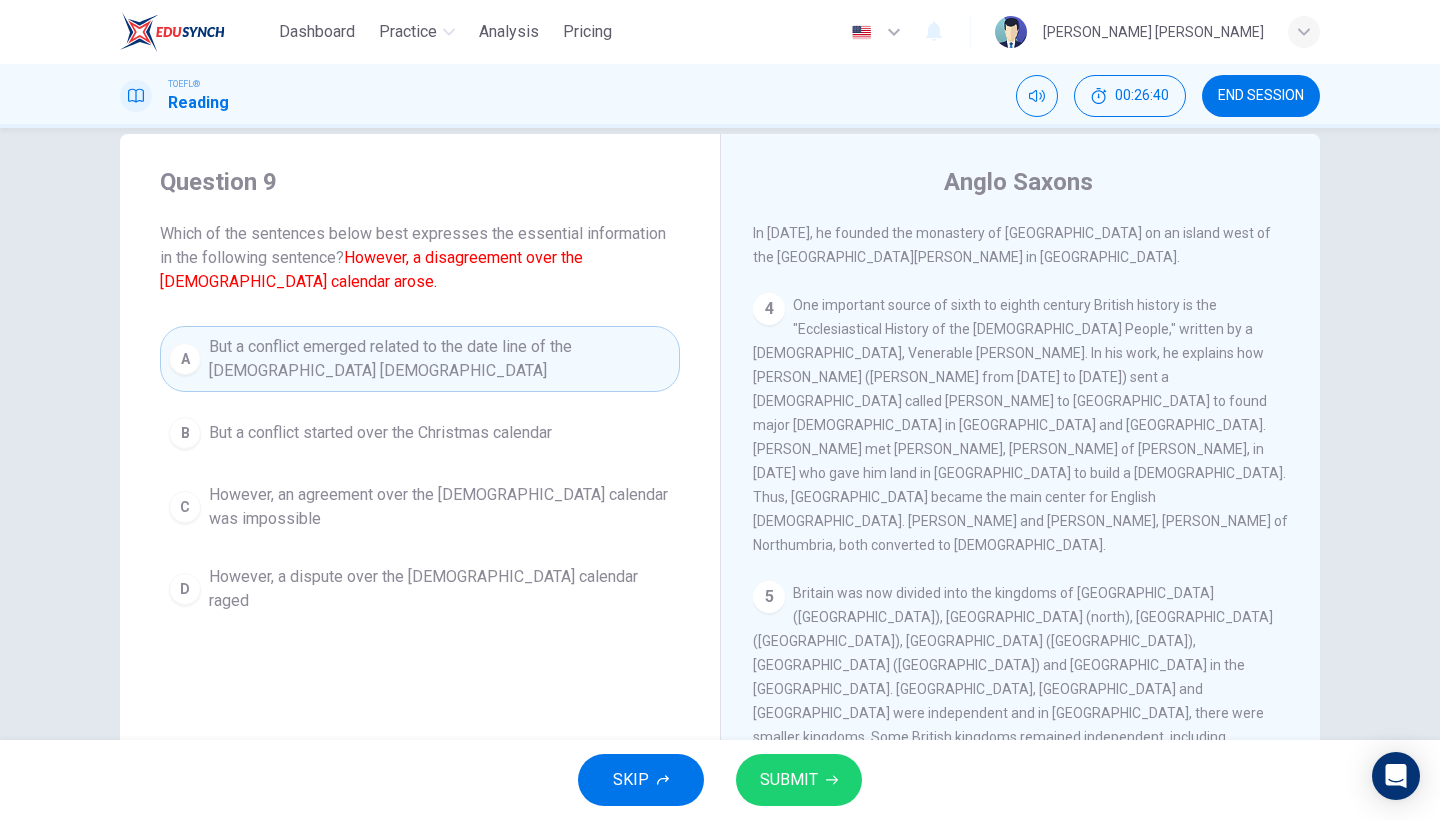 click on "D However, a dispute over the [DEMOGRAPHIC_DATA] calendar raged" at bounding box center [420, 589] 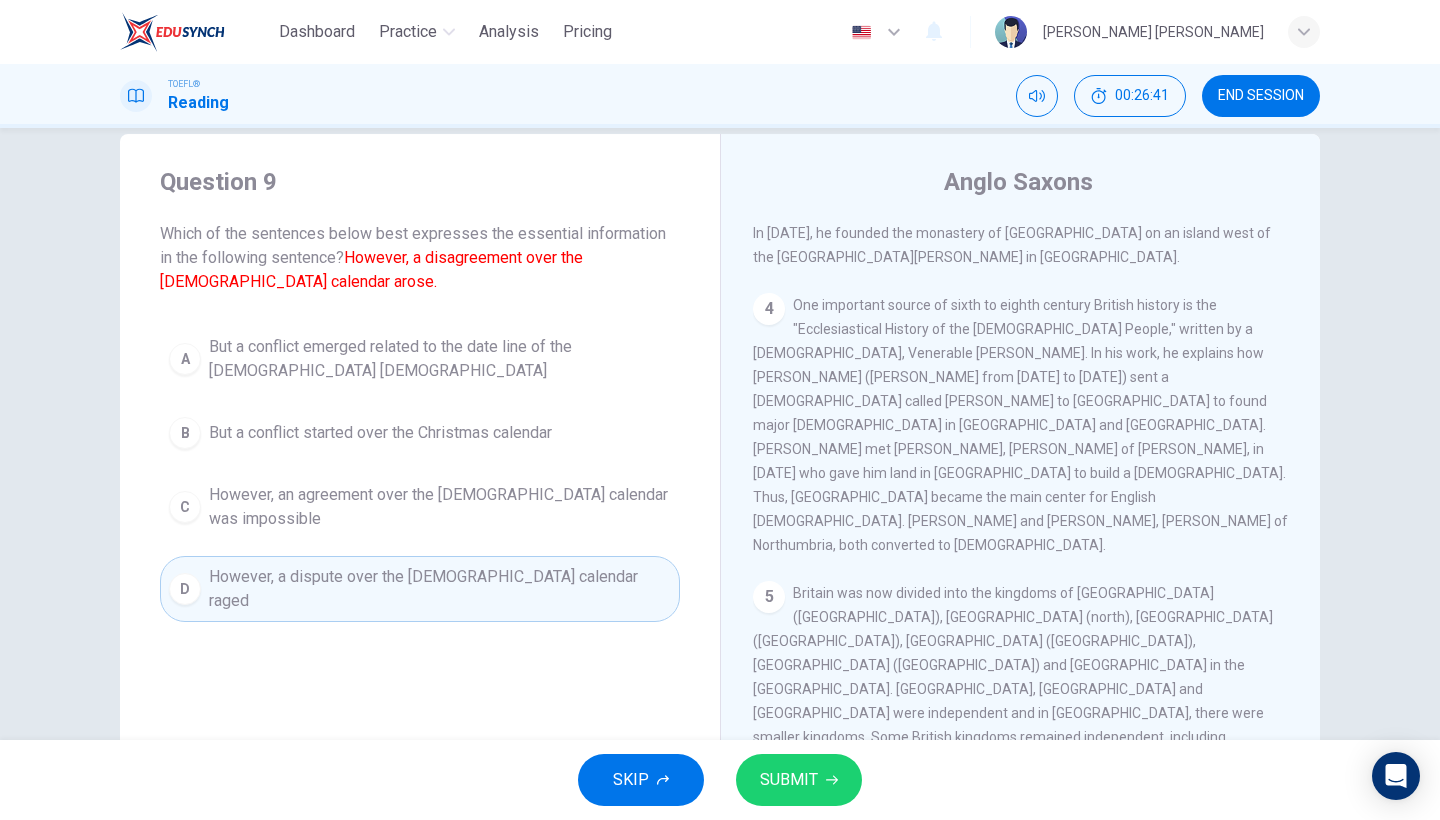 click on "A But a conflict emerged related to the date line of the [DEMOGRAPHIC_DATA]" at bounding box center (420, 359) 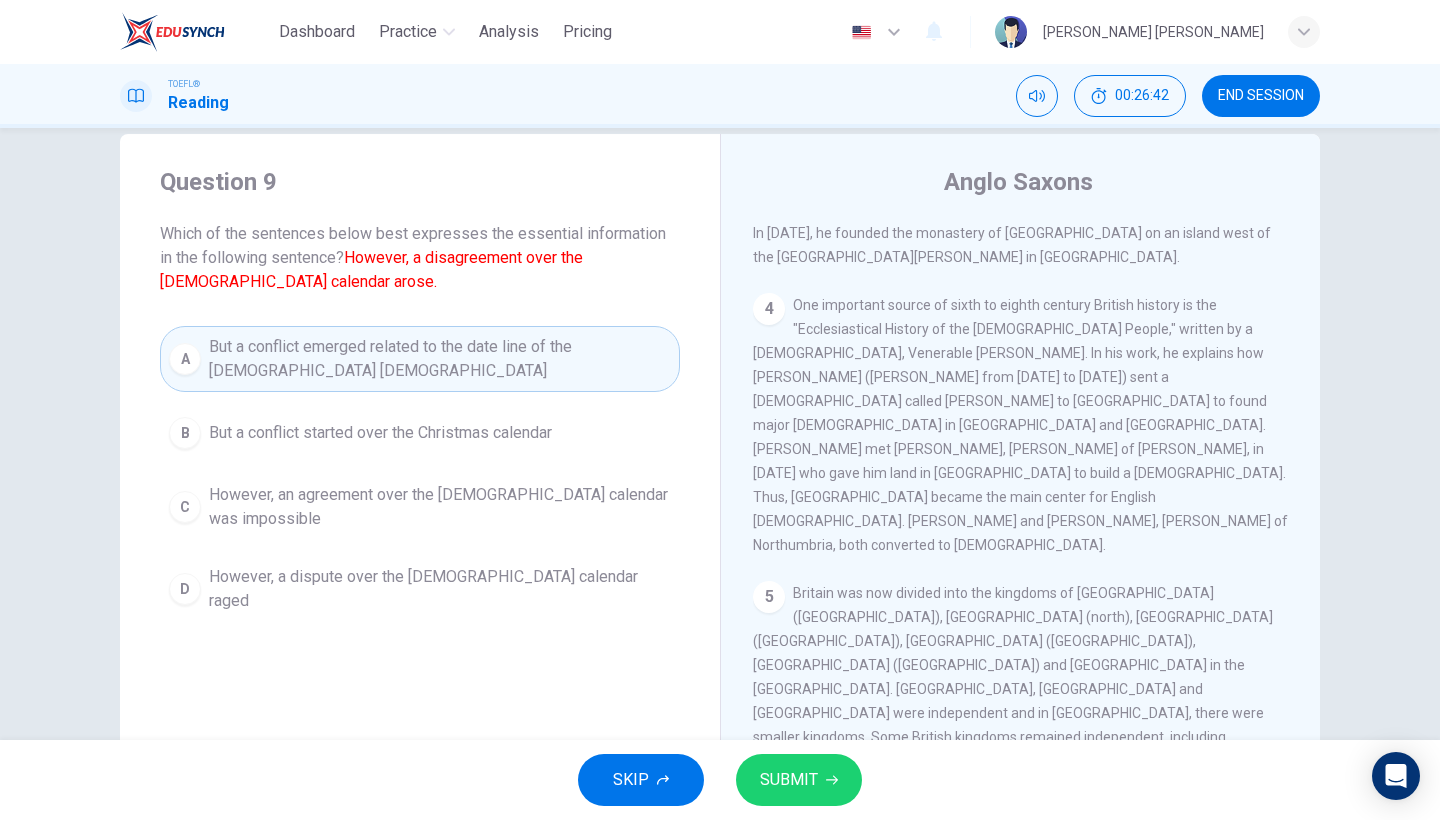 click on "Question 9 Which of the sentences below best expresses the essential information in the following sentence?
However, a disagreement over the [DEMOGRAPHIC_DATA] calendar arose. A But a conflict emerged related to the date line of the [DEMOGRAPHIC_DATA] [DEMOGRAPHIC_DATA] B But a conflict started over the Christmas calendar C However, an agreement over the [DEMOGRAPHIC_DATA] calendar was impossible D However, a dispute over the [DEMOGRAPHIC_DATA] calendar raged" at bounding box center (420, 394) 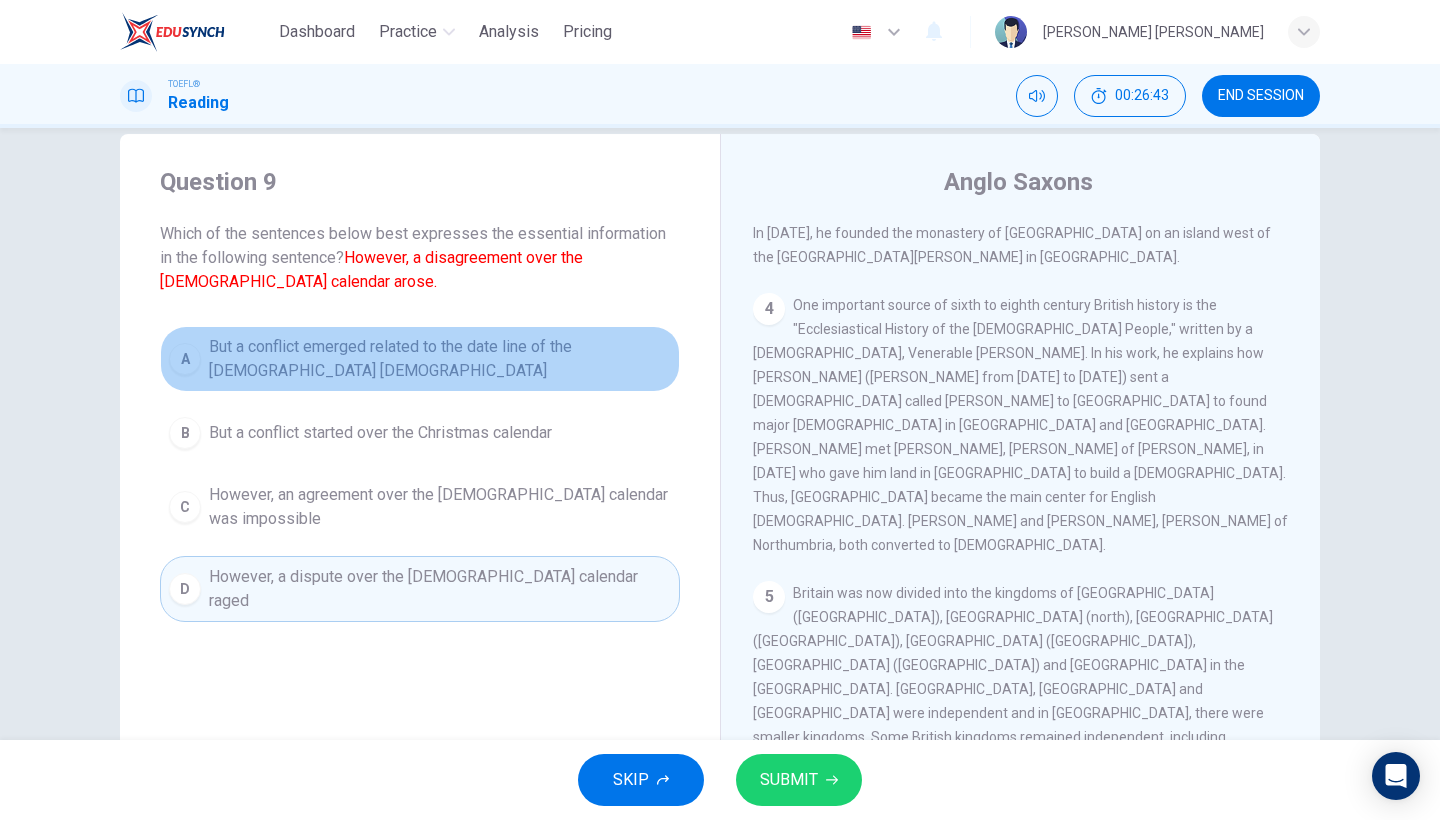 click on "A" at bounding box center (185, 359) 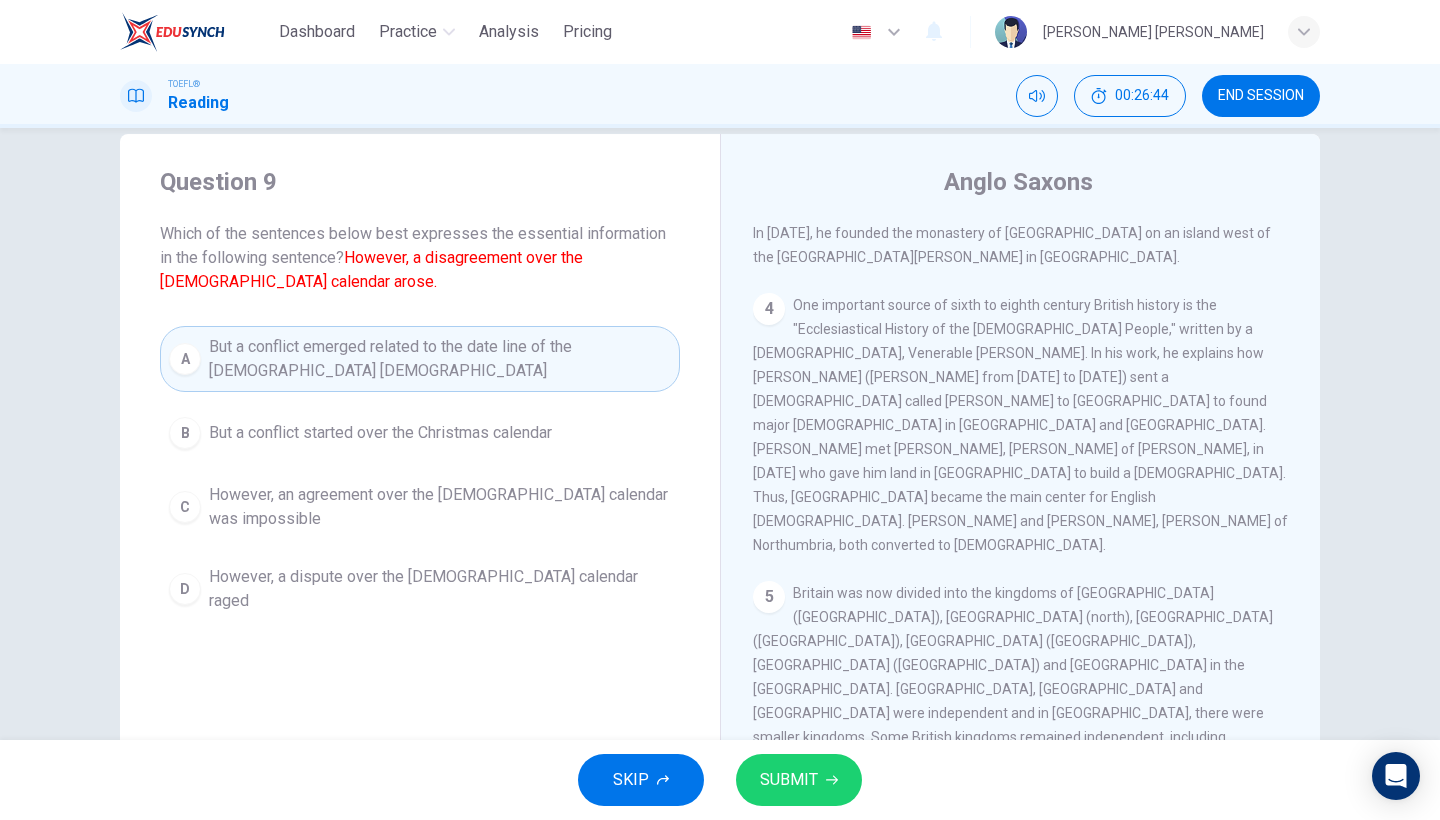 click on "Question 9 Which of the sentences below best expresses the essential information in the following sentence?
However, a disagreement over the [DEMOGRAPHIC_DATA] calendar arose. A But a conflict emerged related to the date line of the [DEMOGRAPHIC_DATA] [DEMOGRAPHIC_DATA] B But a conflict started over the Christmas calendar C However, an agreement over the [DEMOGRAPHIC_DATA] calendar was impossible D However, a dispute over the [DEMOGRAPHIC_DATA] calendar raged" at bounding box center [420, 394] 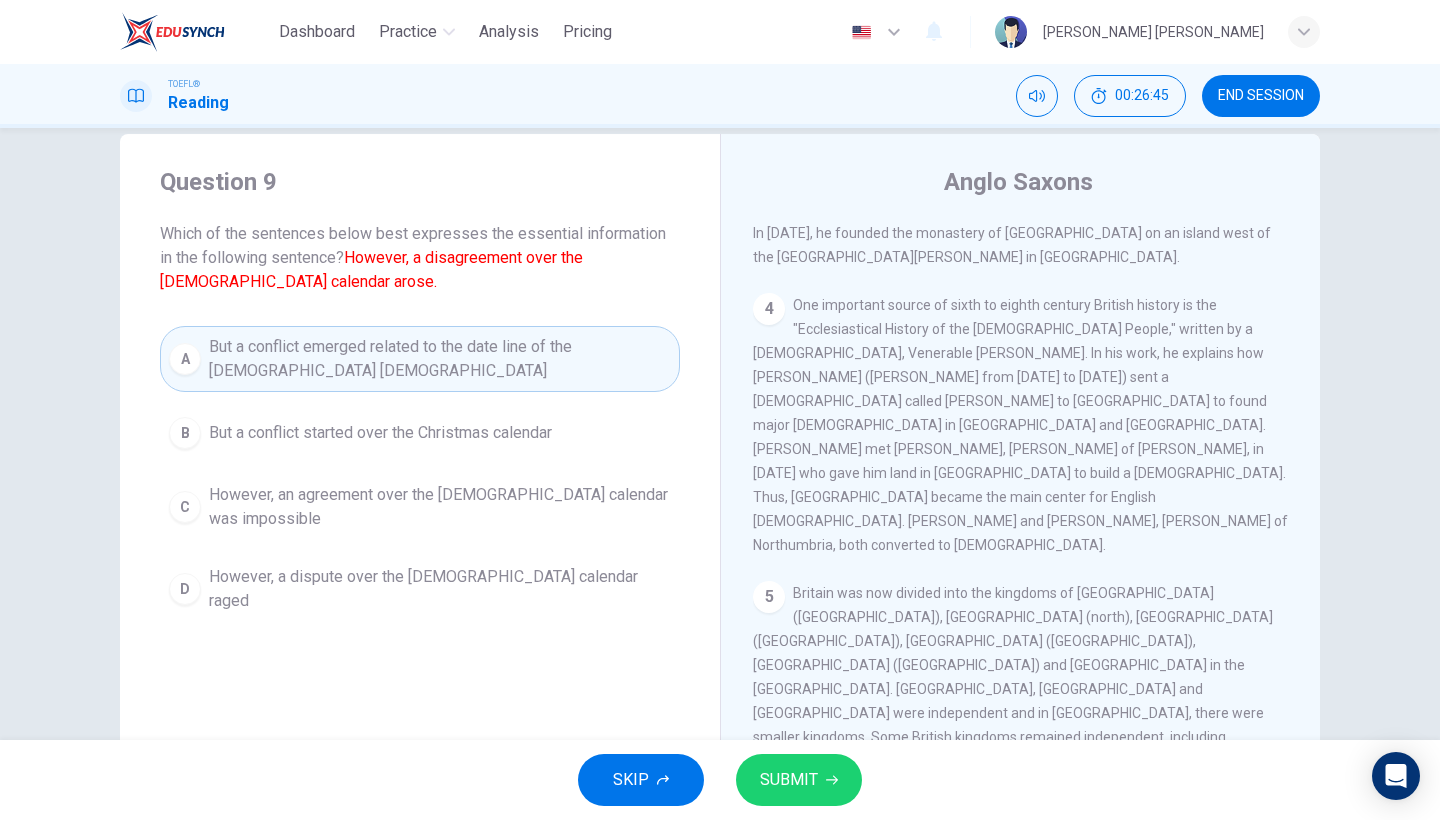 click on "D However, a dispute over the [DEMOGRAPHIC_DATA] calendar raged" at bounding box center [420, 589] 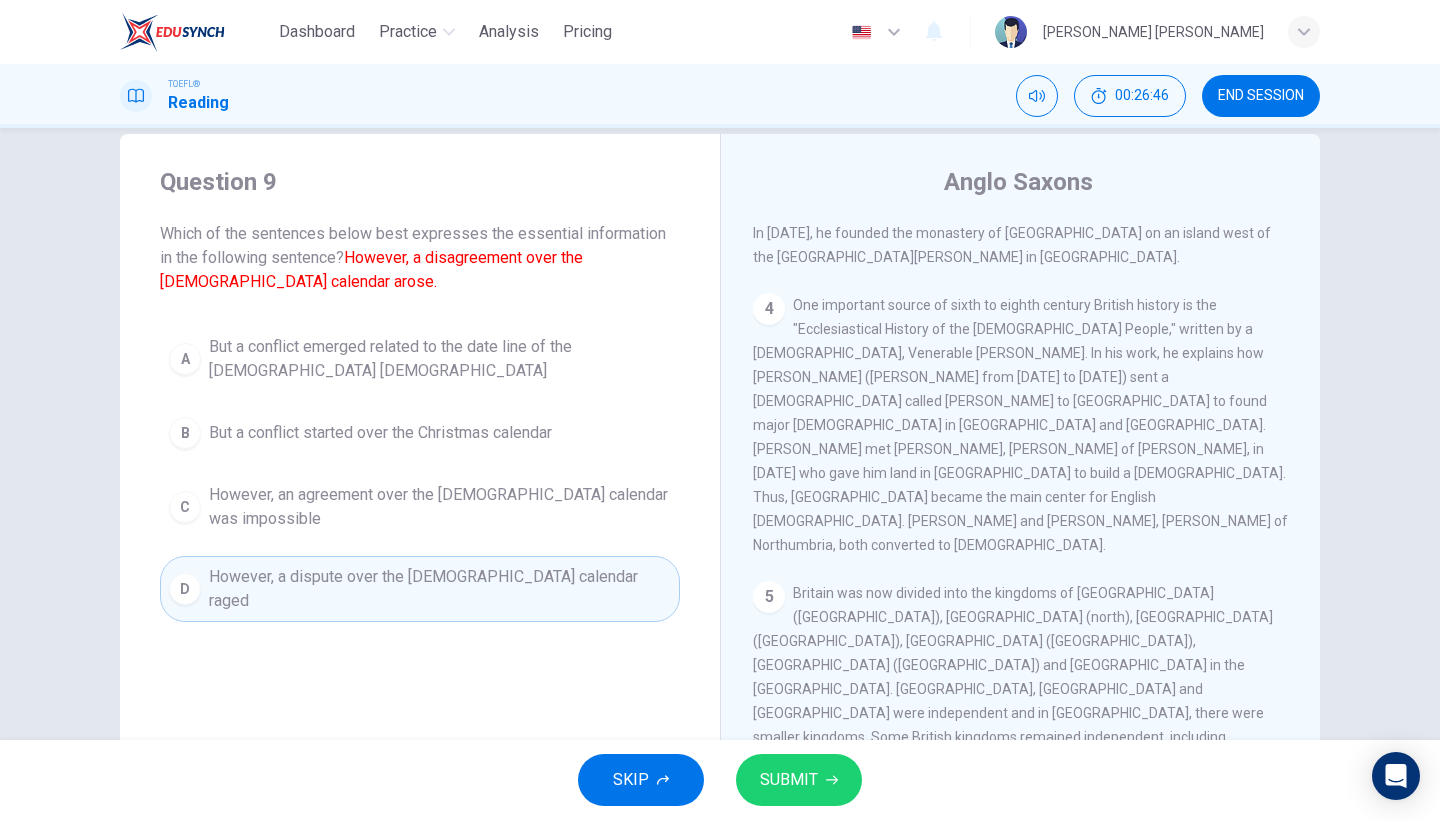 click on "But a conflict emerged related to the date line of the [DEMOGRAPHIC_DATA] [DEMOGRAPHIC_DATA]" at bounding box center [440, 359] 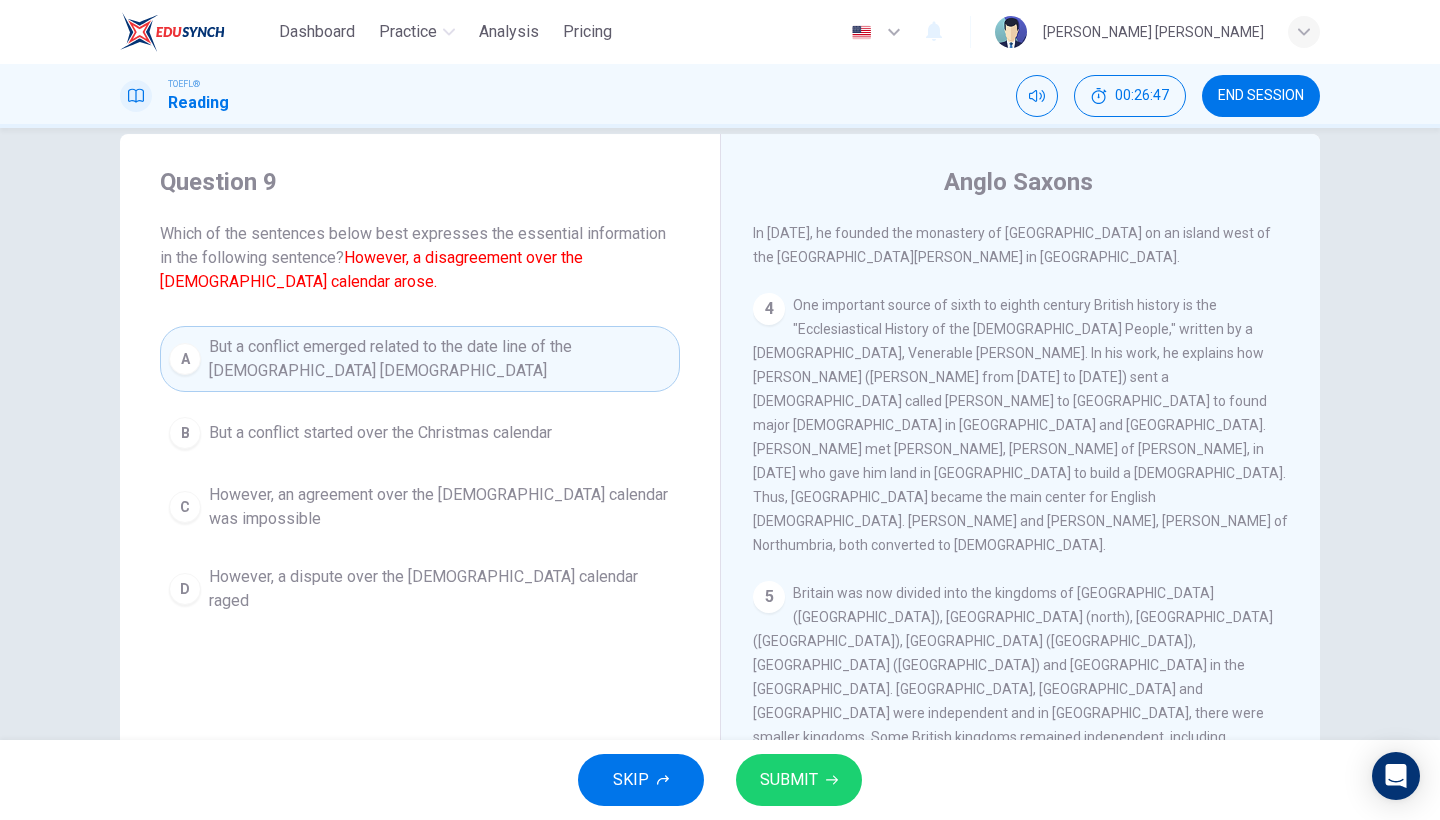 click on "However, a dispute over the [DEMOGRAPHIC_DATA] calendar raged" at bounding box center (440, 589) 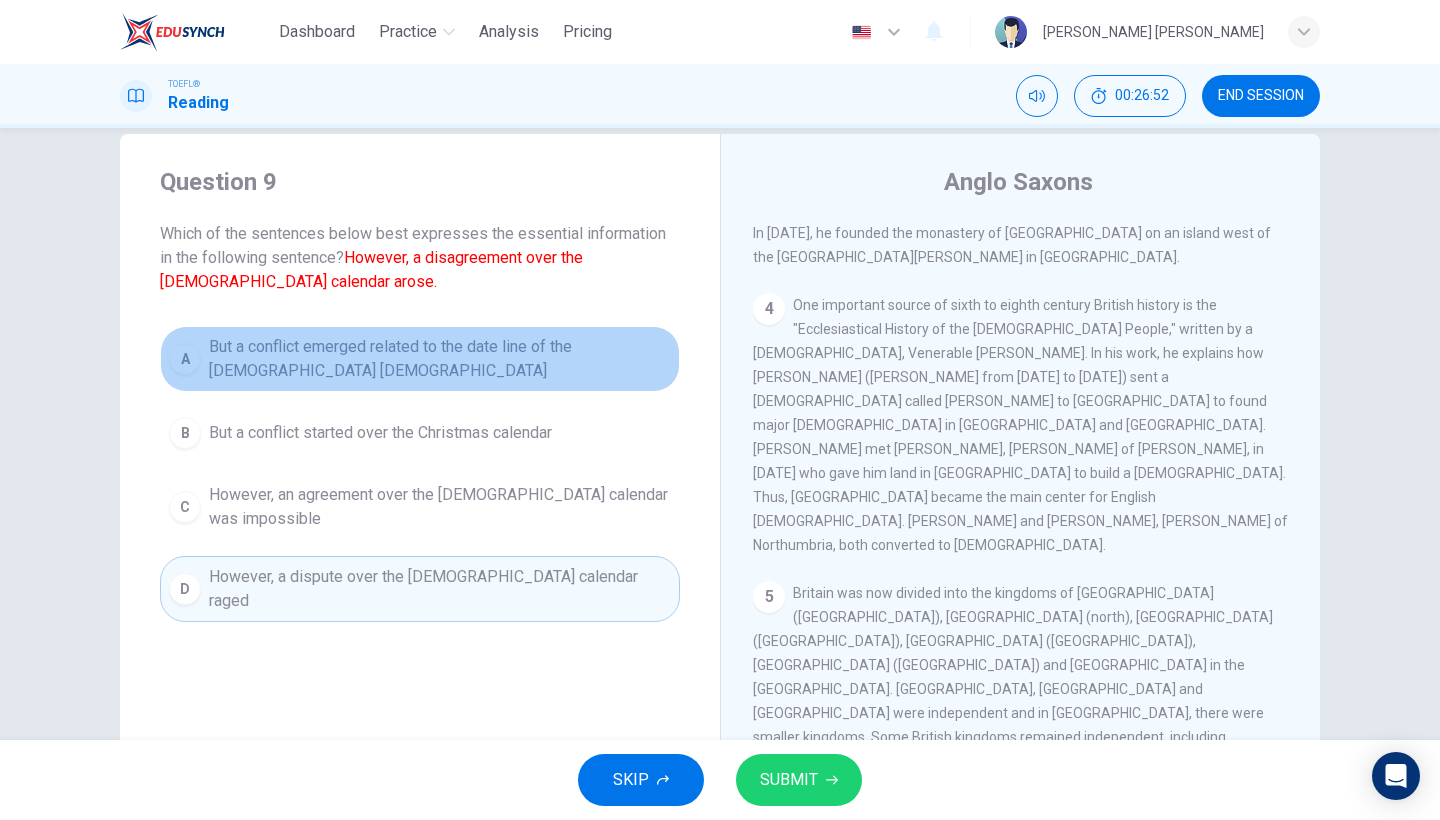 click on "But a conflict emerged related to the date line of the [DEMOGRAPHIC_DATA] [DEMOGRAPHIC_DATA]" at bounding box center (440, 359) 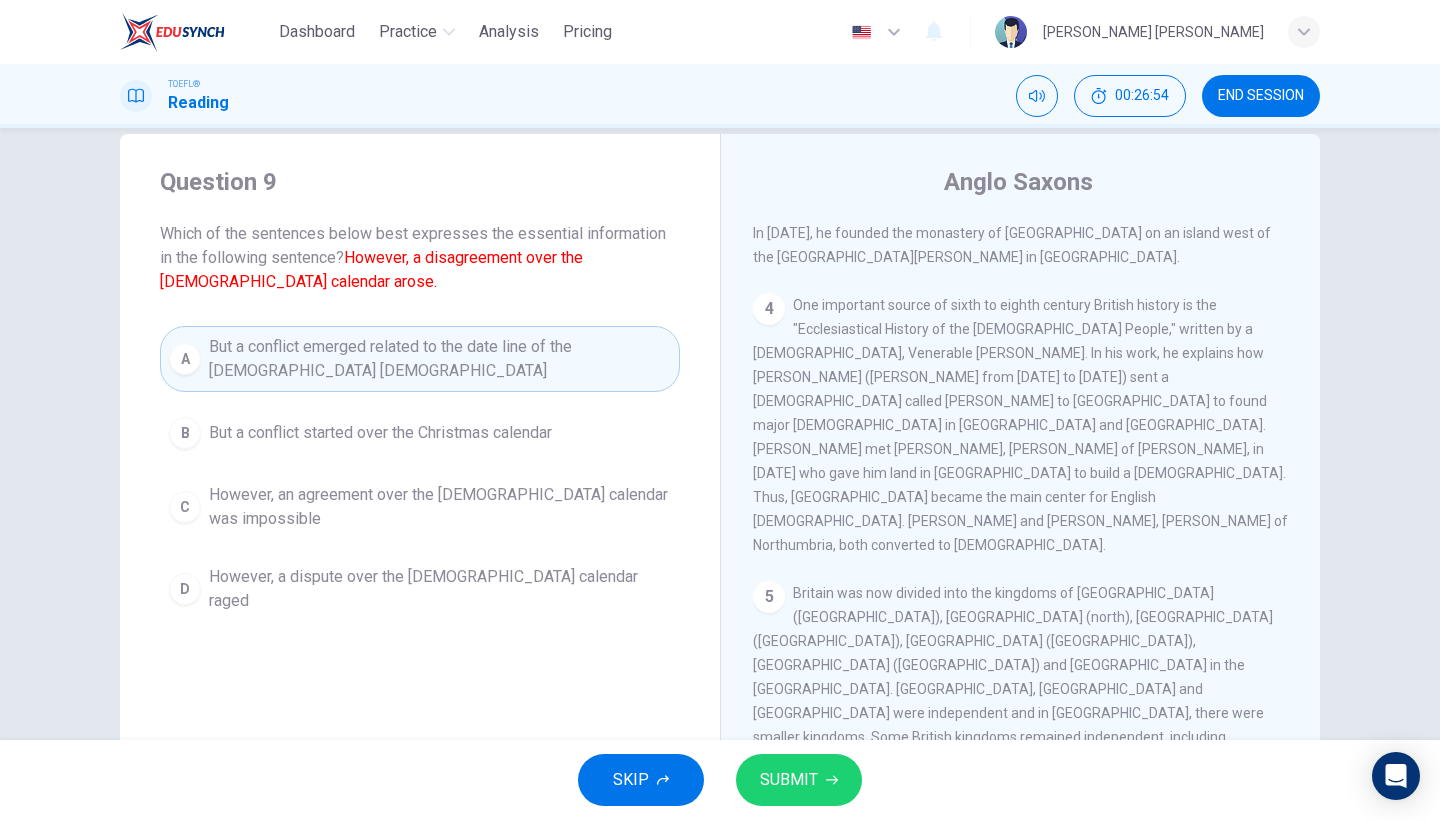 click on "A But a conflict emerged related to the date line of the [DEMOGRAPHIC_DATA] [DEMOGRAPHIC_DATA] B But a conflict started over the Christmas calendar C However, an agreement over the [DEMOGRAPHIC_DATA] calendar was impossible D However, a dispute over the [DEMOGRAPHIC_DATA] calendar raged" at bounding box center (420, 474) 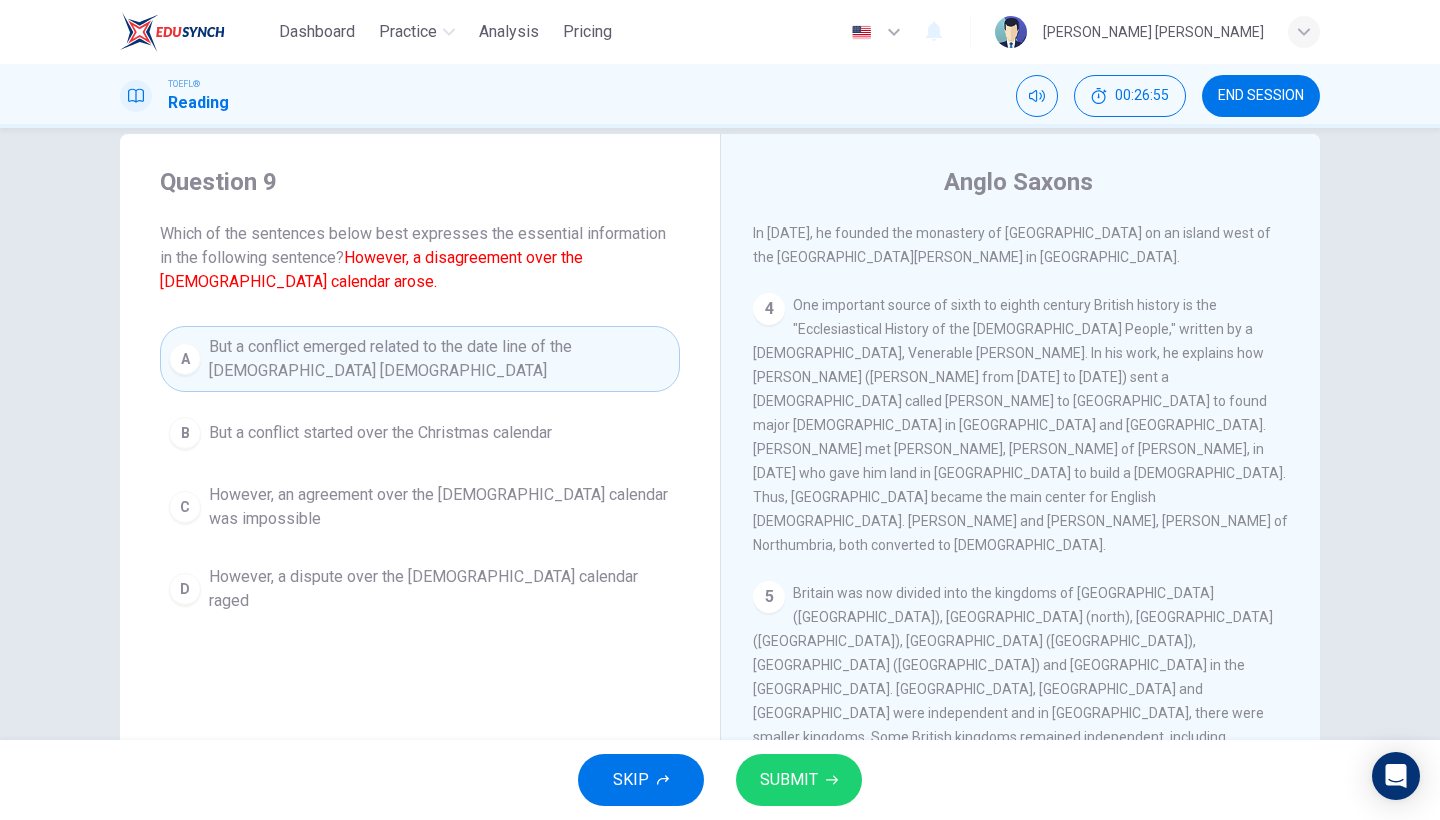 click on "However, a dispute over the [DEMOGRAPHIC_DATA] calendar raged" at bounding box center (440, 589) 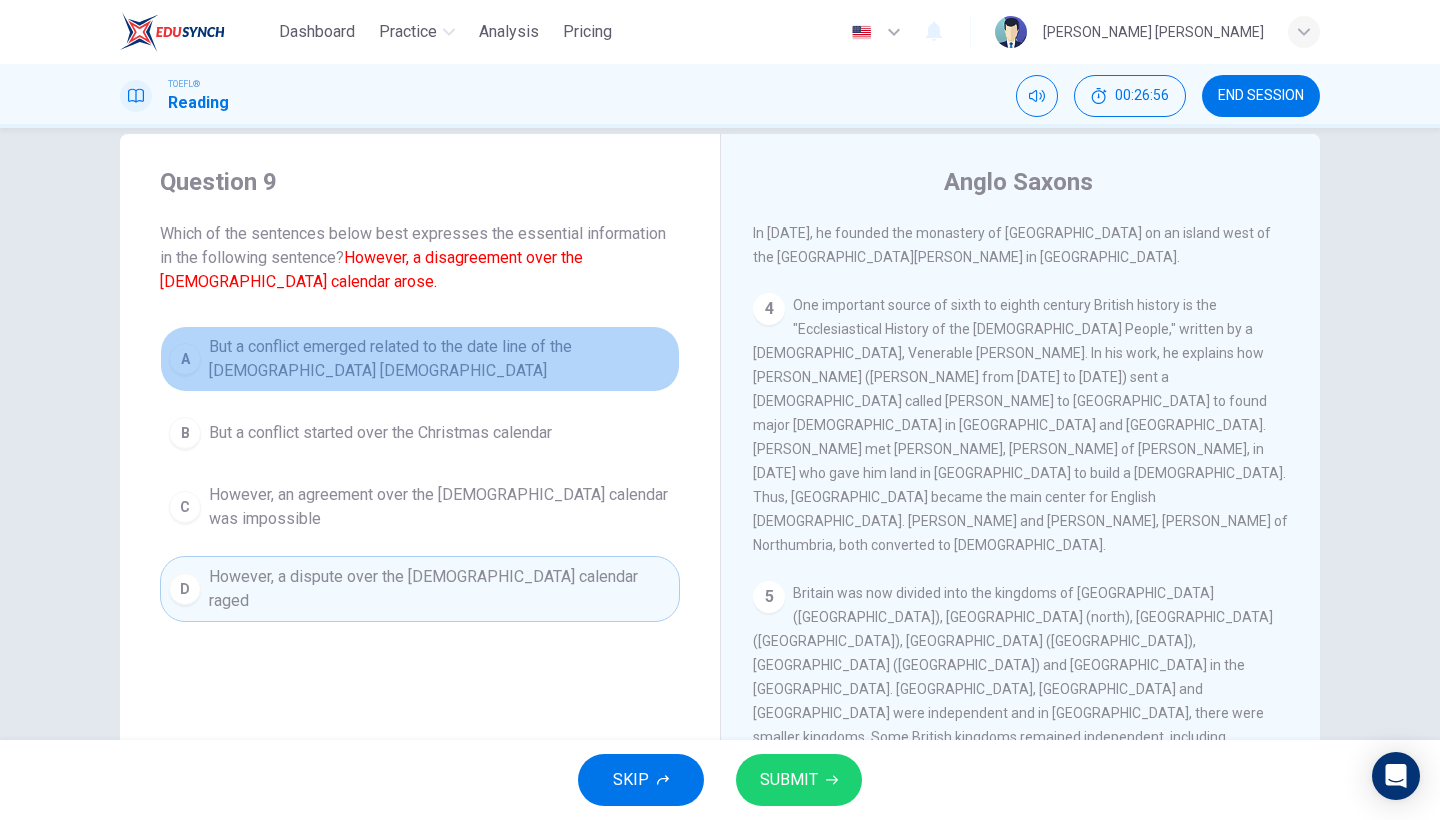 click on "But a conflict emerged related to the date line of the [DEMOGRAPHIC_DATA] [DEMOGRAPHIC_DATA]" at bounding box center [440, 359] 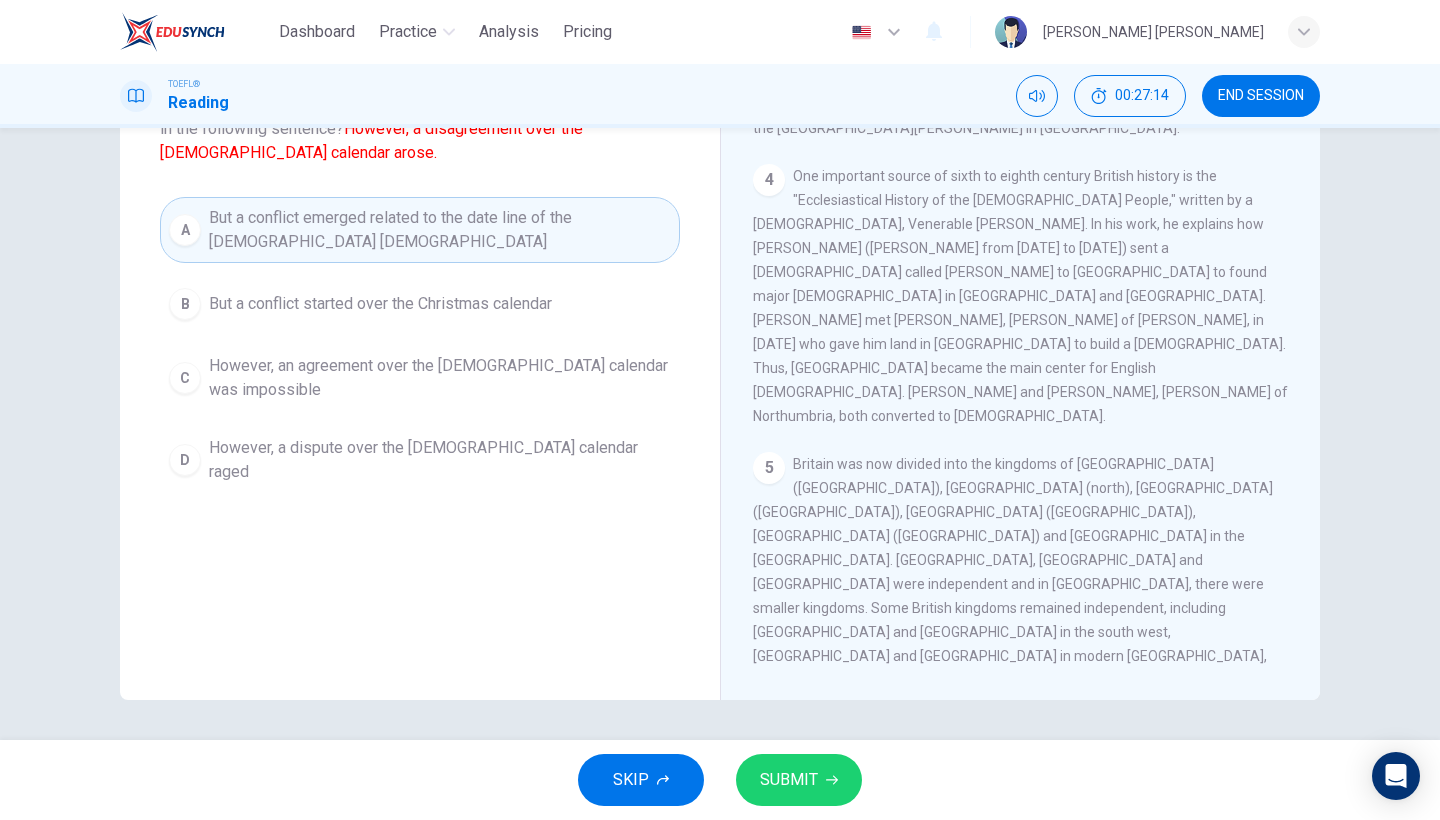 scroll, scrollTop: 163, scrollLeft: 0, axis: vertical 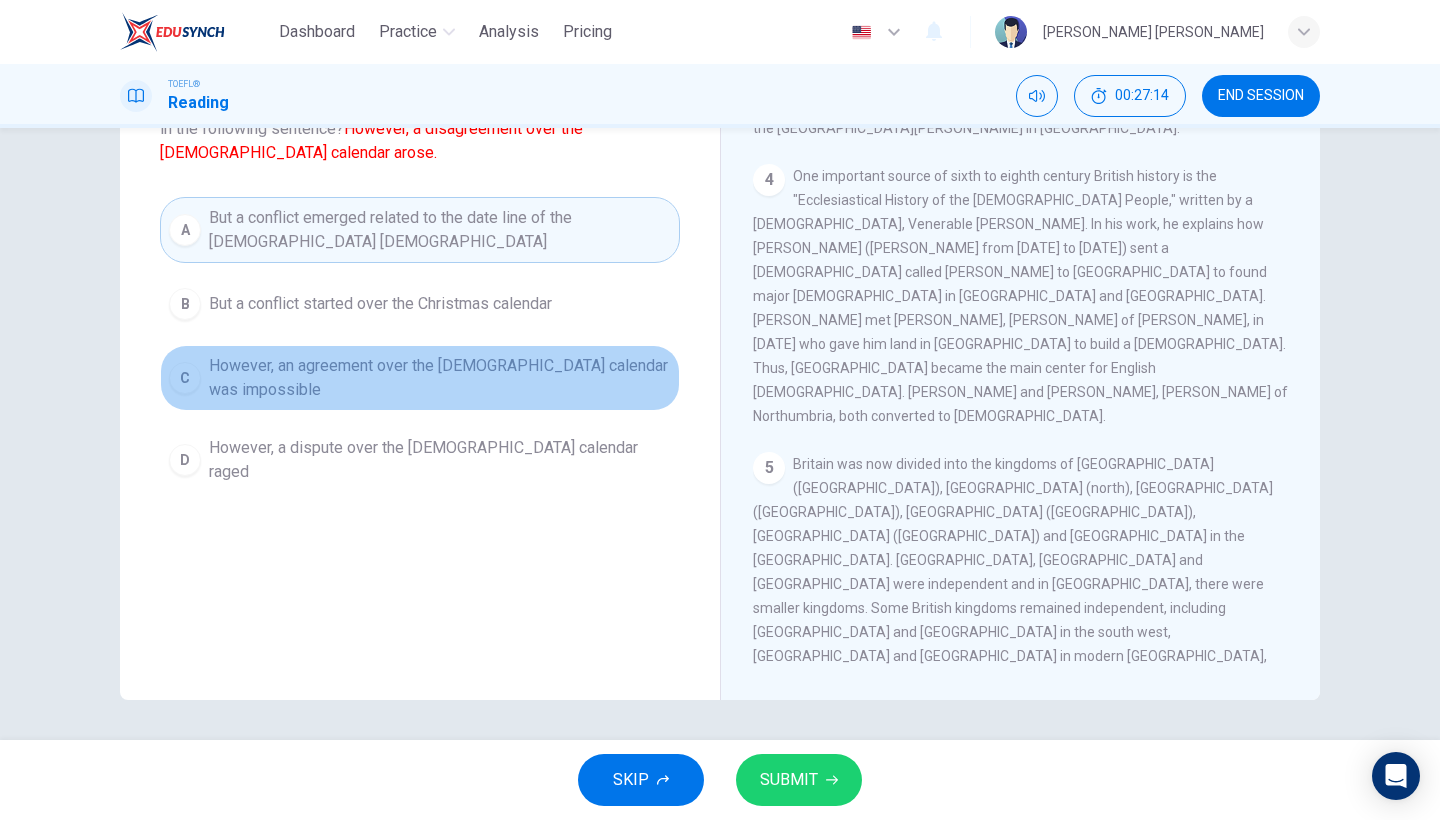click on "However, an agreement over the [DEMOGRAPHIC_DATA] calendar was impossible" at bounding box center (440, 378) 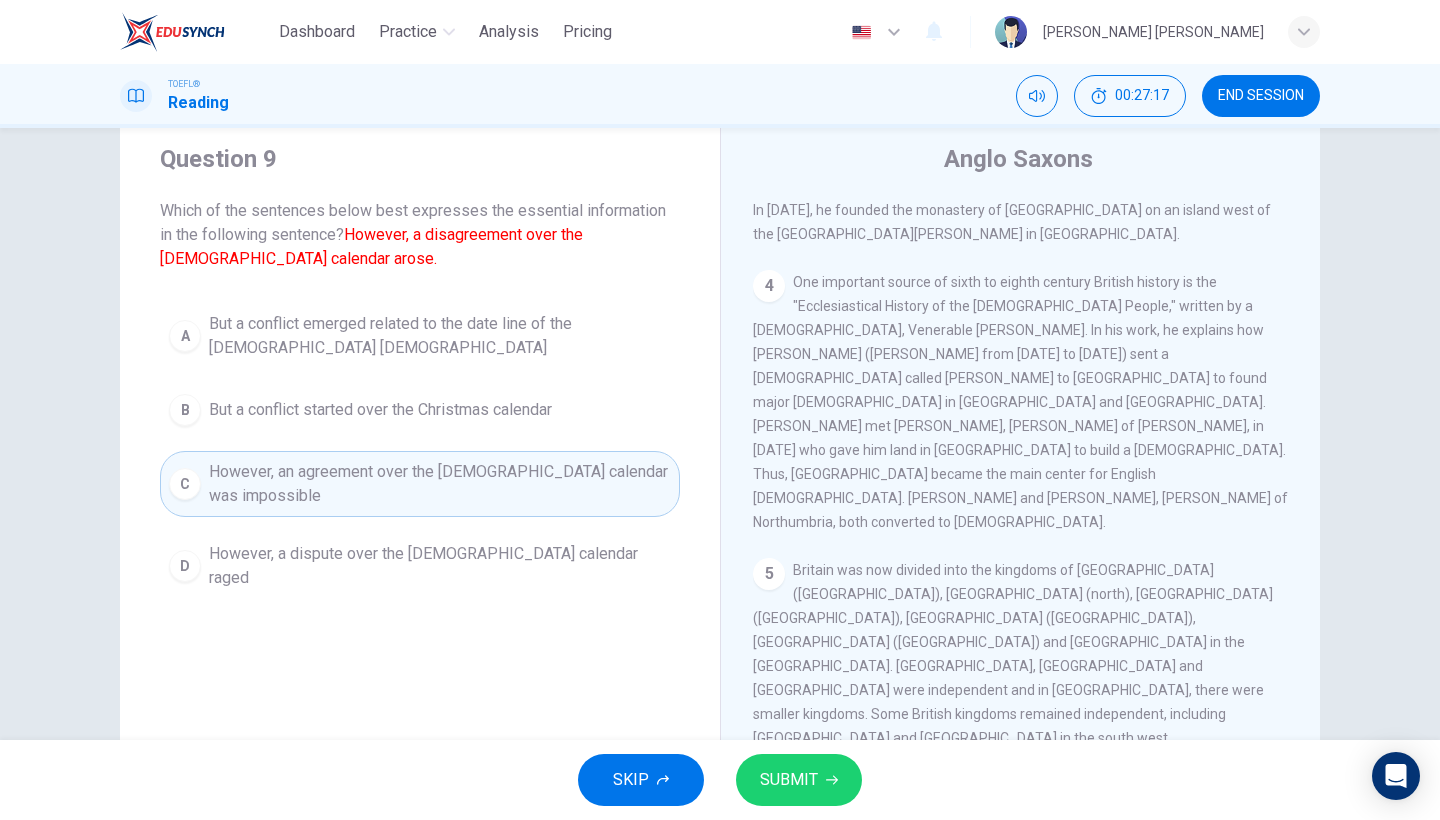 scroll, scrollTop: 52, scrollLeft: 0, axis: vertical 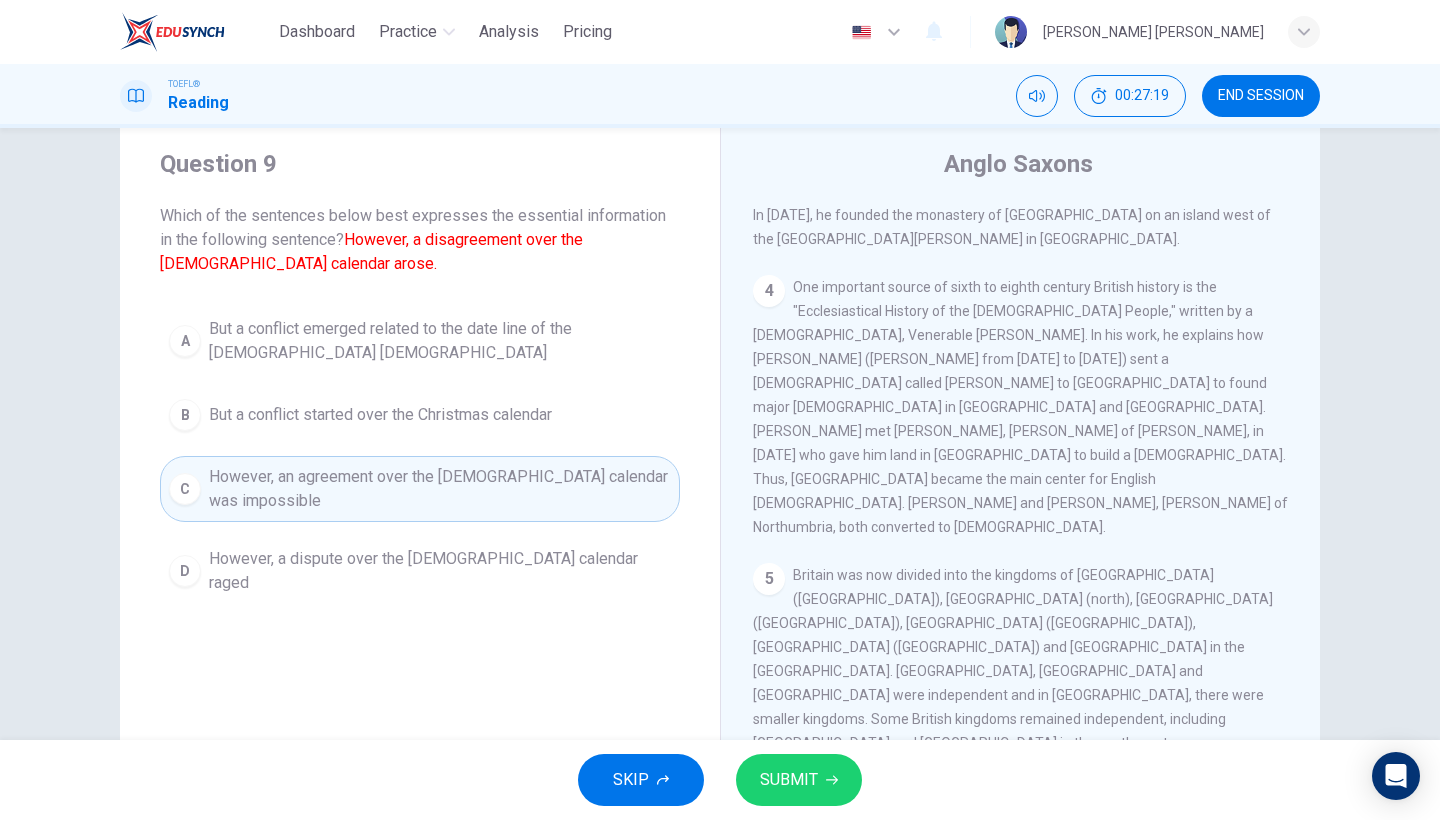 click on "D However, a dispute over the [DEMOGRAPHIC_DATA] calendar raged" at bounding box center (420, 571) 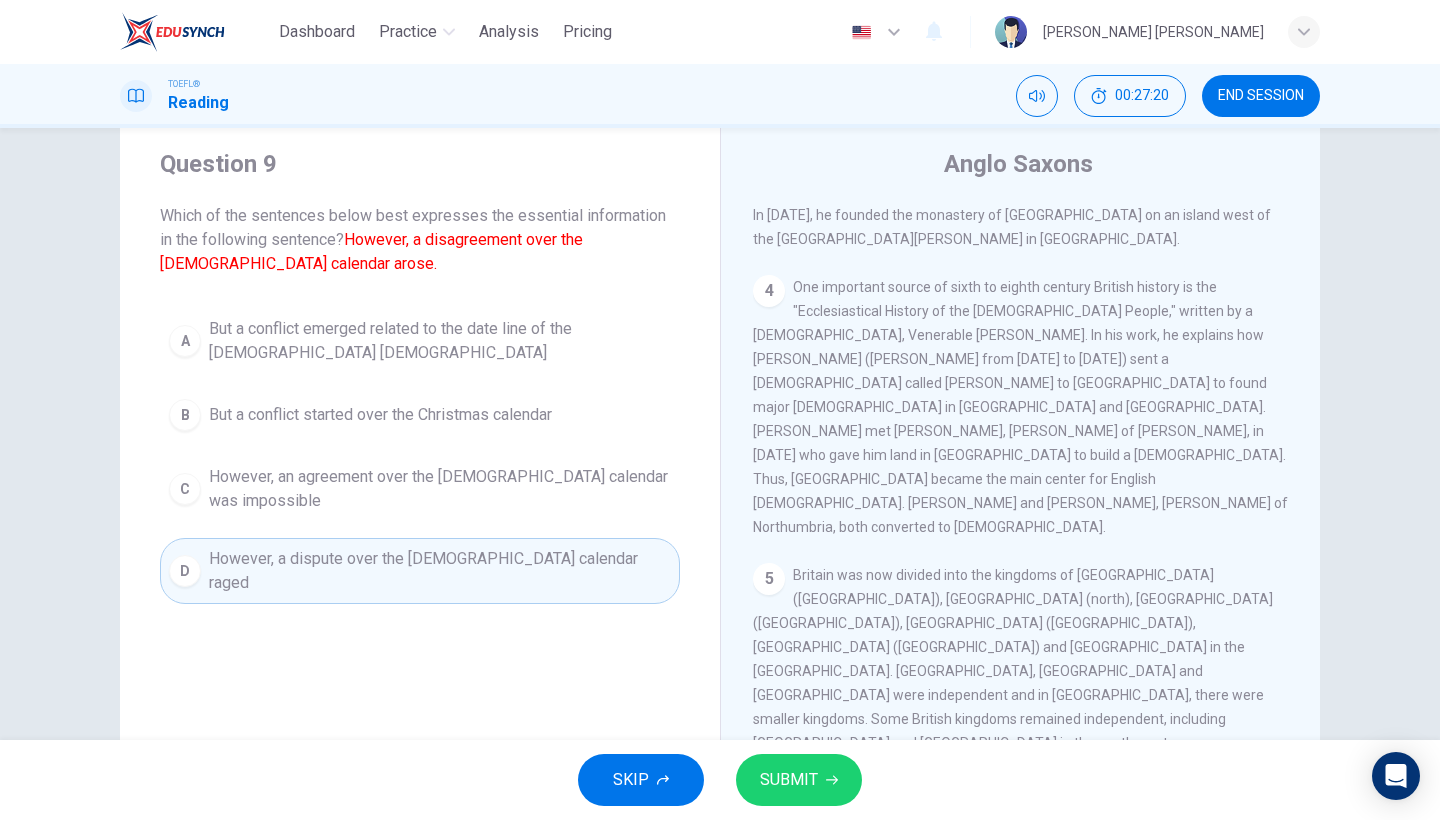 click on "Question 9 Which of the sentences below best expresses the essential information in the following sentence?
However, a disagreement over the [DEMOGRAPHIC_DATA] calendar arose. A But a conflict emerged related to the date line of the [DEMOGRAPHIC_DATA] [DEMOGRAPHIC_DATA] B But a conflict started over the Christmas calendar C However, an agreement over the [DEMOGRAPHIC_DATA] calendar was impossible D However, a dispute over the [DEMOGRAPHIC_DATA] calendar raged" at bounding box center [420, 376] 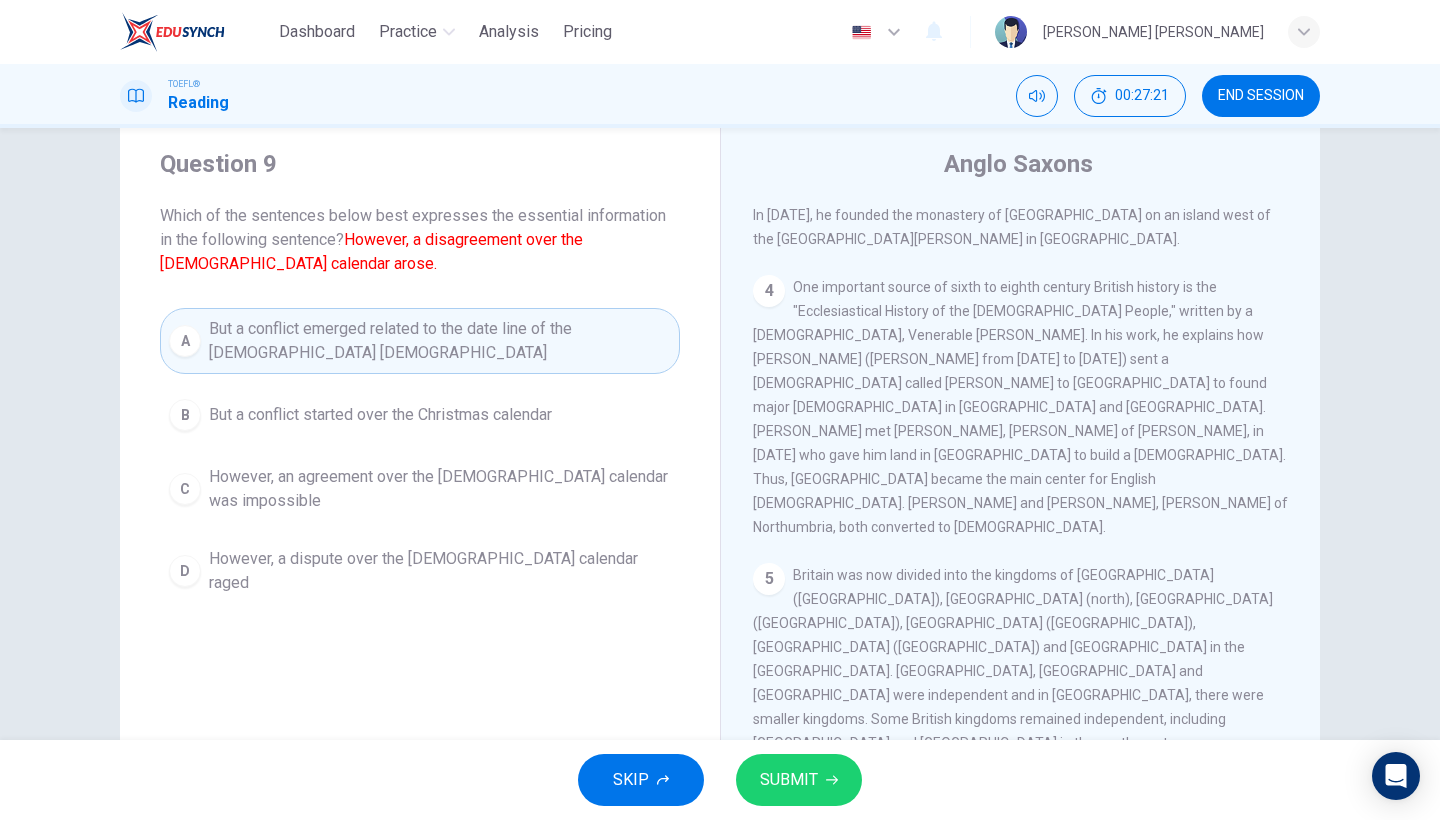 click on "However, a dispute over the [DEMOGRAPHIC_DATA] calendar raged" at bounding box center (440, 571) 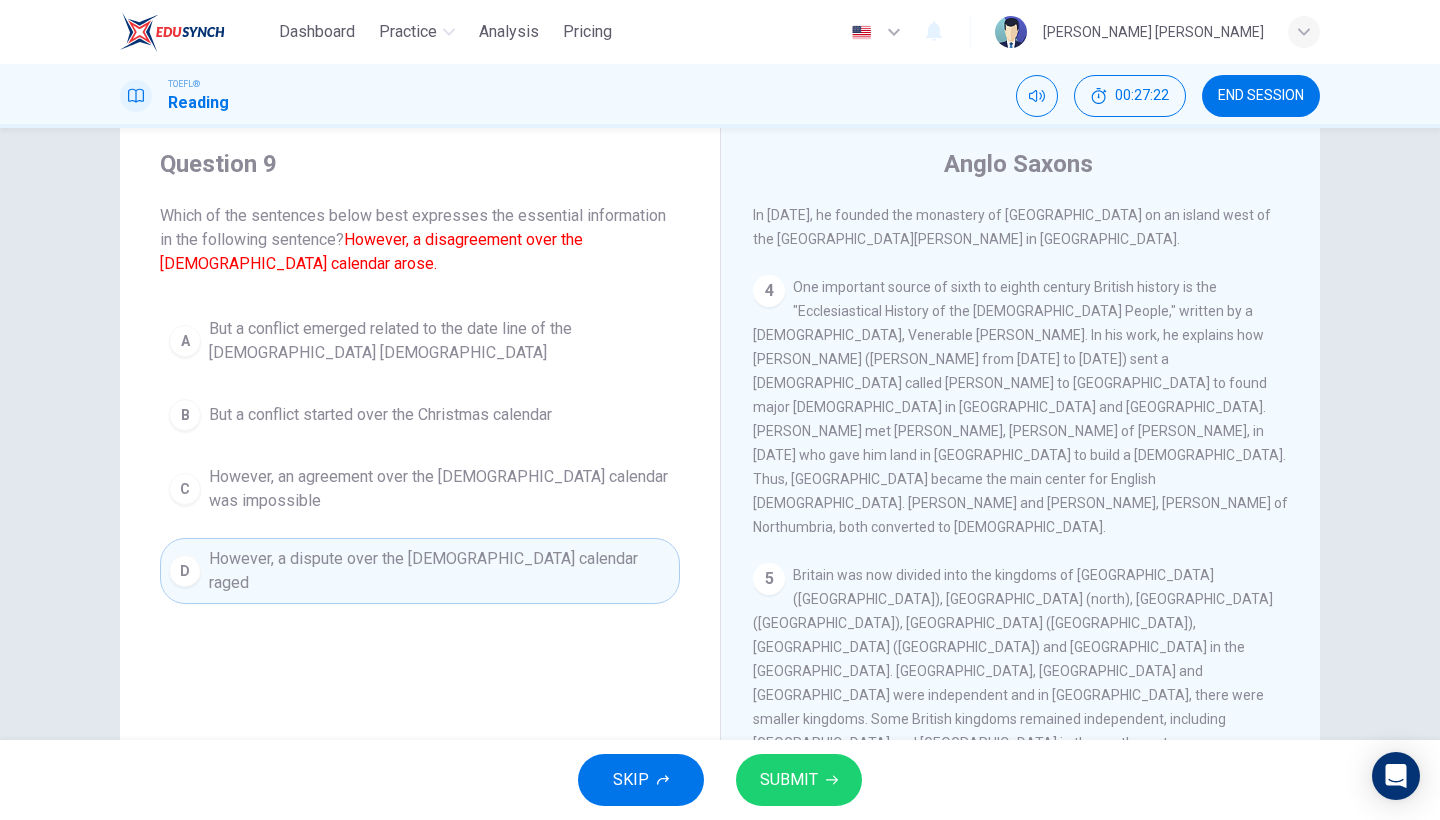 click on "A But a conflict emerged related to the date line of the [DEMOGRAPHIC_DATA]" at bounding box center [420, 341] 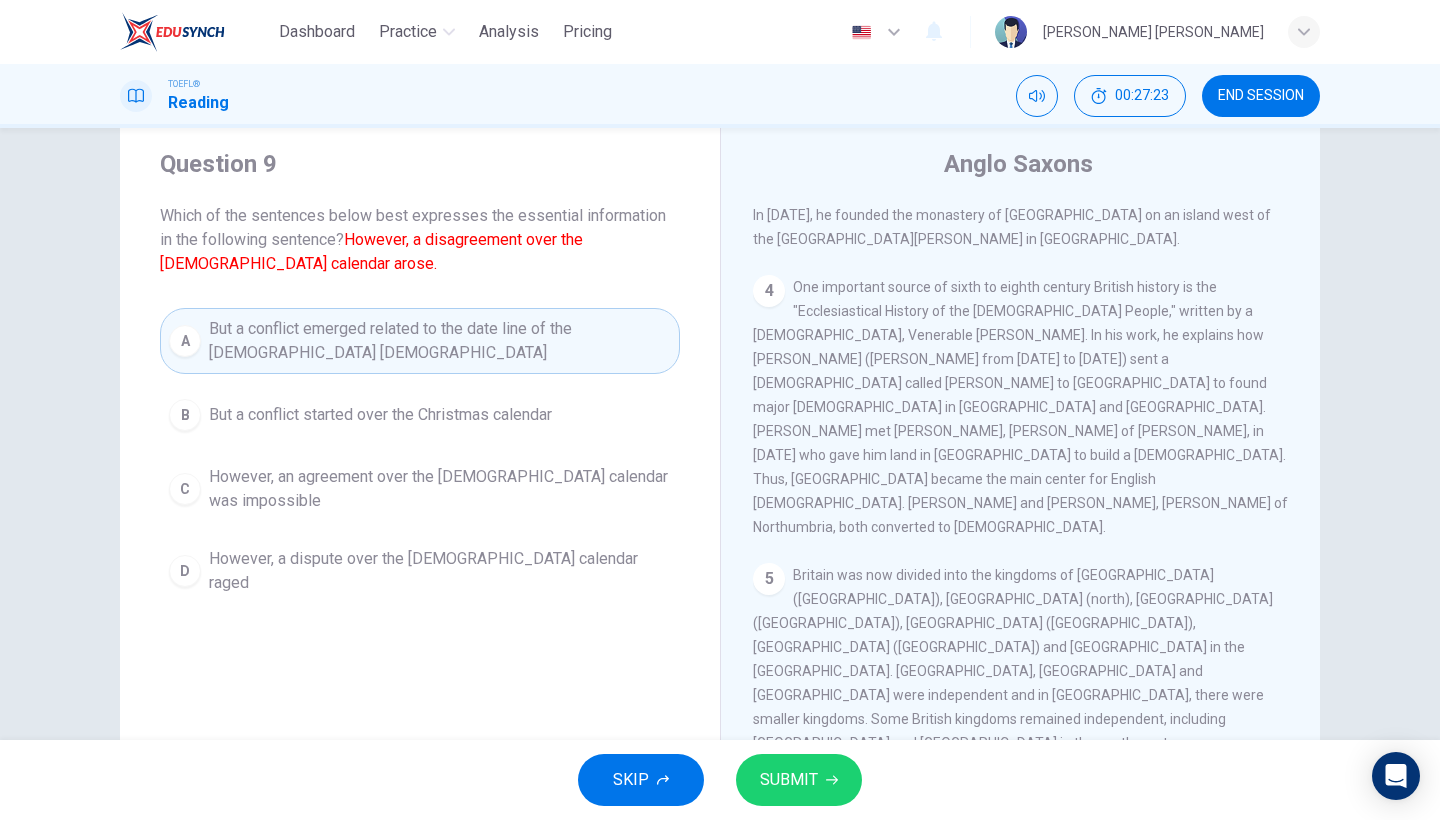 click on "D However, a dispute over the [DEMOGRAPHIC_DATA] calendar raged" at bounding box center [420, 571] 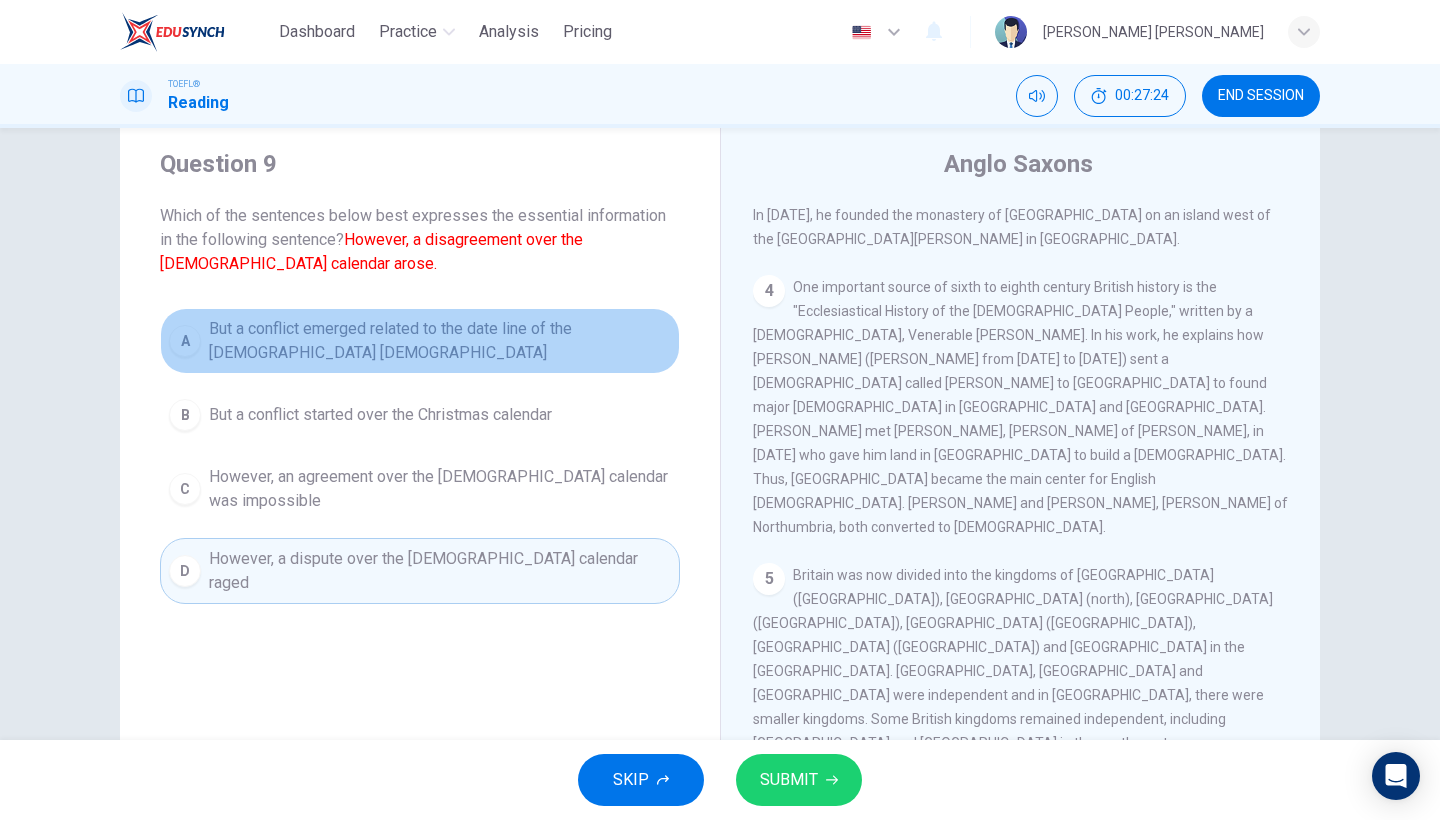 click on "A But a conflict emerged related to the date line of the [DEMOGRAPHIC_DATA]" at bounding box center (420, 341) 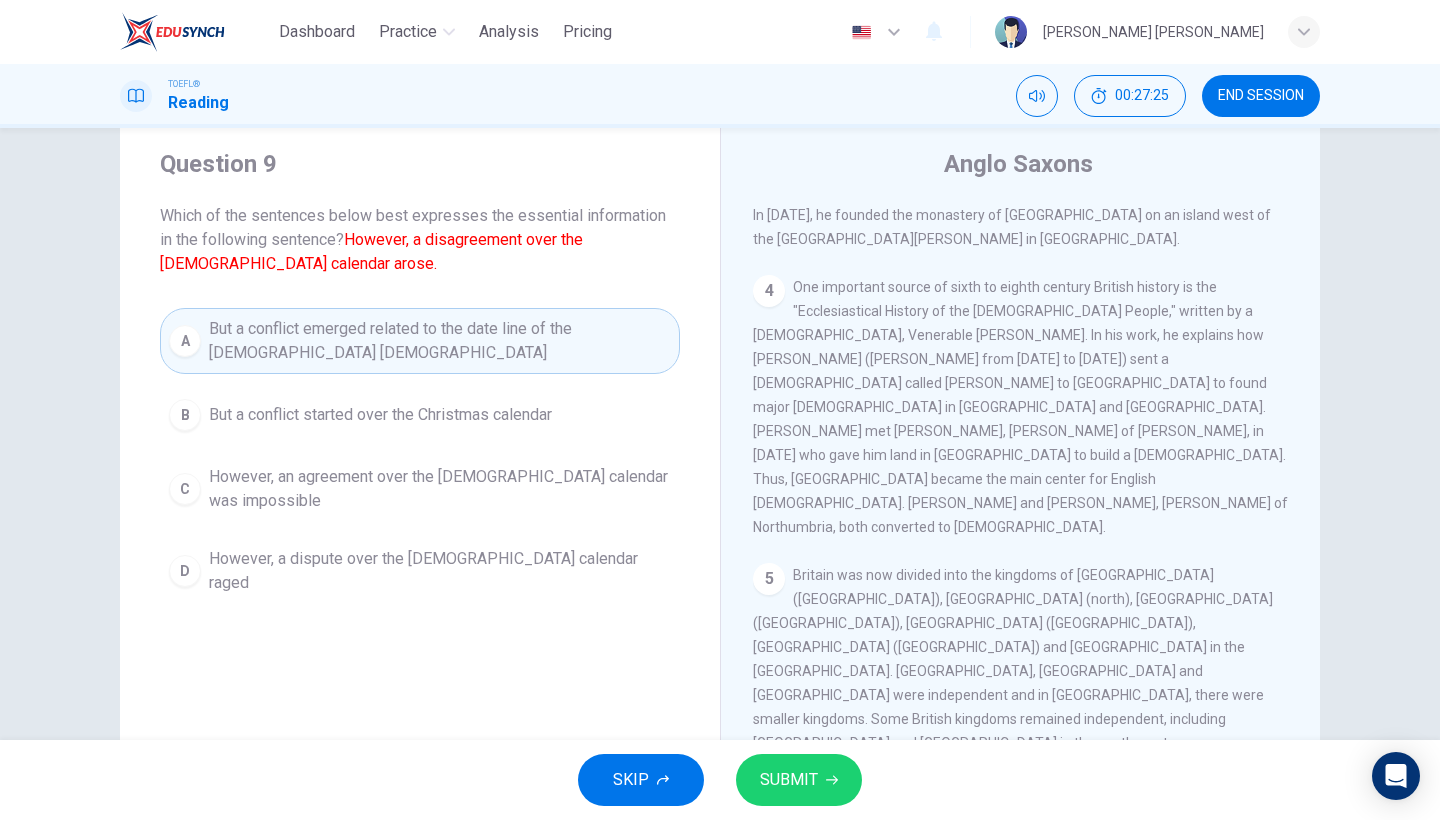 click on "D However, a dispute over the [DEMOGRAPHIC_DATA] calendar raged" at bounding box center [420, 571] 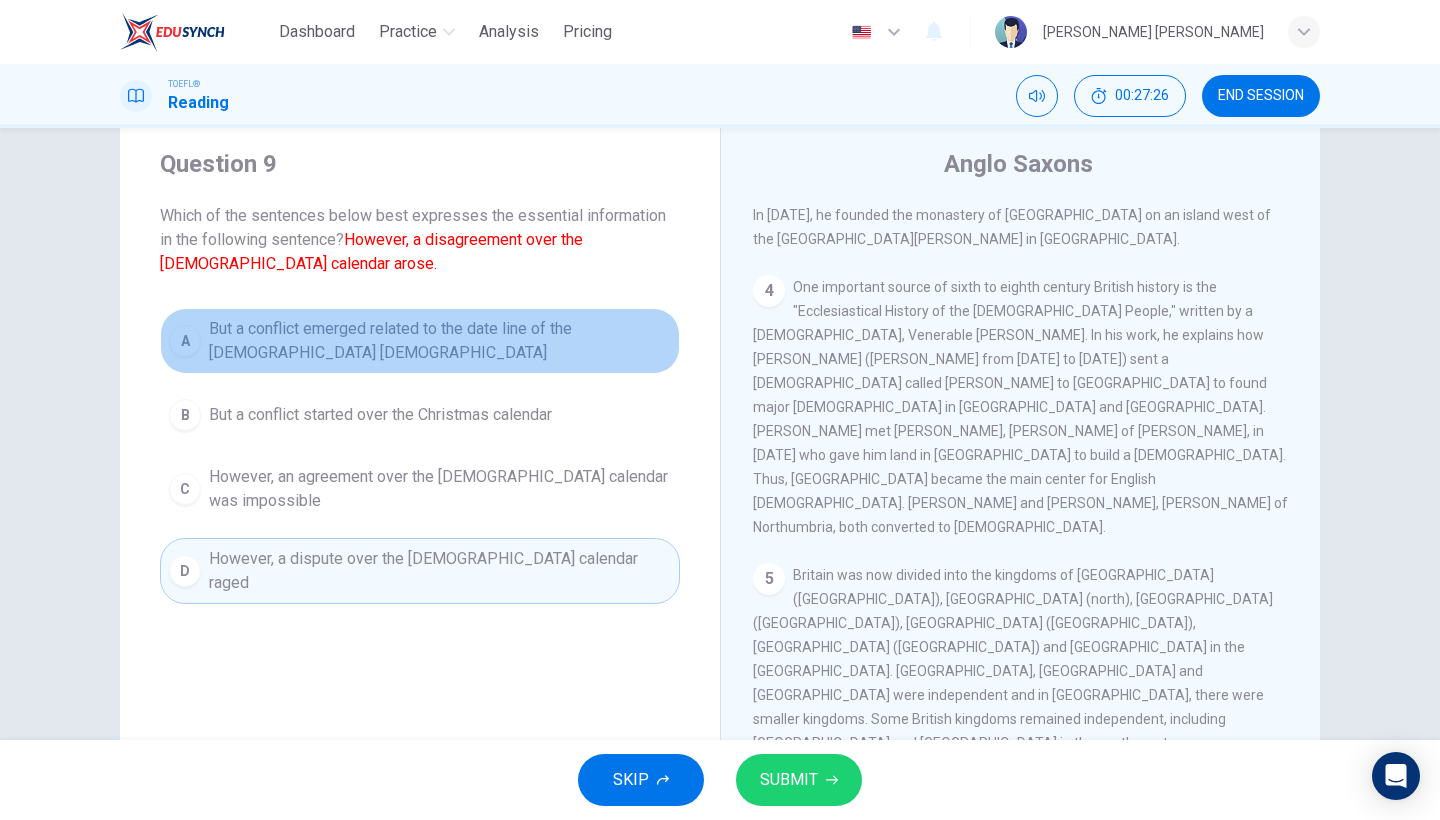 click on "A But a conflict emerged related to the date line of the [DEMOGRAPHIC_DATA]" at bounding box center [420, 341] 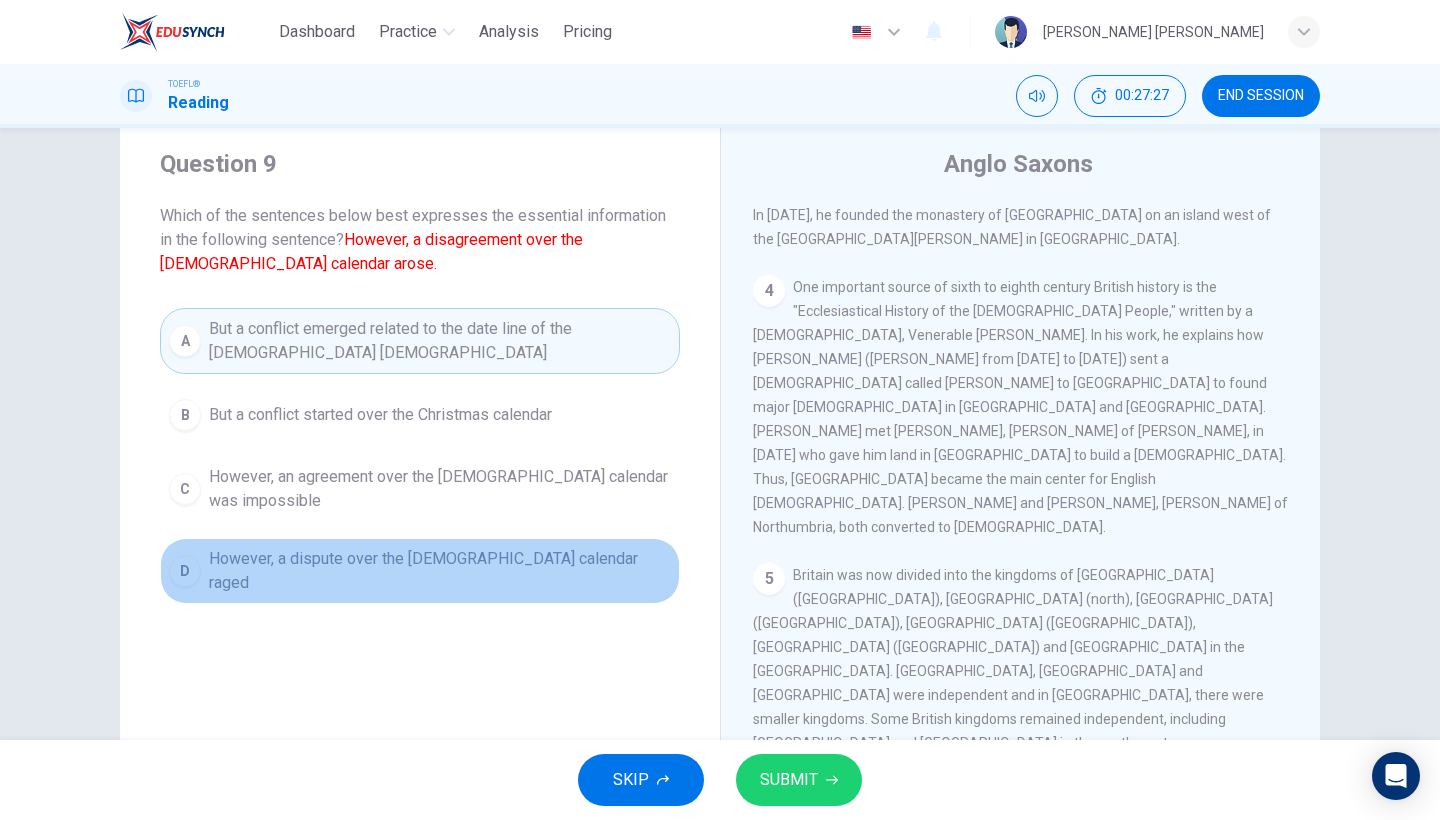 click on "However, a dispute over the [DEMOGRAPHIC_DATA] calendar raged" at bounding box center (440, 571) 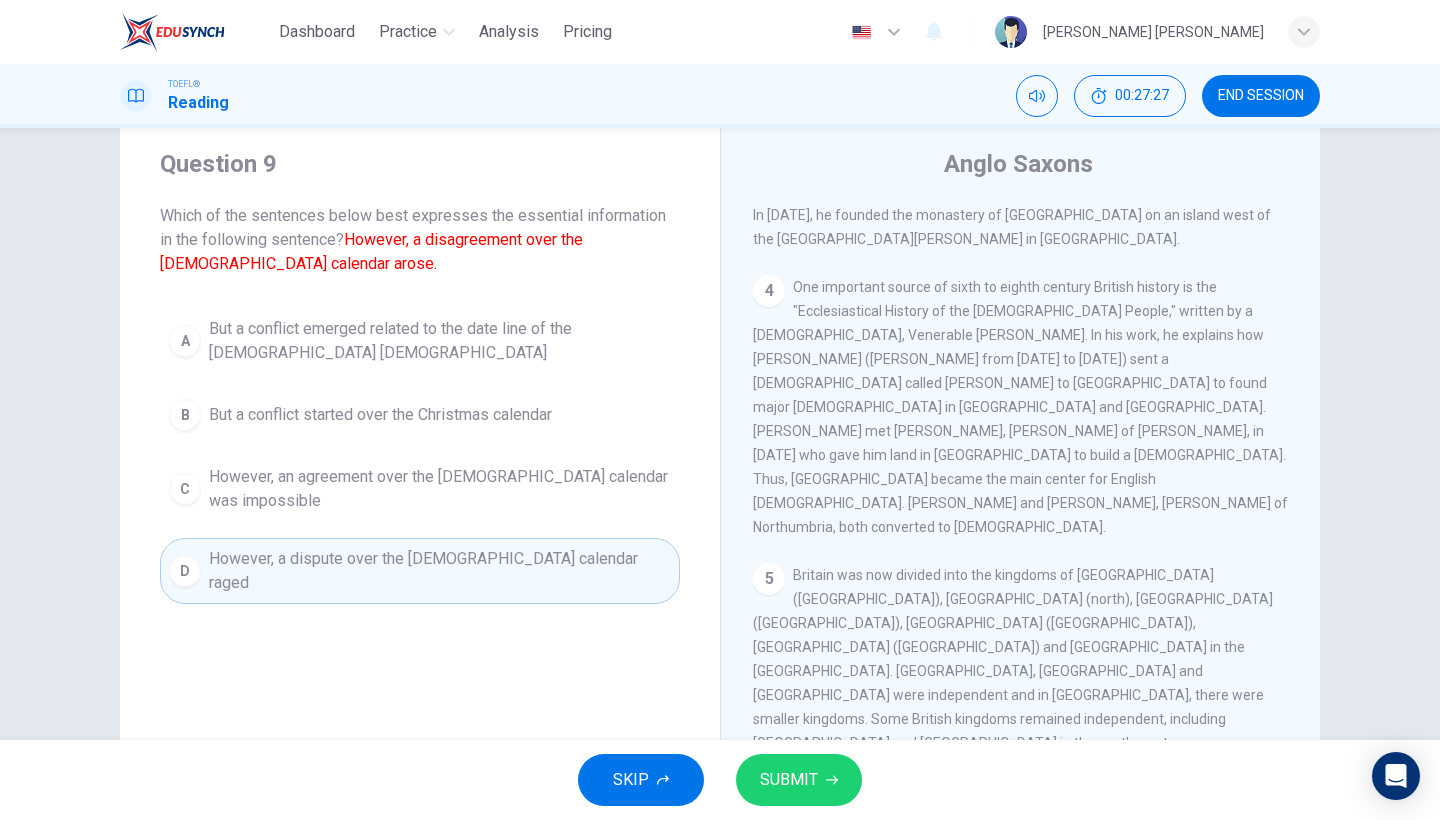click on "But a conflict emerged related to the date line of the [DEMOGRAPHIC_DATA] [DEMOGRAPHIC_DATA]" at bounding box center [440, 341] 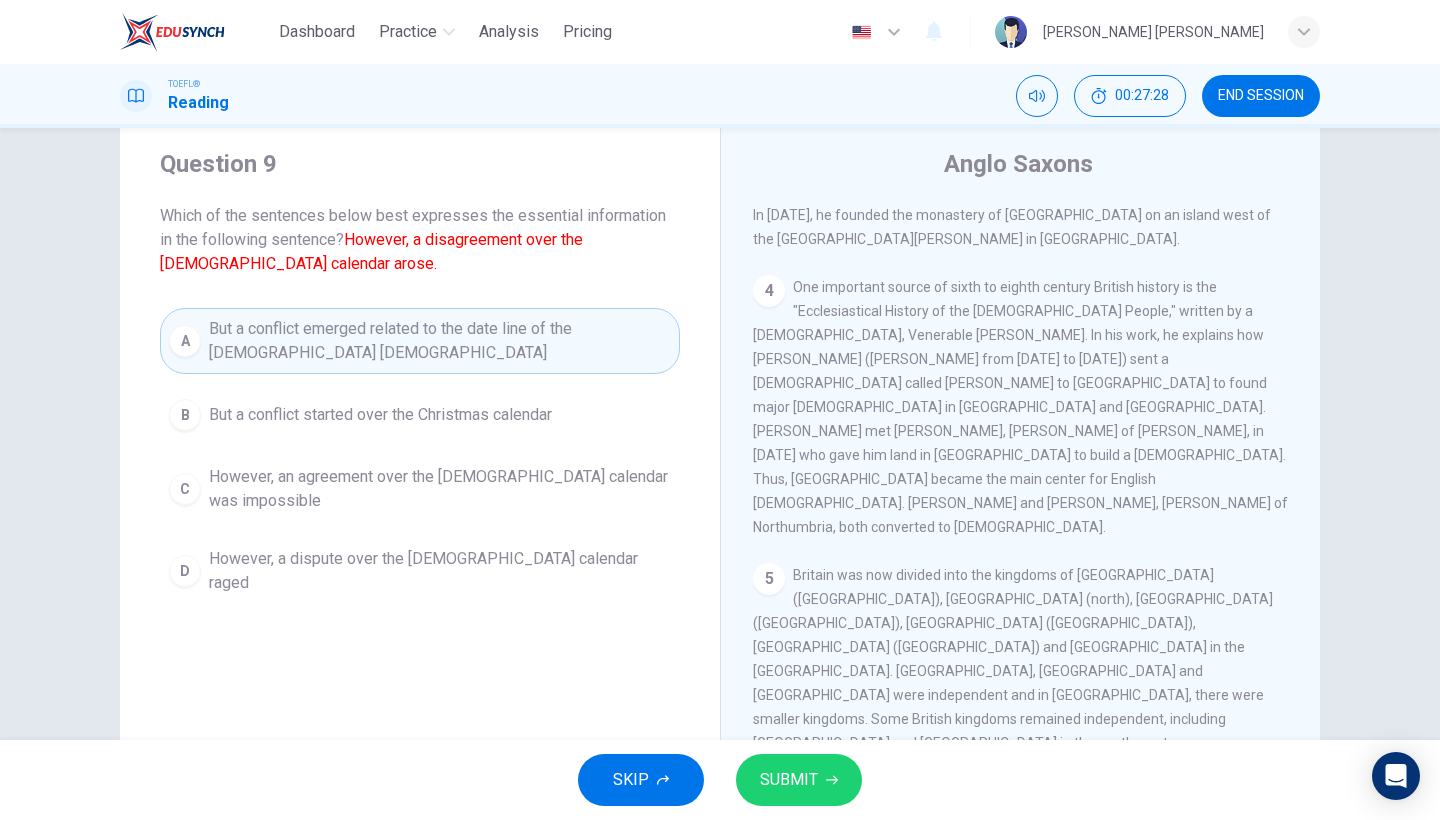 click on "D However, a dispute over the [DEMOGRAPHIC_DATA] calendar raged" at bounding box center (420, 571) 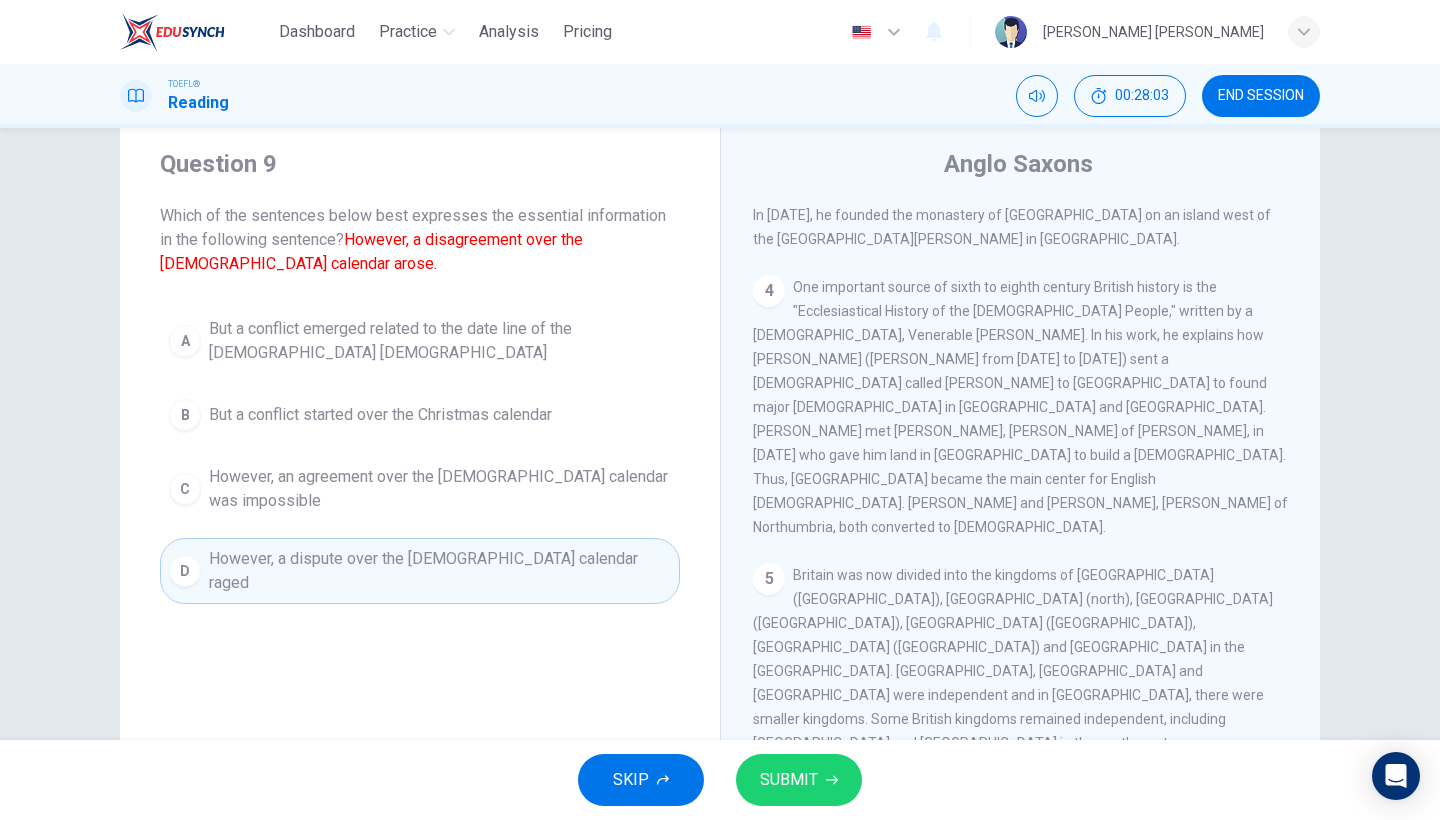click on "SUBMIT" at bounding box center (799, 780) 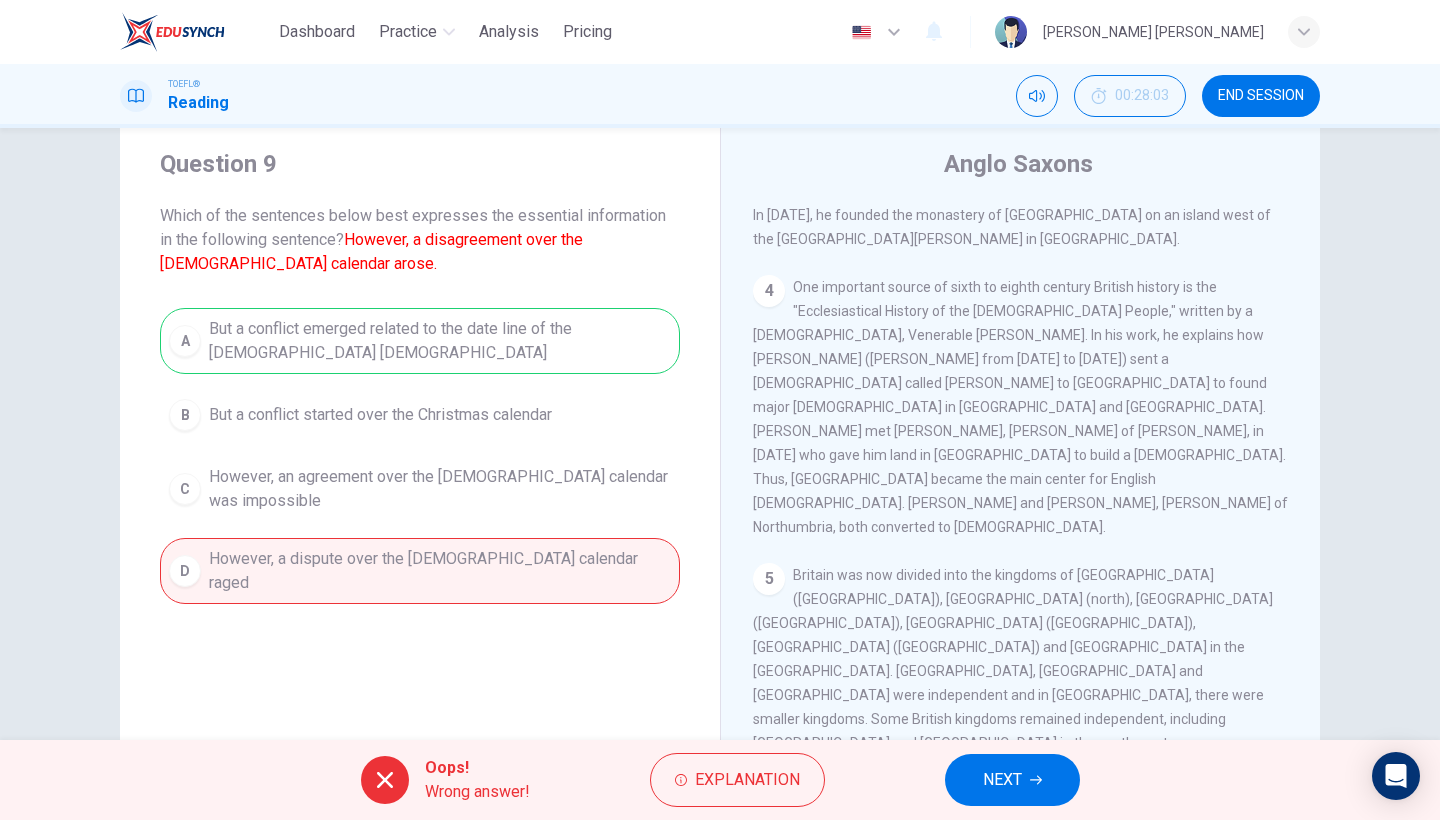 click 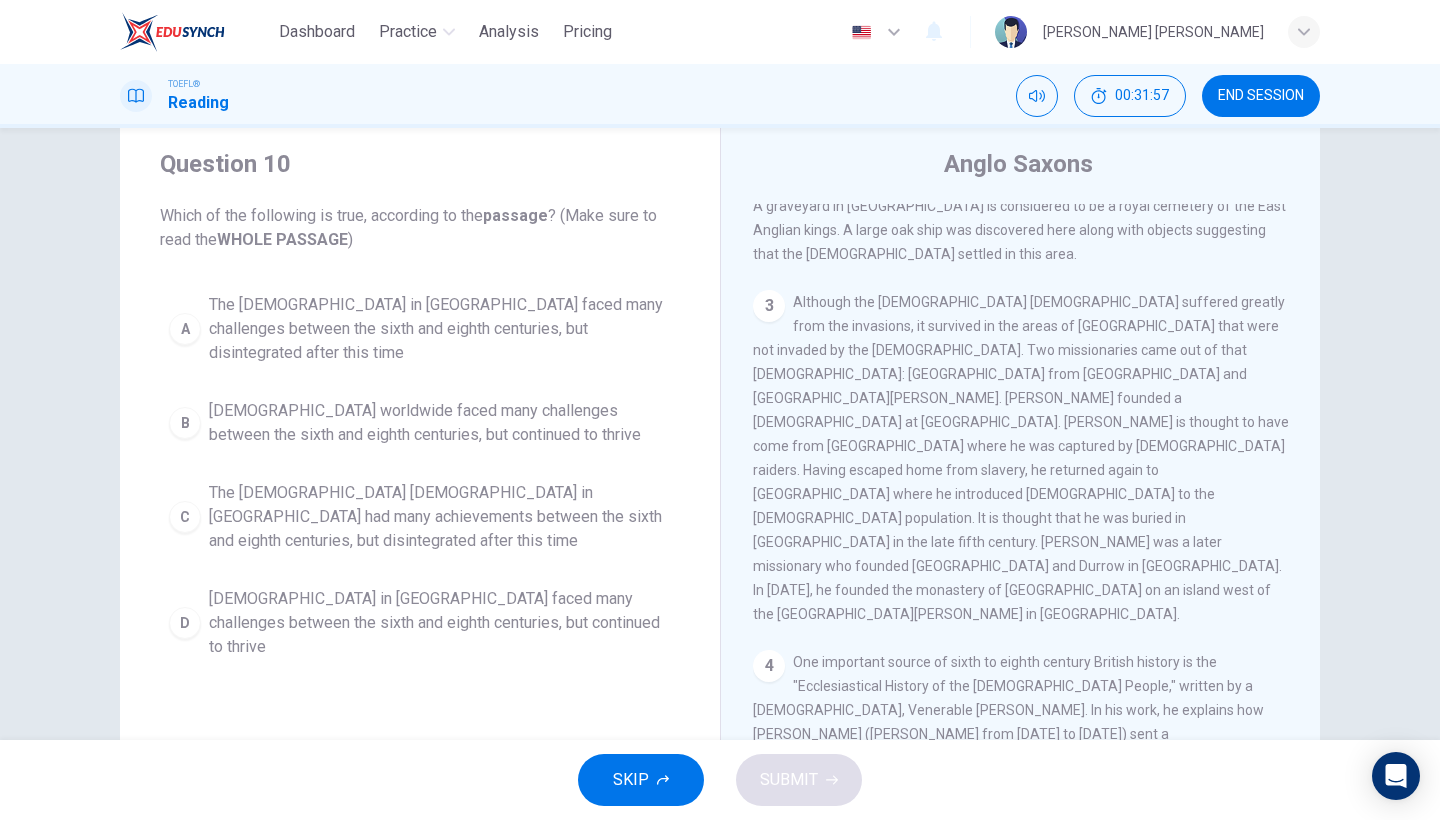scroll, scrollTop: 347, scrollLeft: 0, axis: vertical 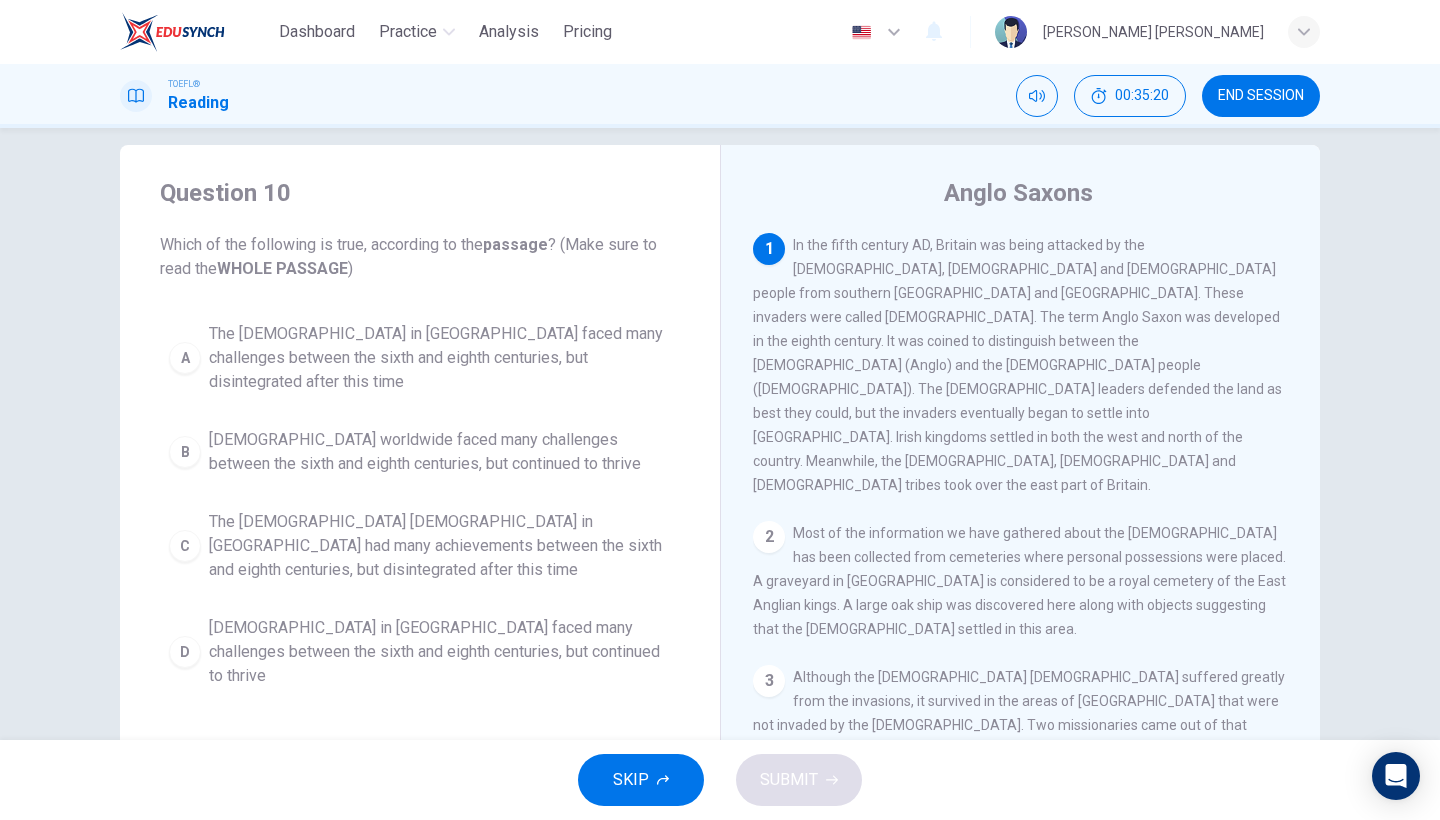 click on "D The [DEMOGRAPHIC_DATA] in [GEOGRAPHIC_DATA] faced many challenges between the sixth and eighth centuries, but continued to thrive" at bounding box center (420, 652) 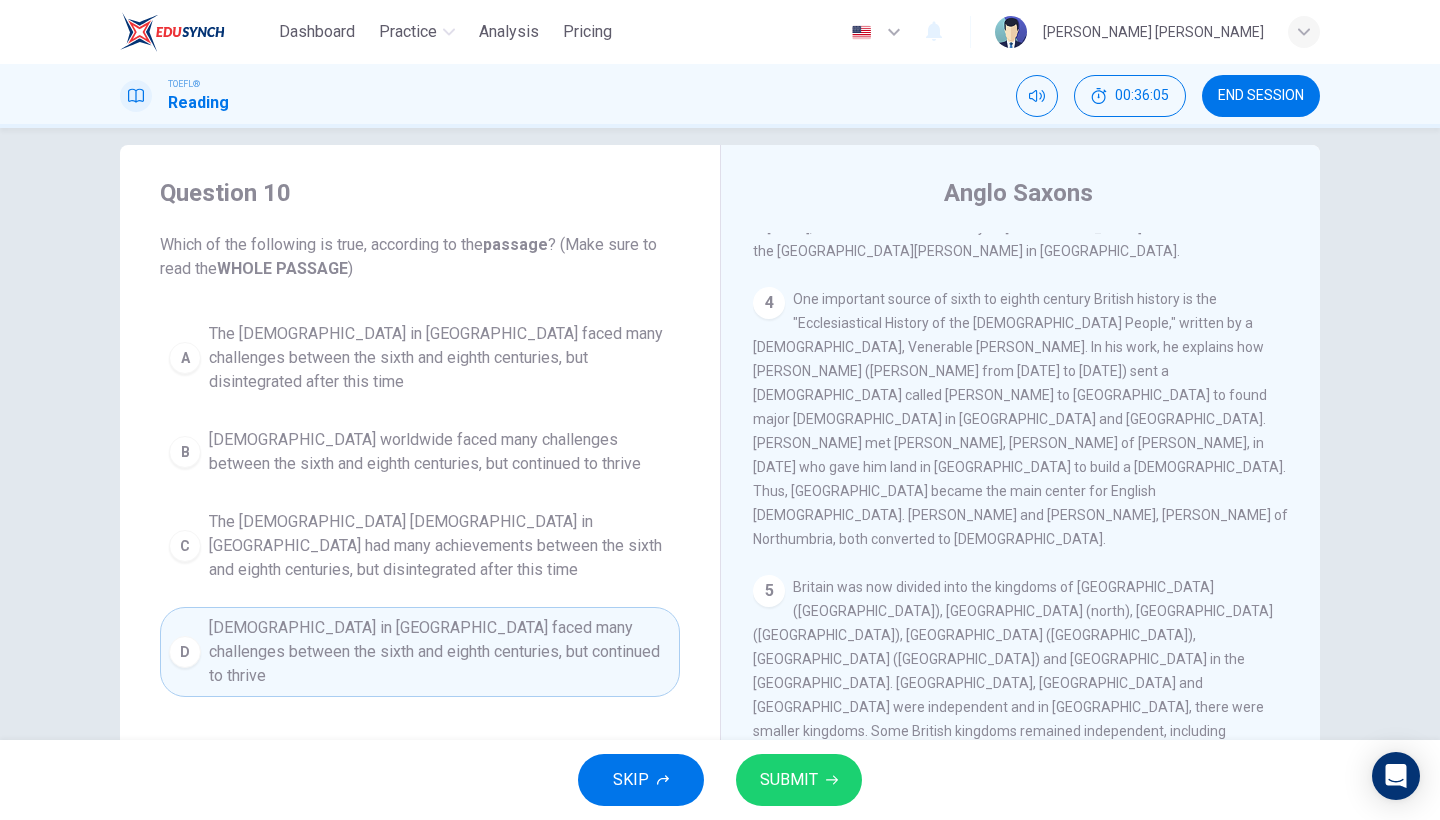 scroll, scrollTop: 721, scrollLeft: 0, axis: vertical 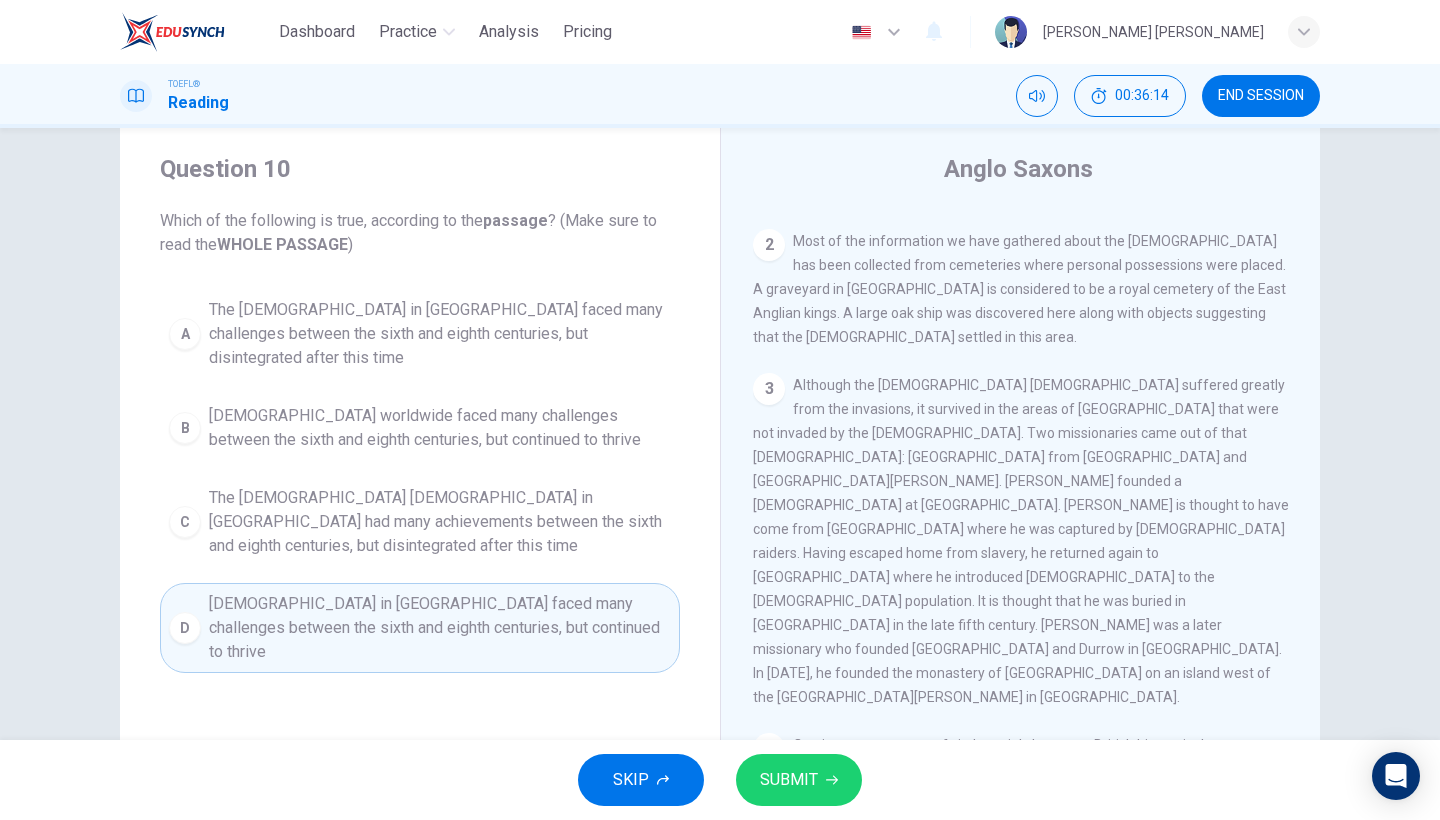 click on "3" at bounding box center (769, 389) 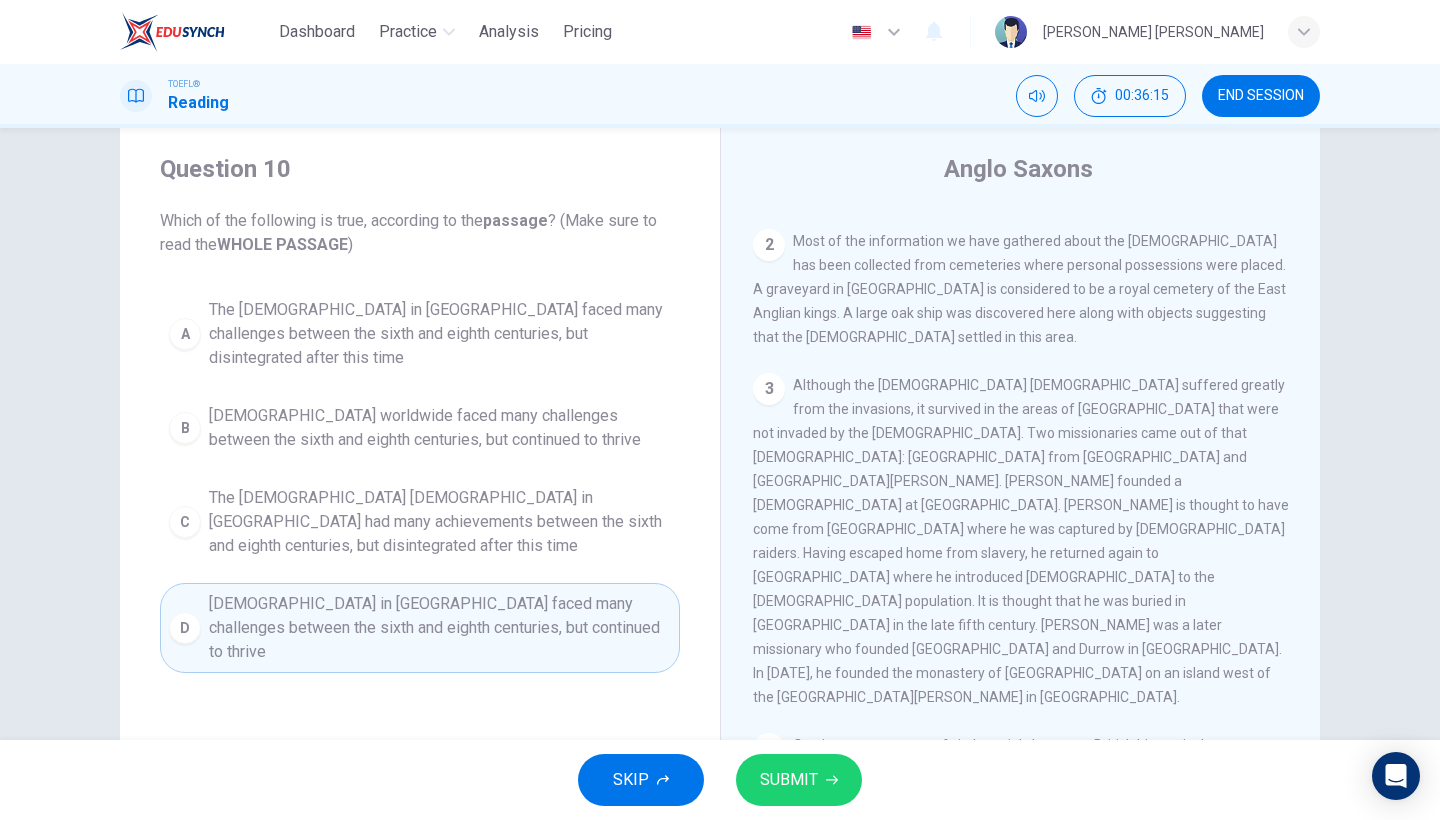 click on "3" at bounding box center [769, 389] 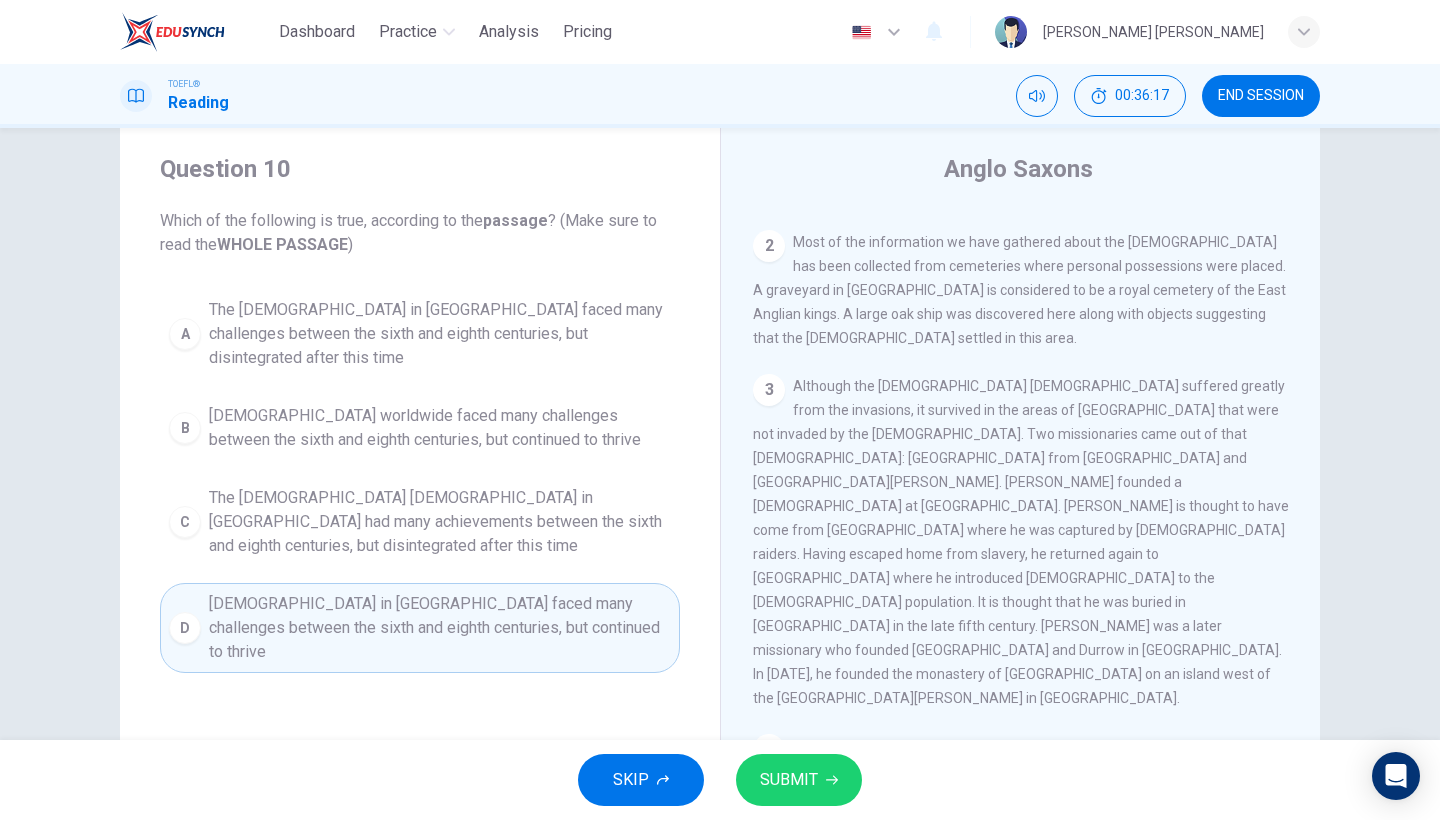 scroll, scrollTop: 269, scrollLeft: 0, axis: vertical 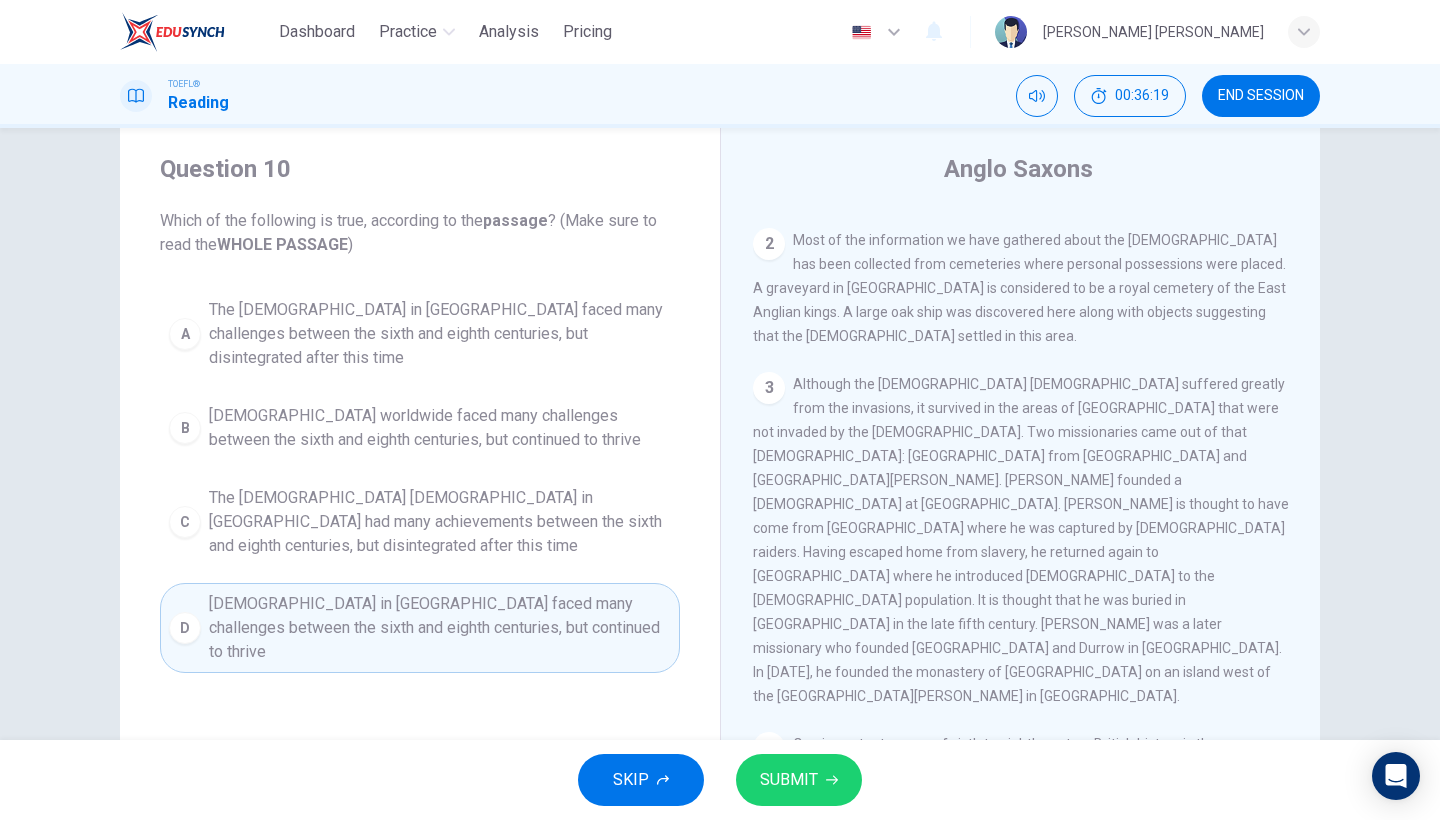 drag, startPoint x: 795, startPoint y: 314, endPoint x: 1083, endPoint y: 315, distance: 288.00174 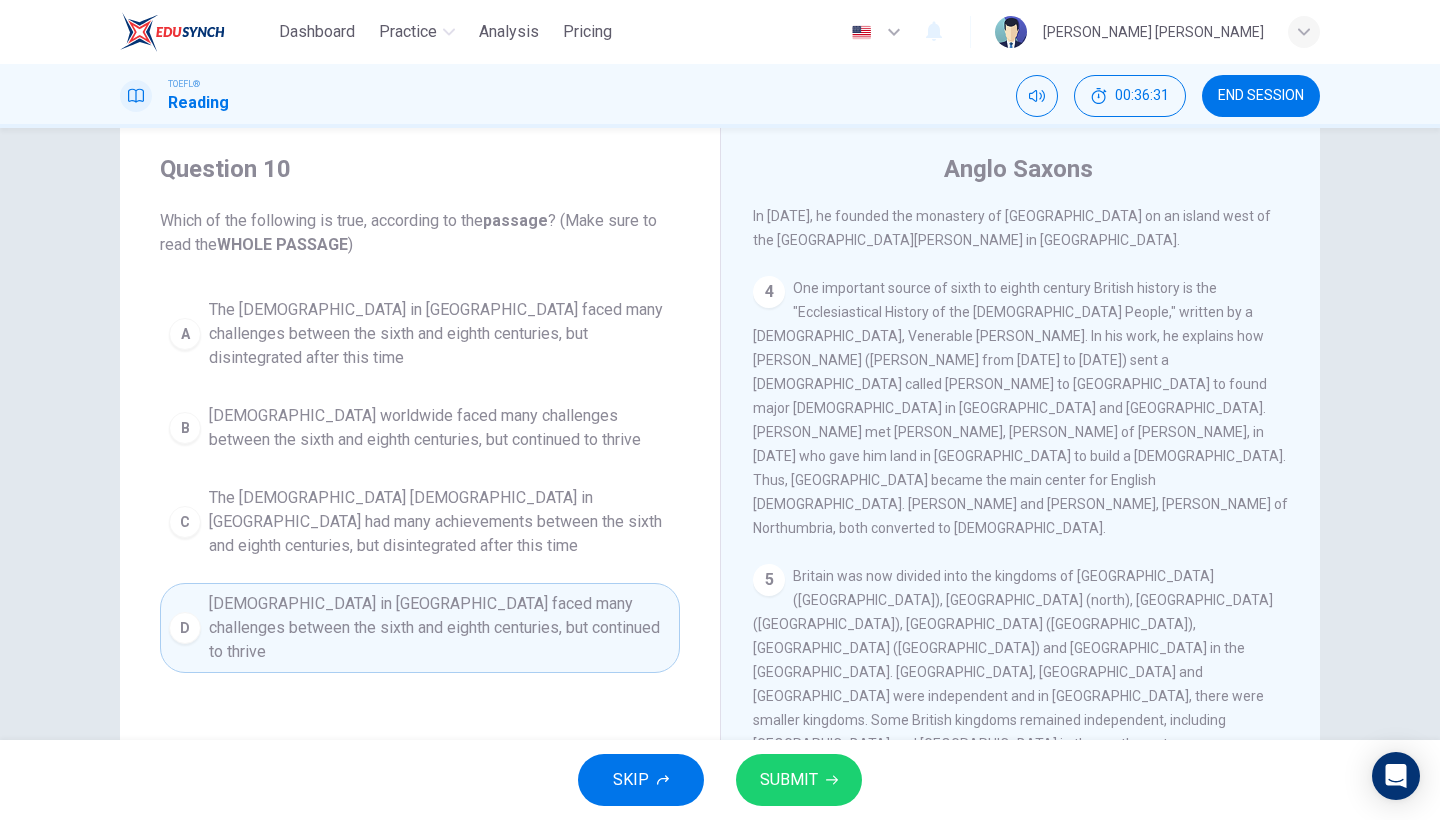 scroll, scrollTop: 721, scrollLeft: 0, axis: vertical 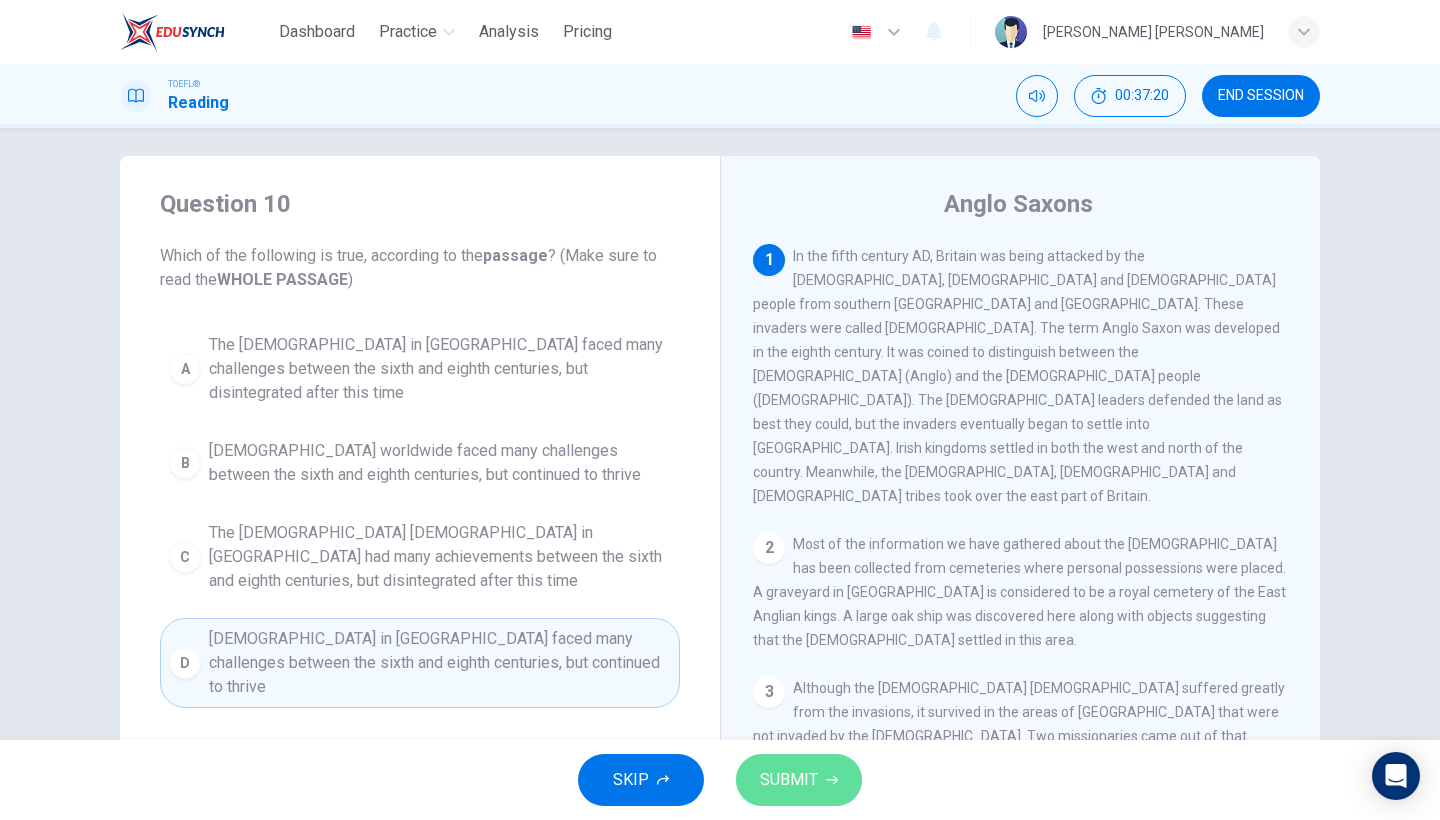 click on "SUBMIT" at bounding box center (789, 780) 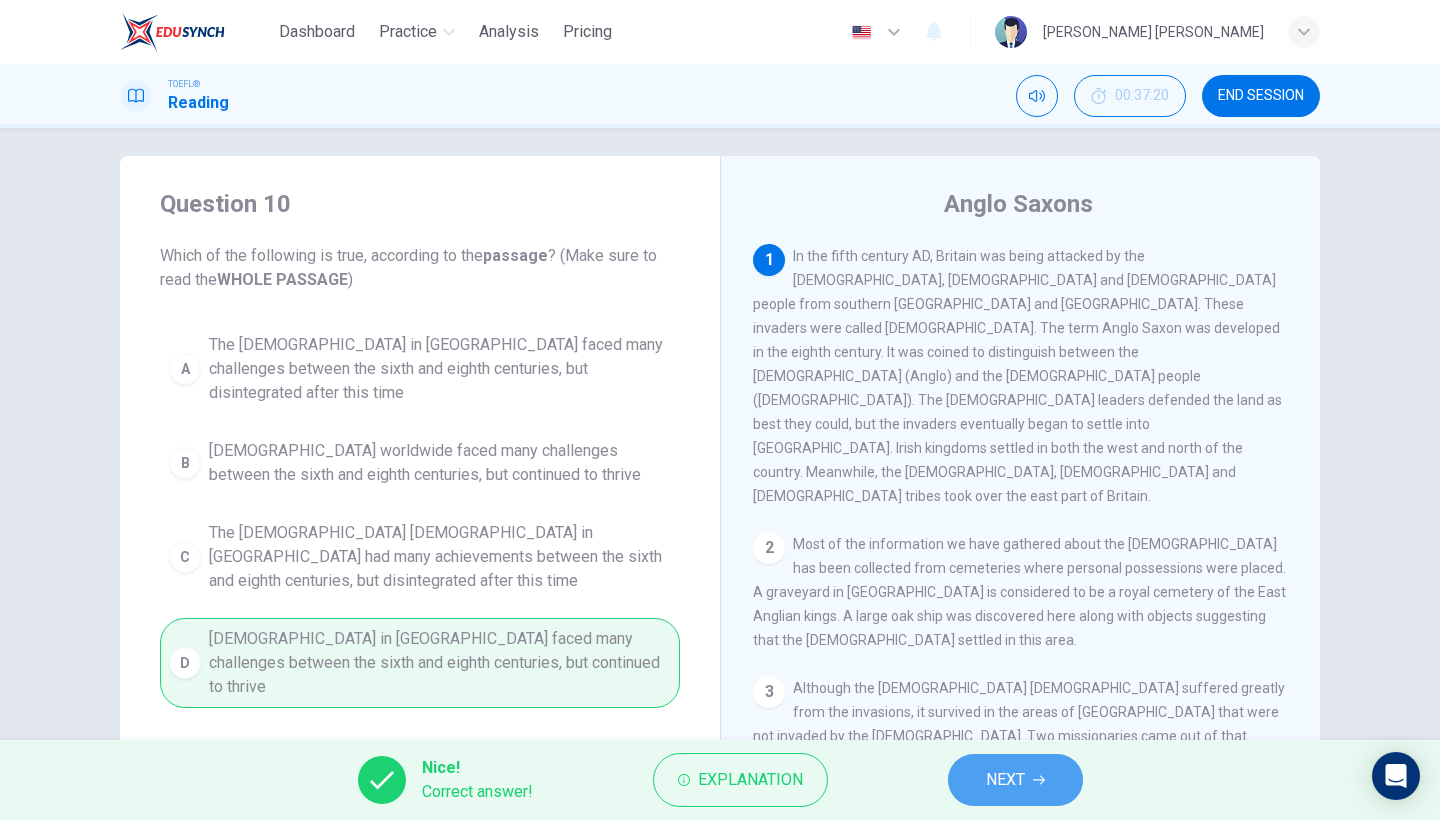 click on "NEXT" at bounding box center (1005, 780) 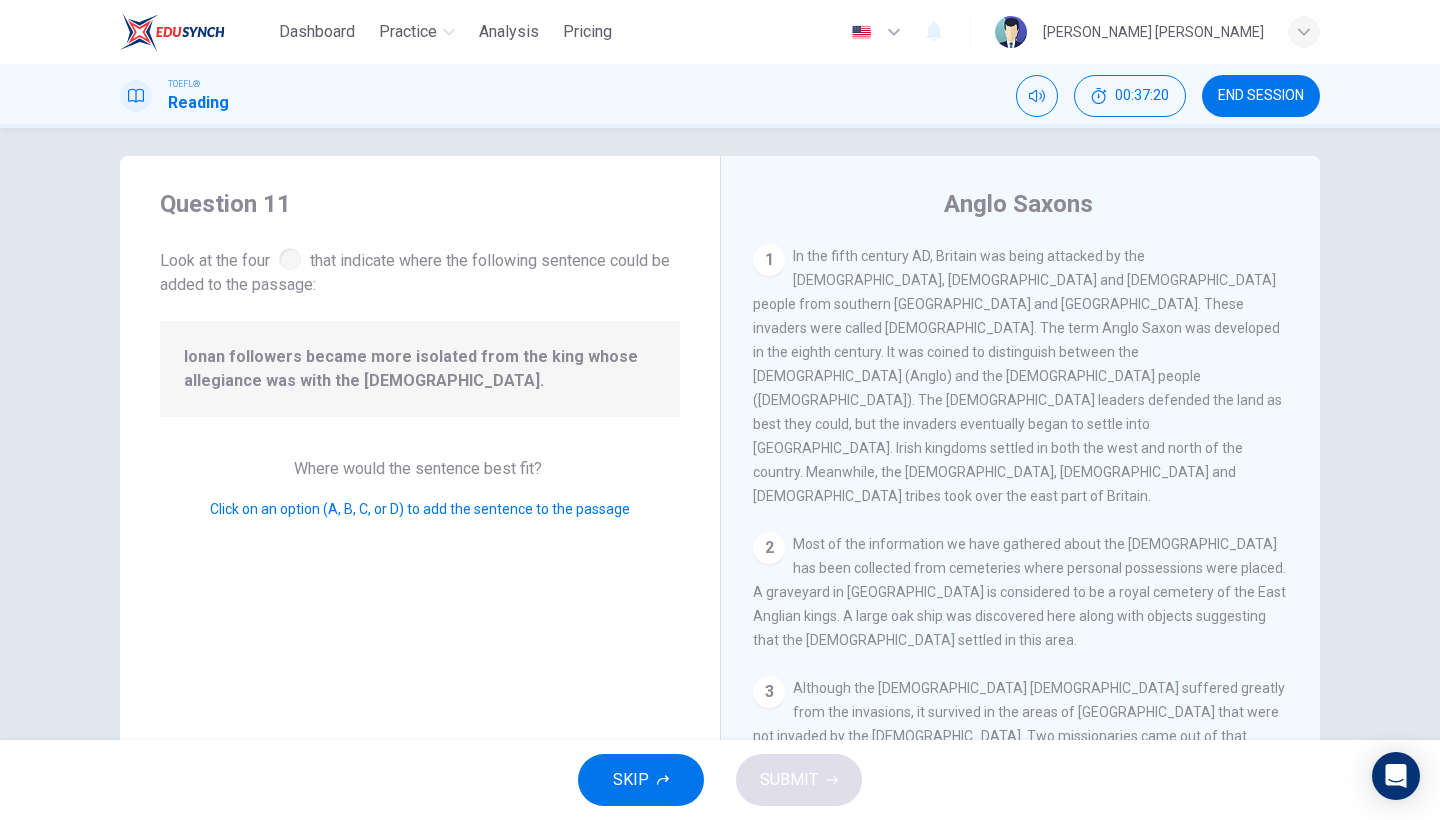 scroll, scrollTop: 769, scrollLeft: 0, axis: vertical 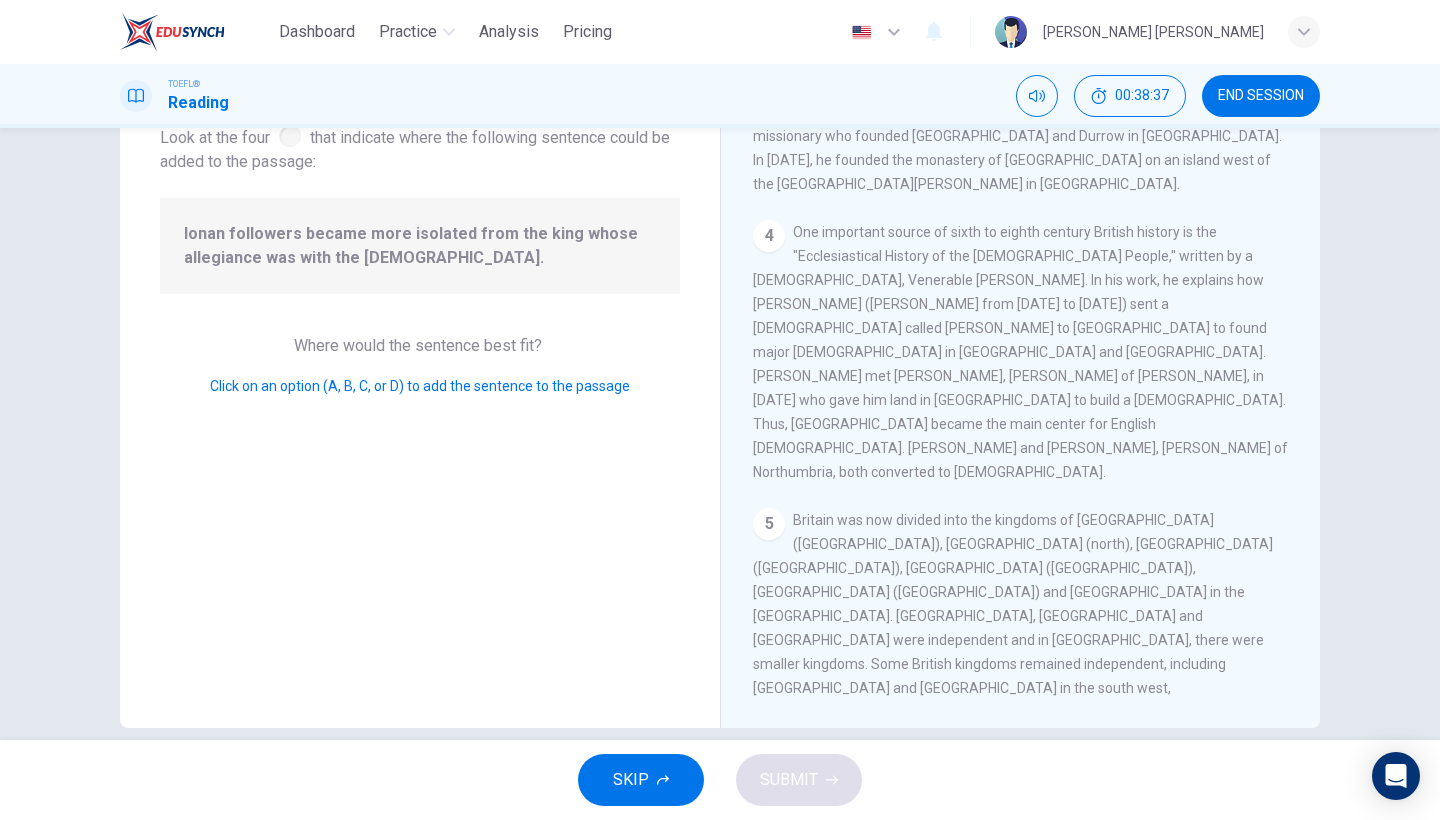 drag, startPoint x: 1207, startPoint y: 451, endPoint x: 1234, endPoint y: 456, distance: 27.45906 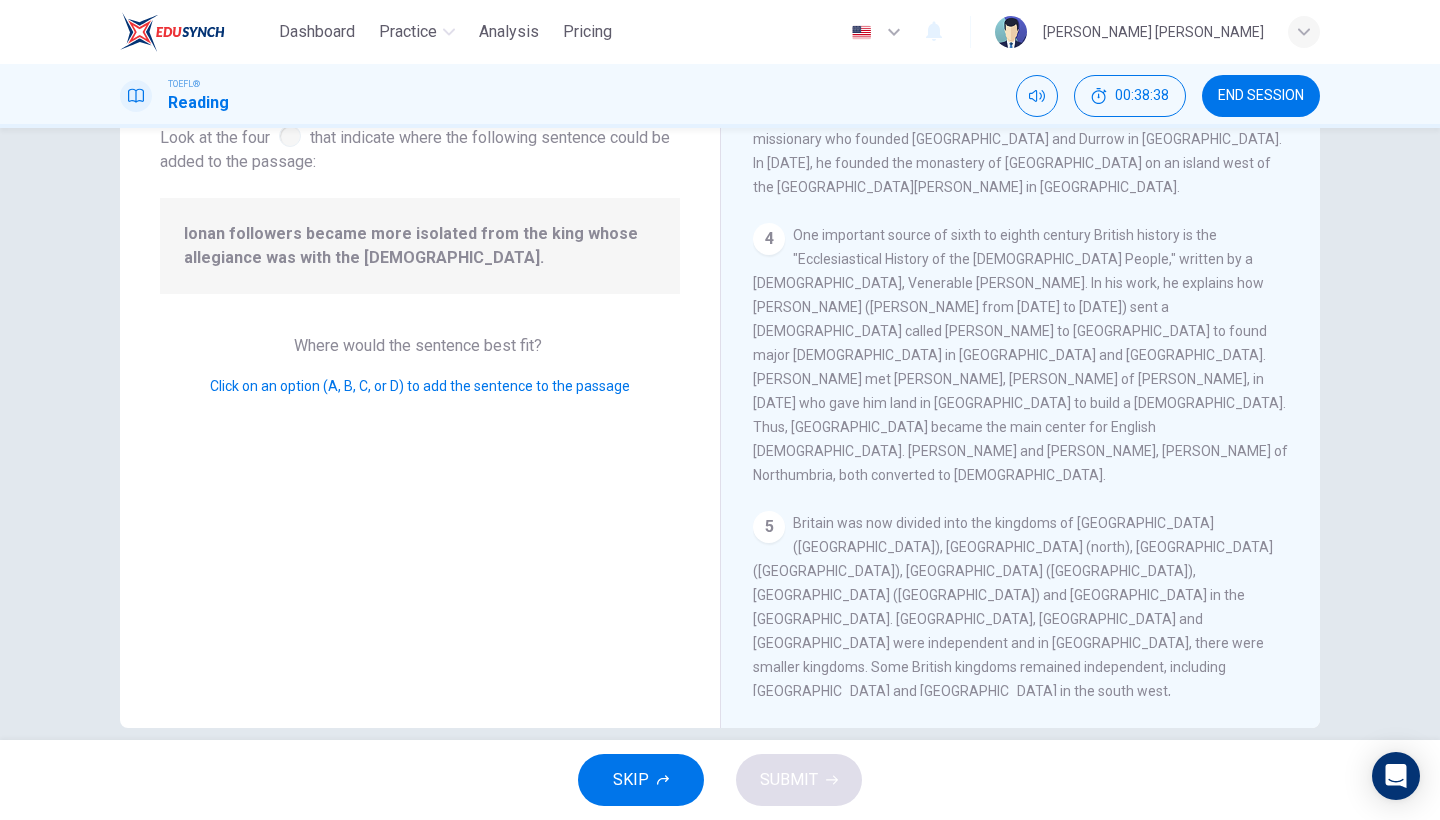 scroll, scrollTop: 691, scrollLeft: 0, axis: vertical 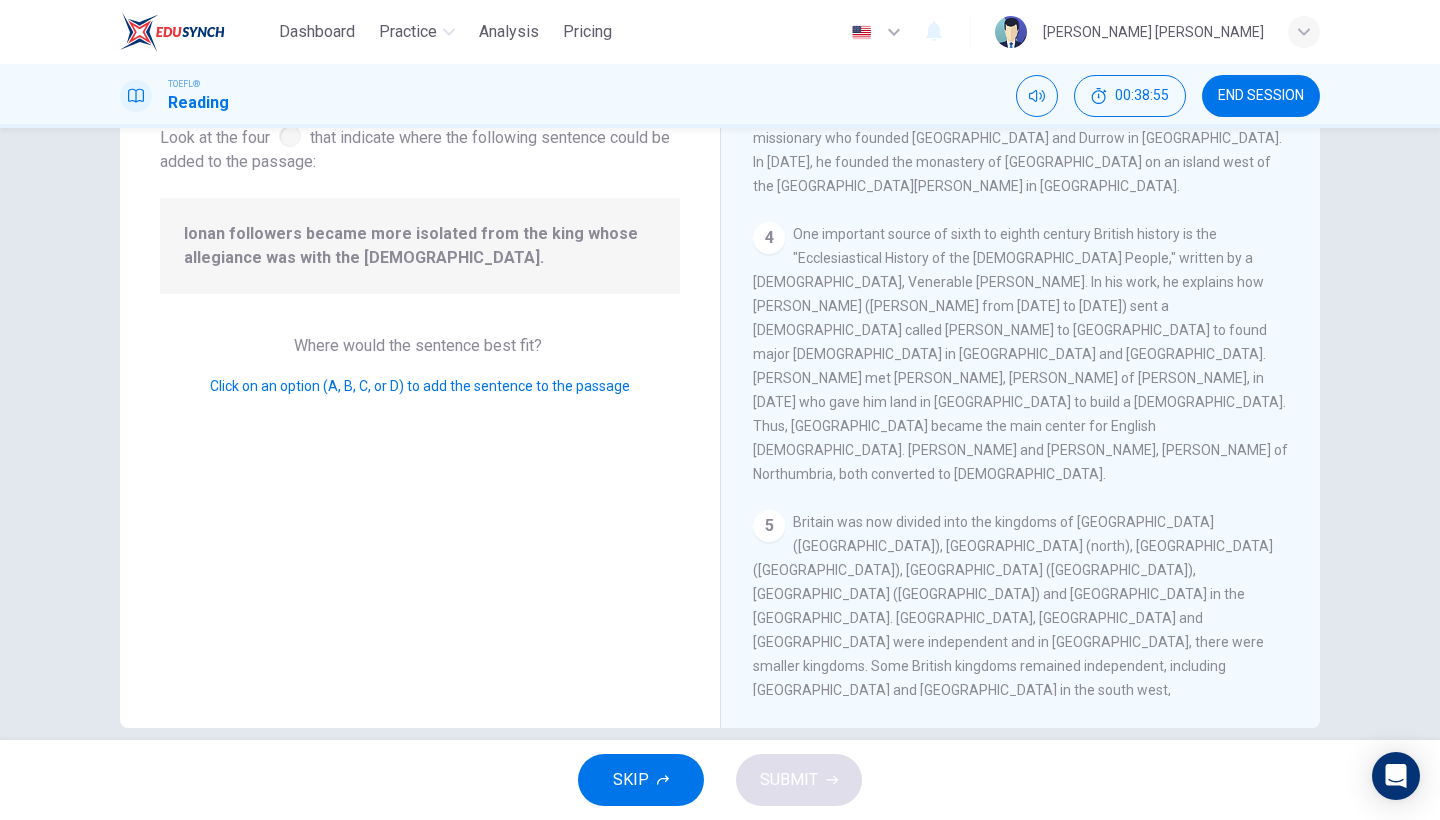 click at bounding box center (1239, 904) 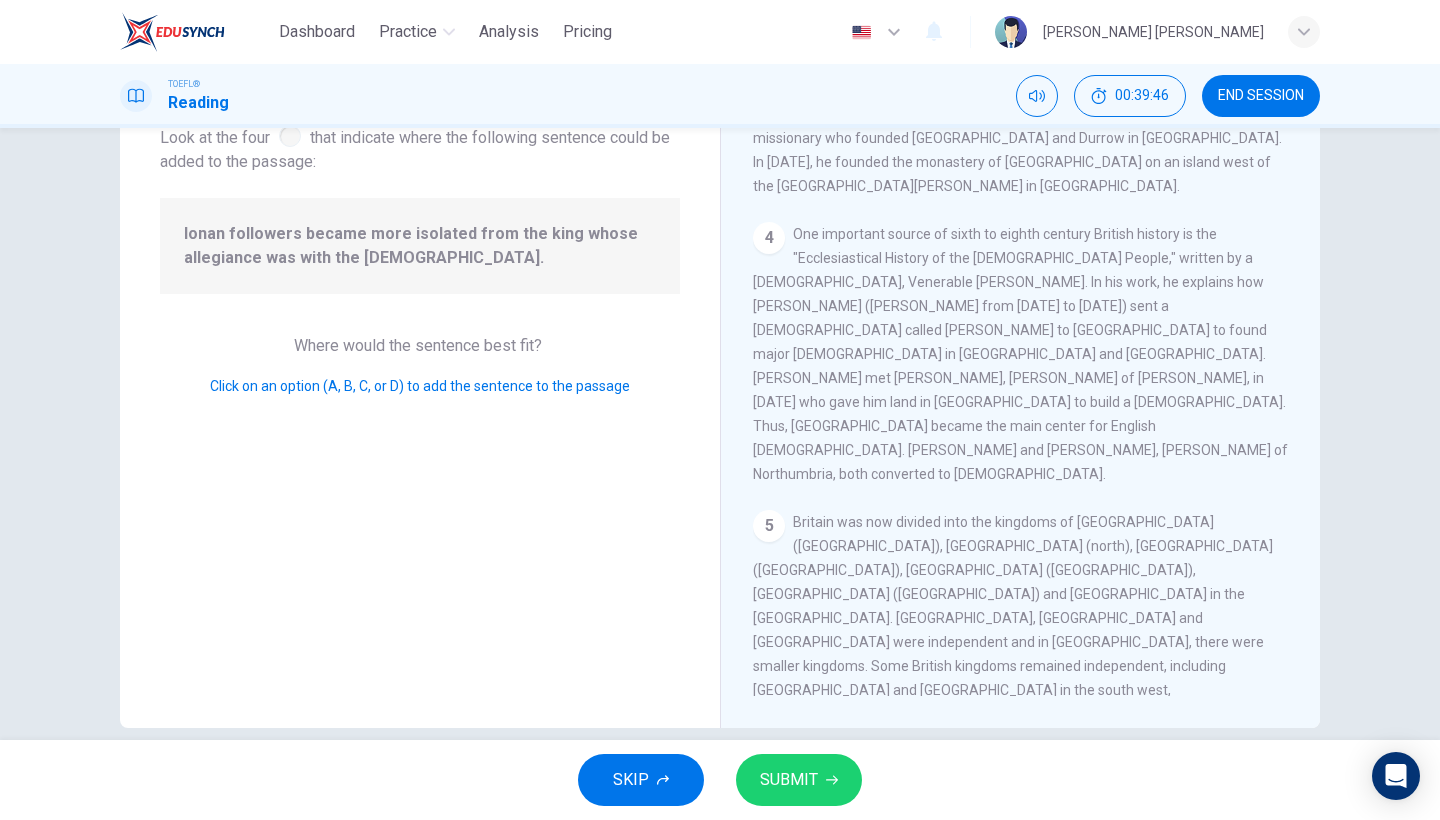click at bounding box center (1020, 984) 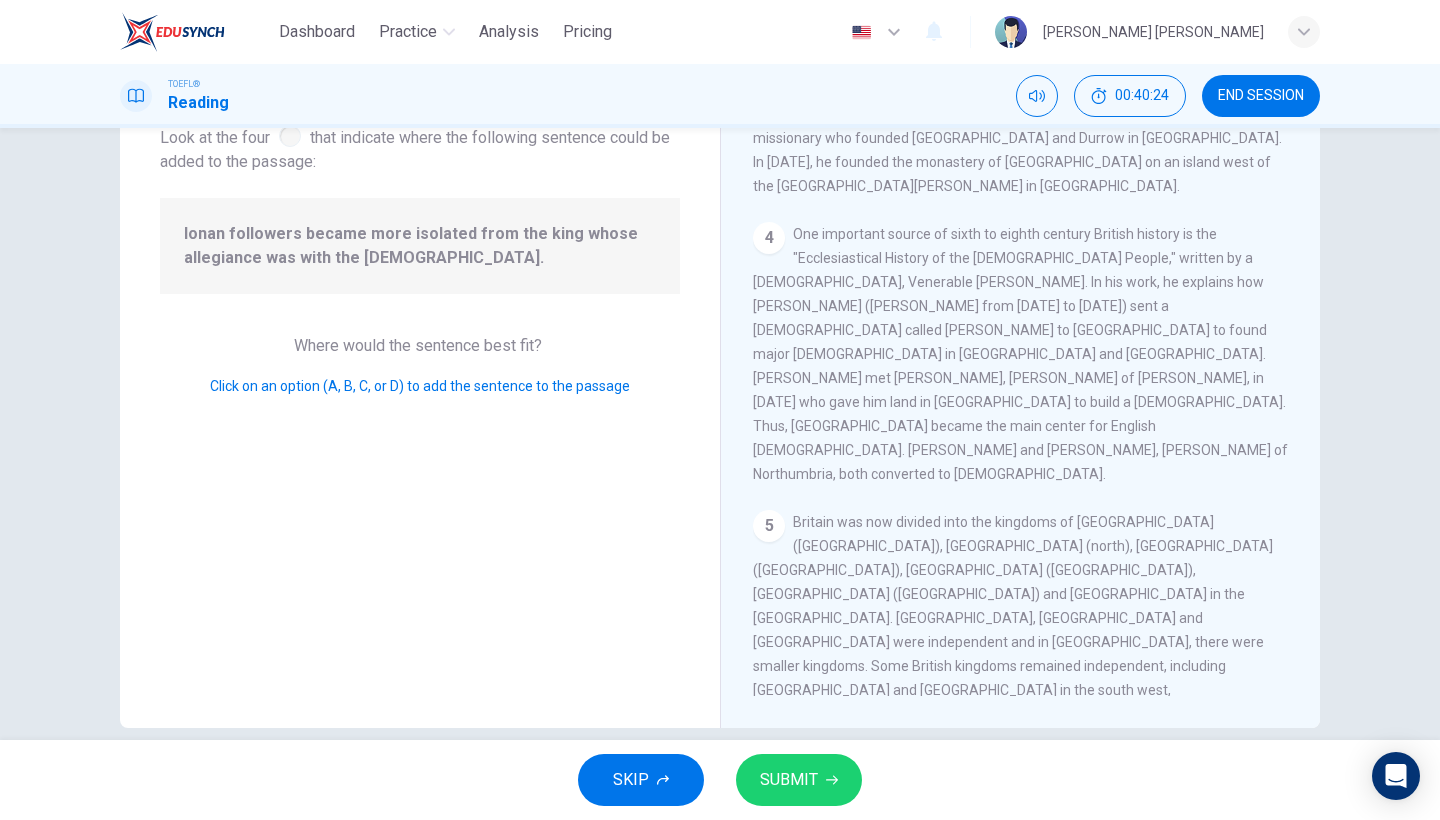 drag, startPoint x: 1148, startPoint y: 483, endPoint x: 1287, endPoint y: 493, distance: 139.35925 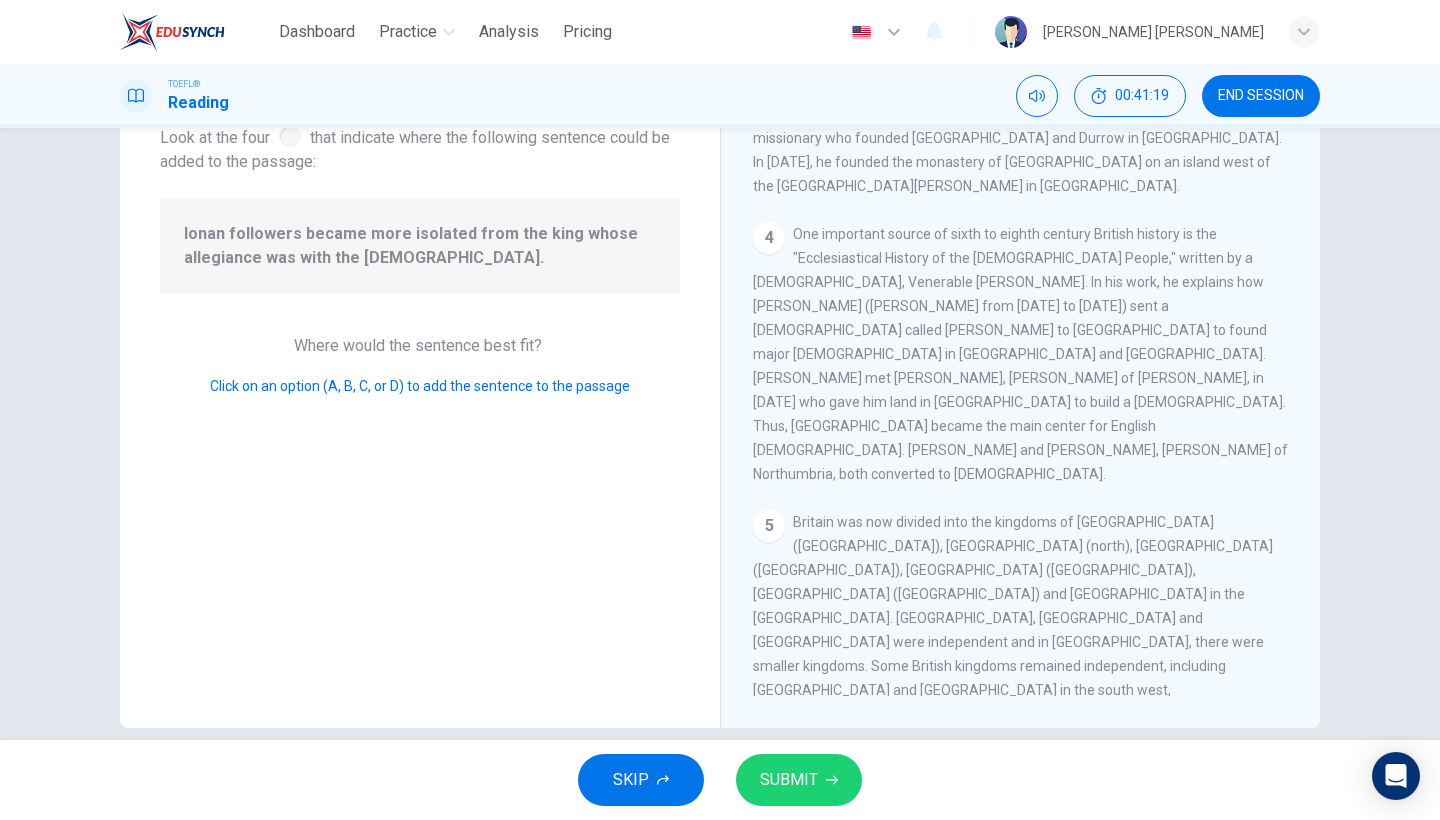 click on "SUBMIT" at bounding box center [789, 780] 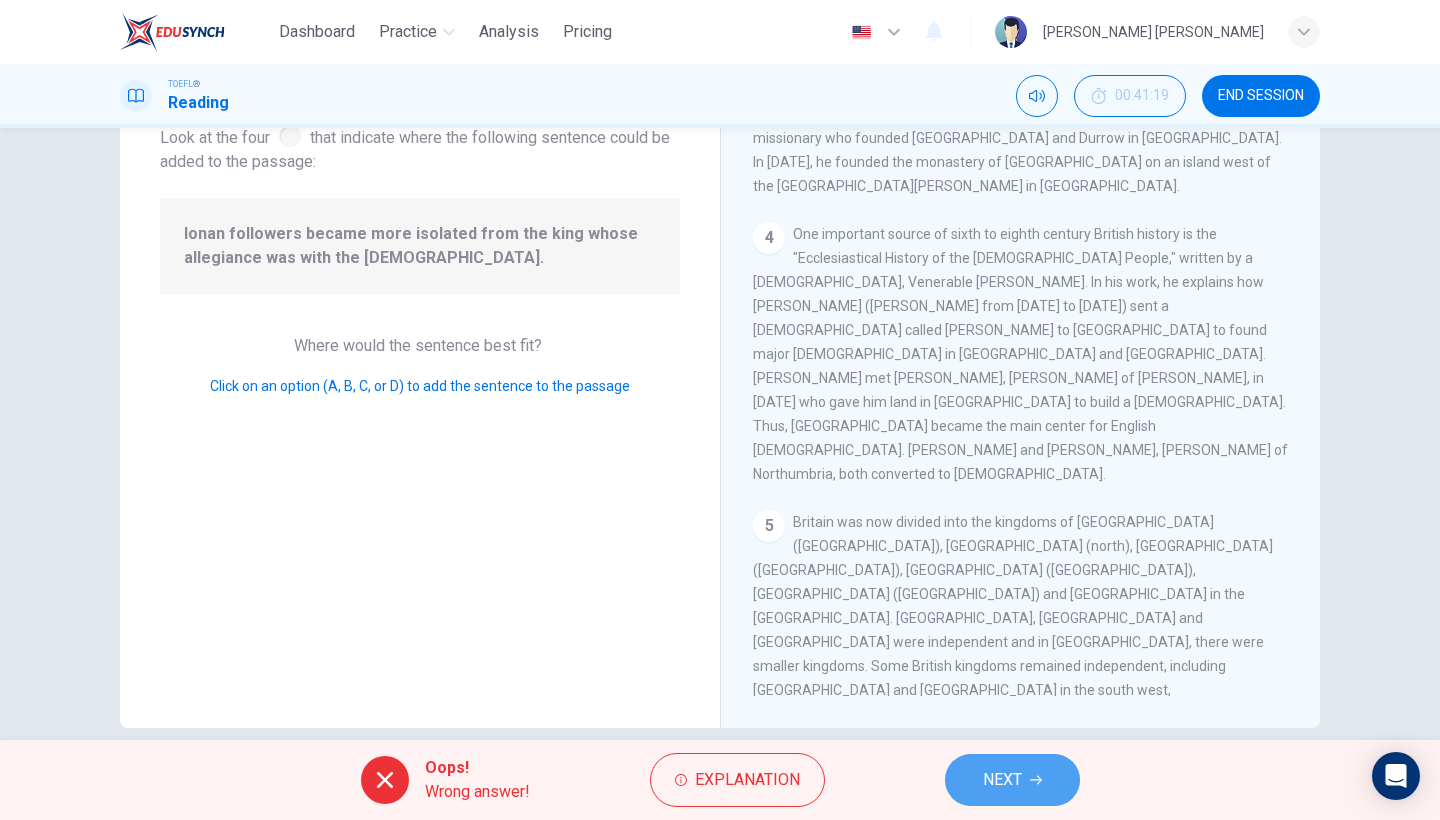 click on "NEXT" at bounding box center [1002, 780] 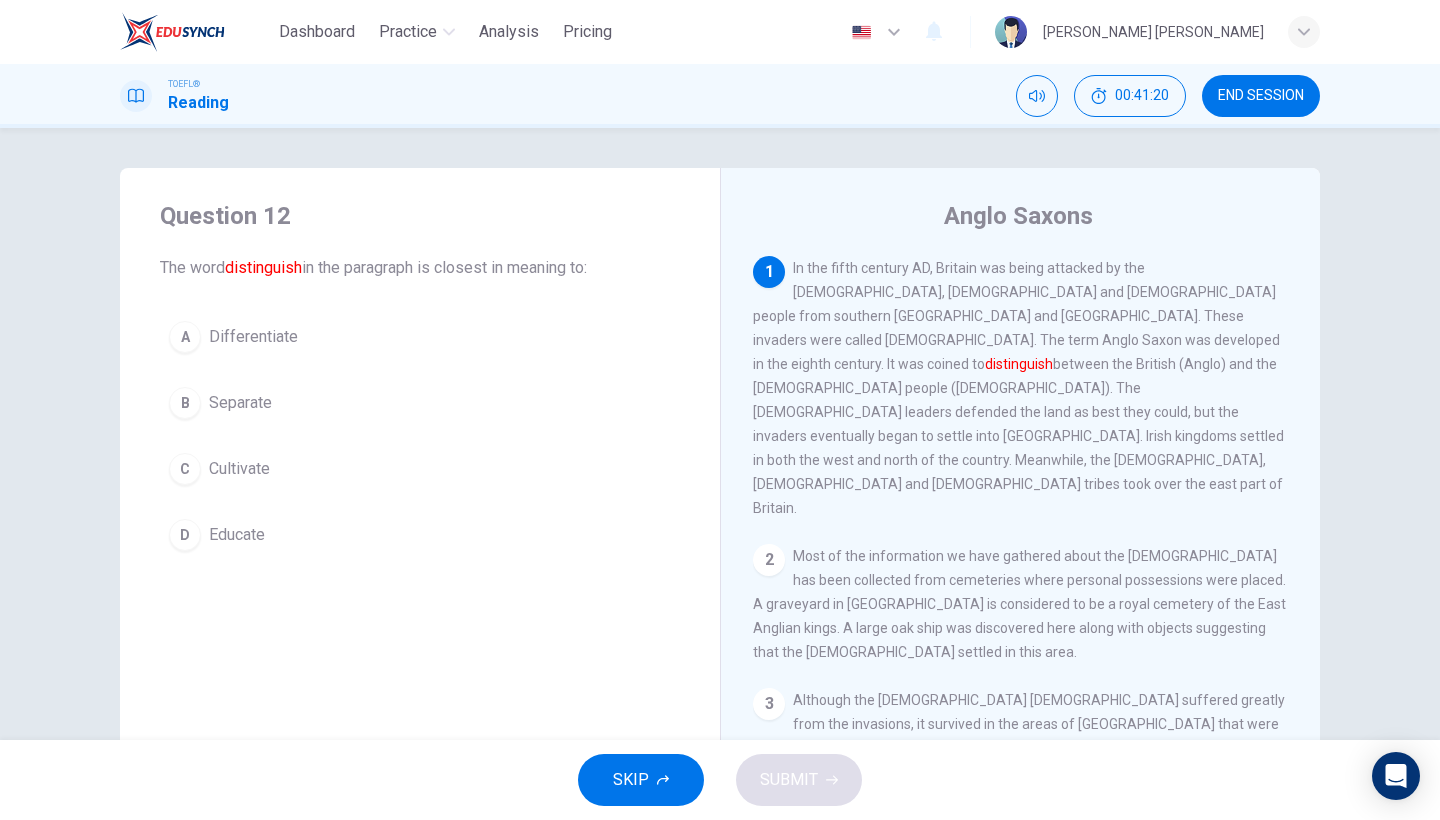 scroll, scrollTop: 0, scrollLeft: 0, axis: both 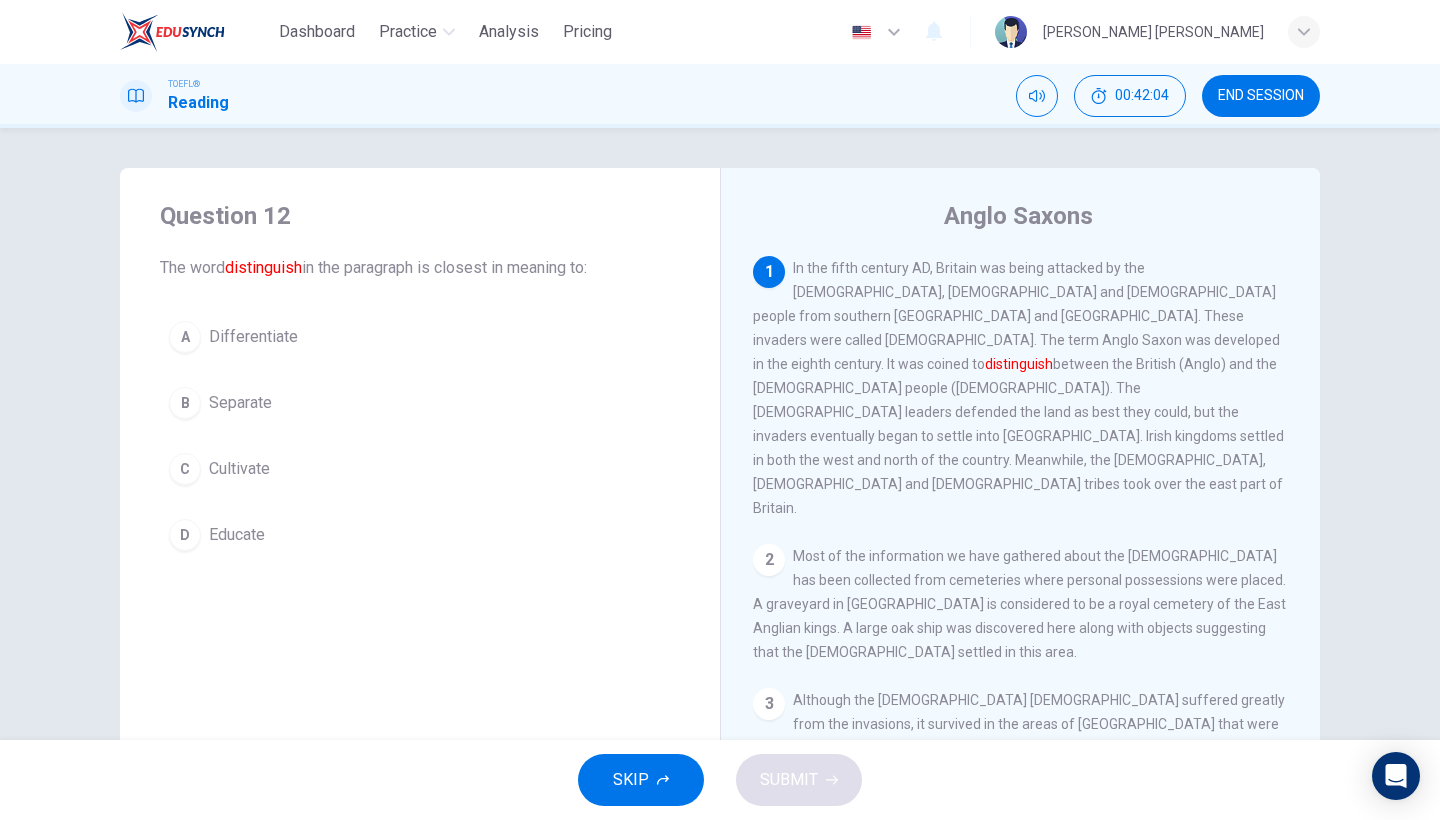 click on "A" at bounding box center (185, 337) 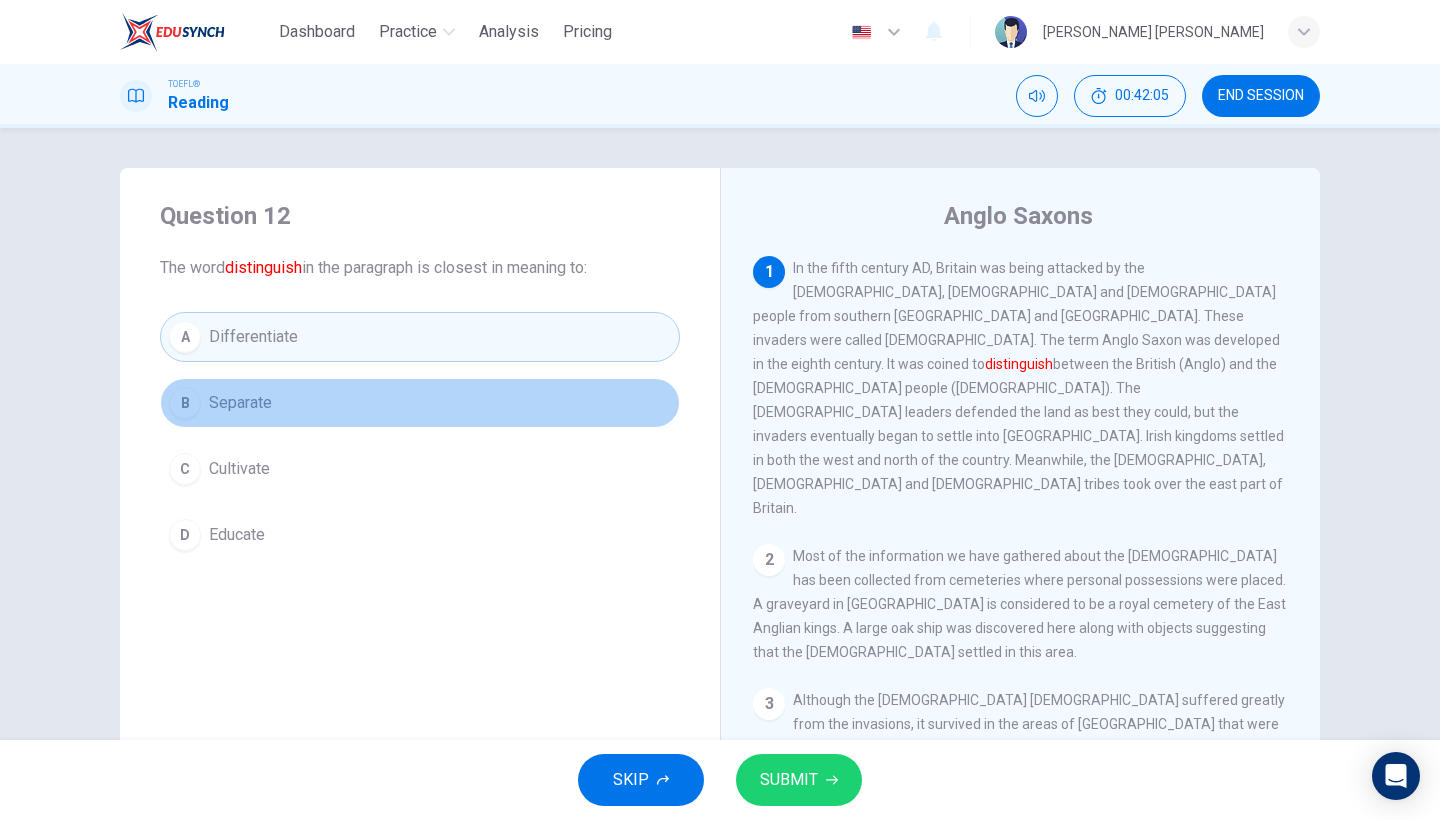 click on "B" at bounding box center [185, 403] 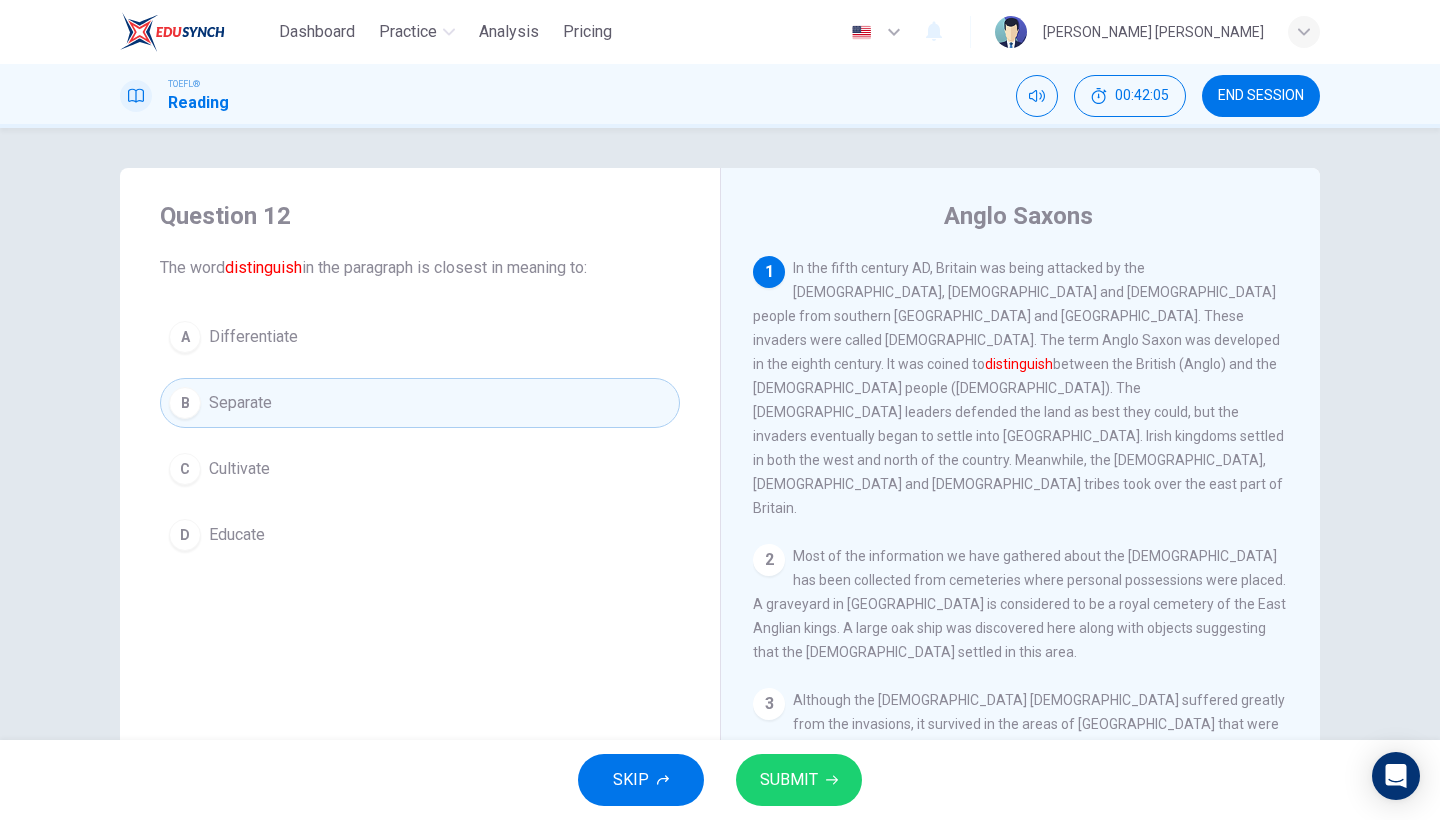 click on "Question 12 The word  distinguish  in the paragraph is closest in meaning to: A Differentiate B Separate C Cultivate D Educate" at bounding box center (420, 380) 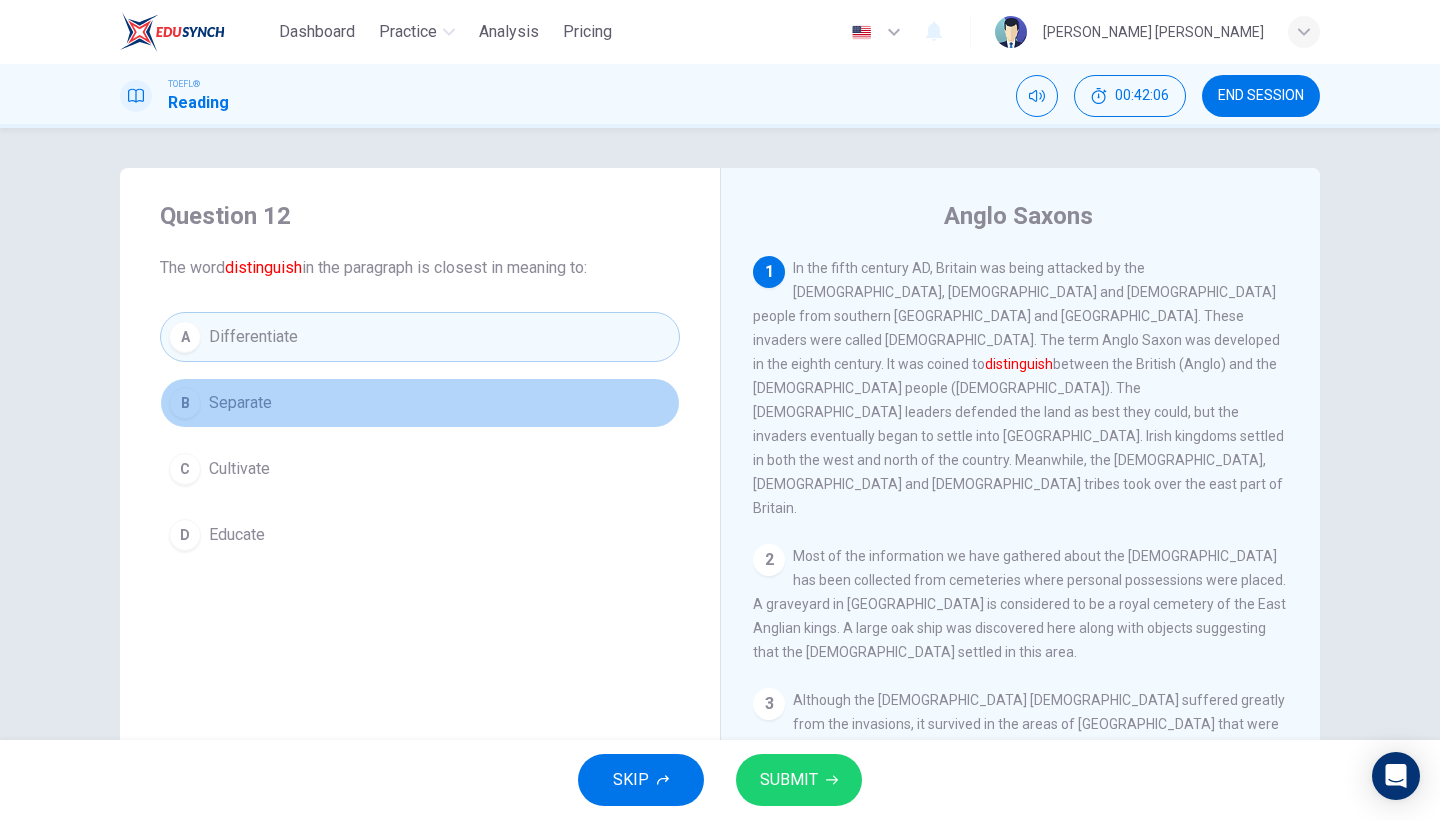 click on "B" at bounding box center (185, 403) 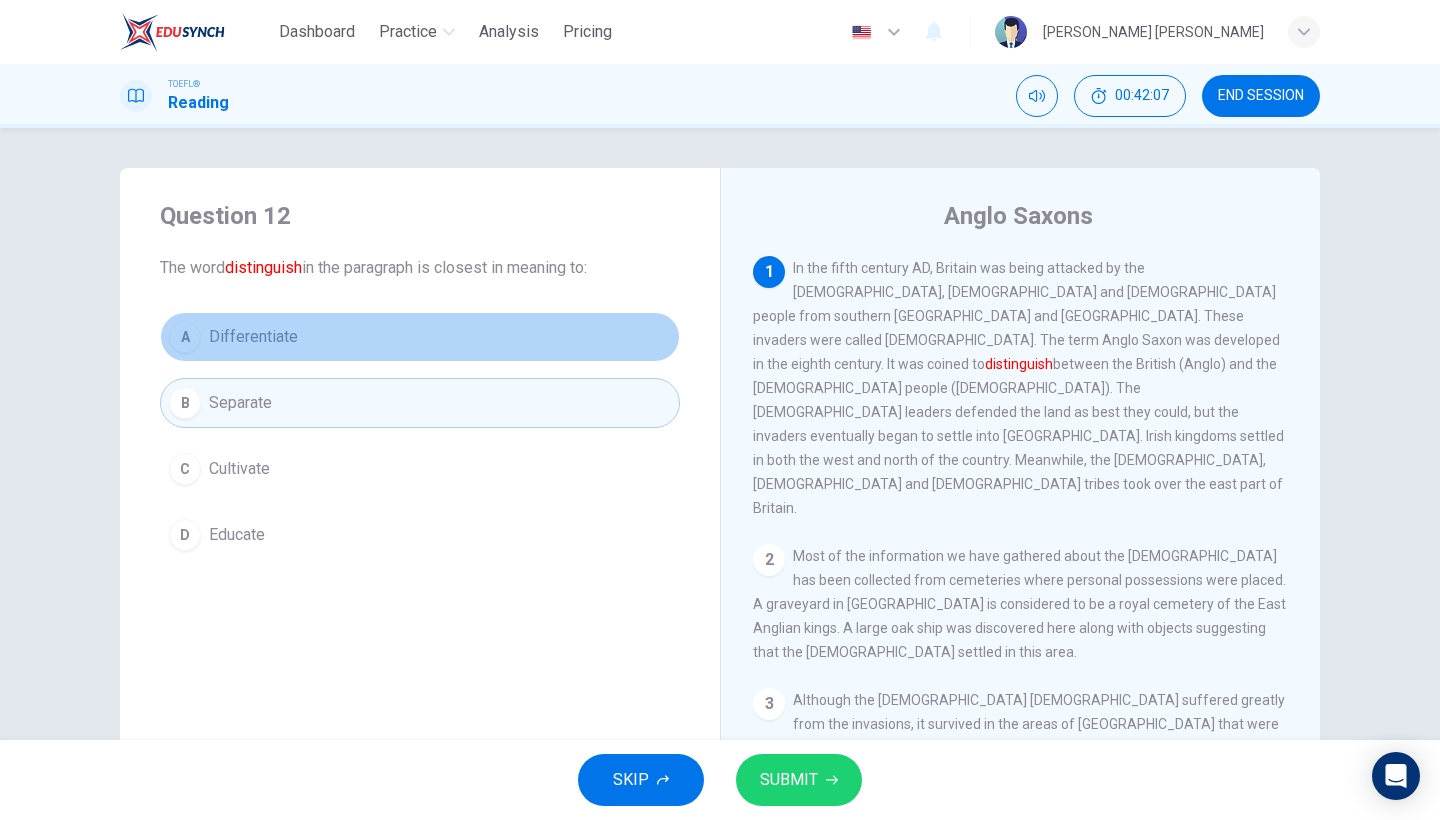 click on "Differentiate" at bounding box center (253, 337) 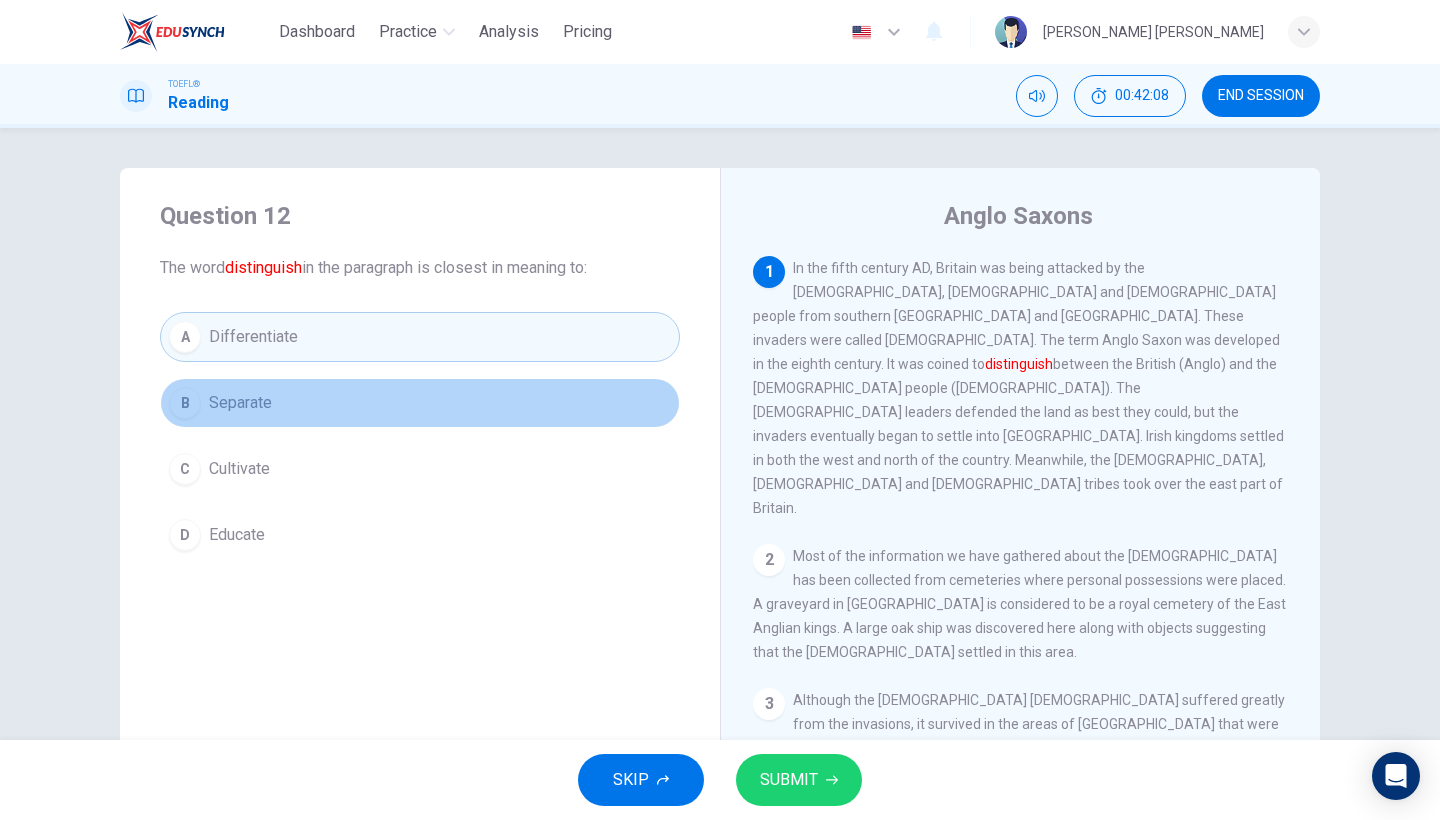 click on "Separate" at bounding box center [240, 403] 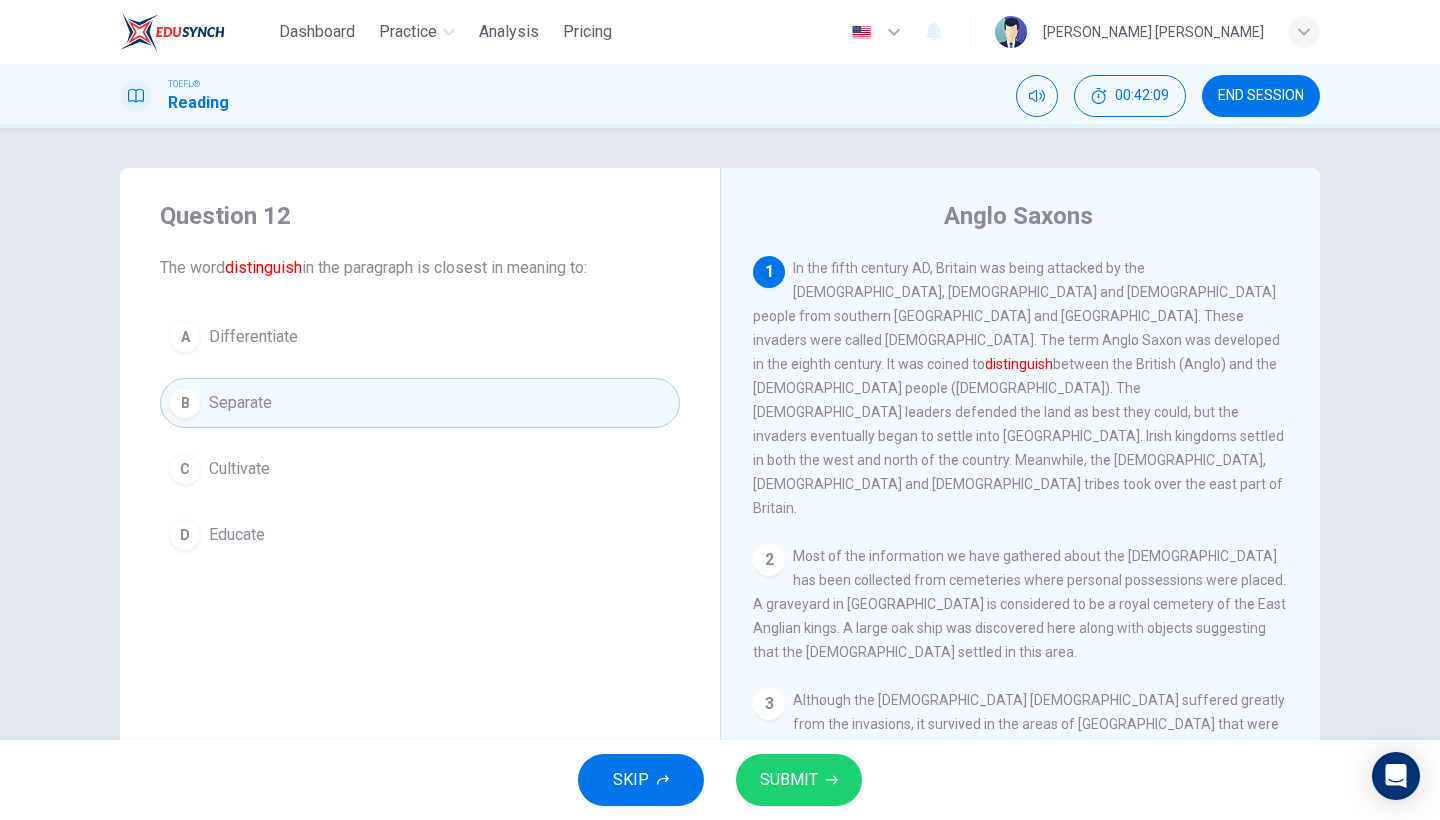 click on "Differentiate" at bounding box center [253, 337] 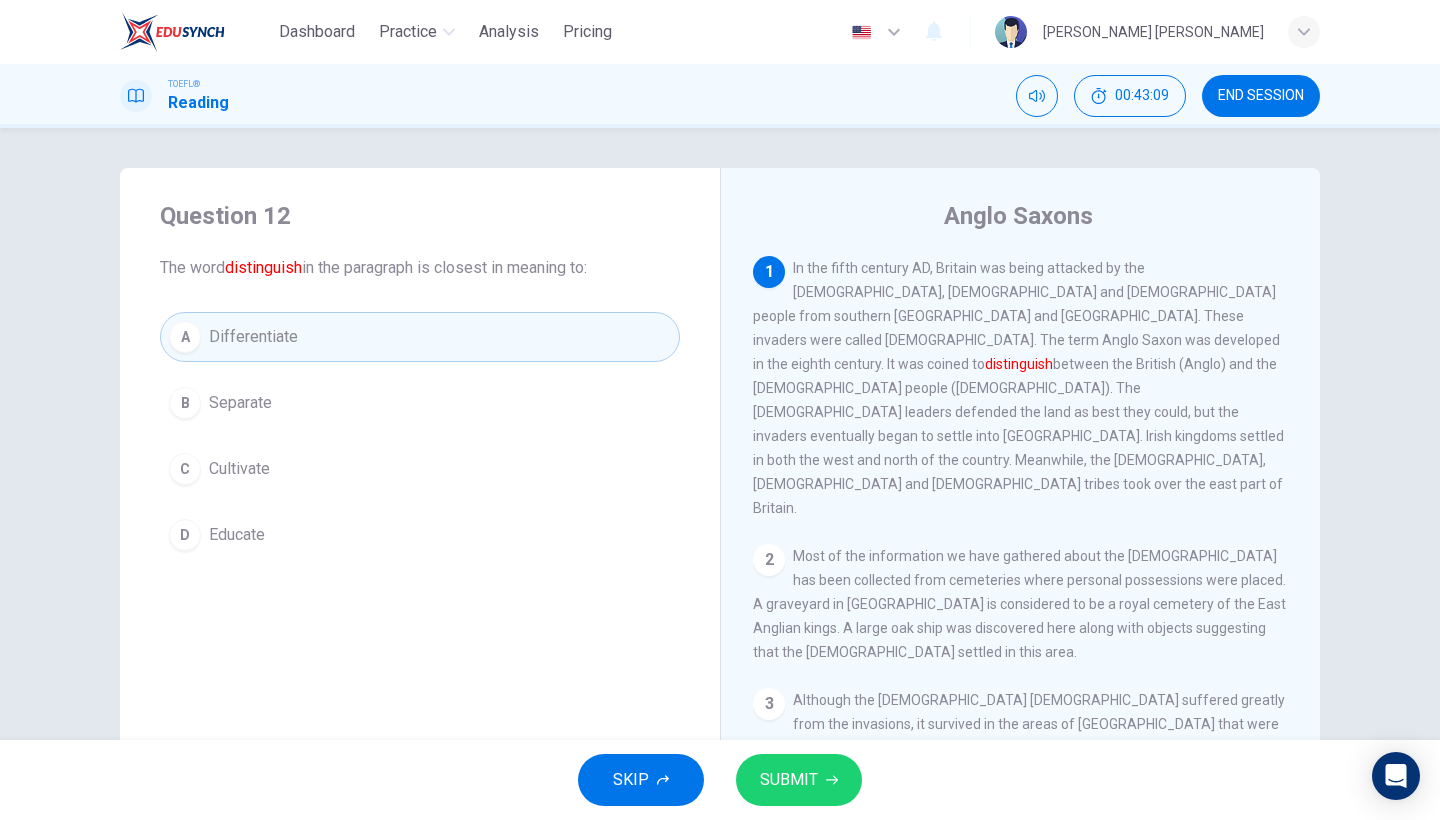 click on "Differentiate" at bounding box center [253, 337] 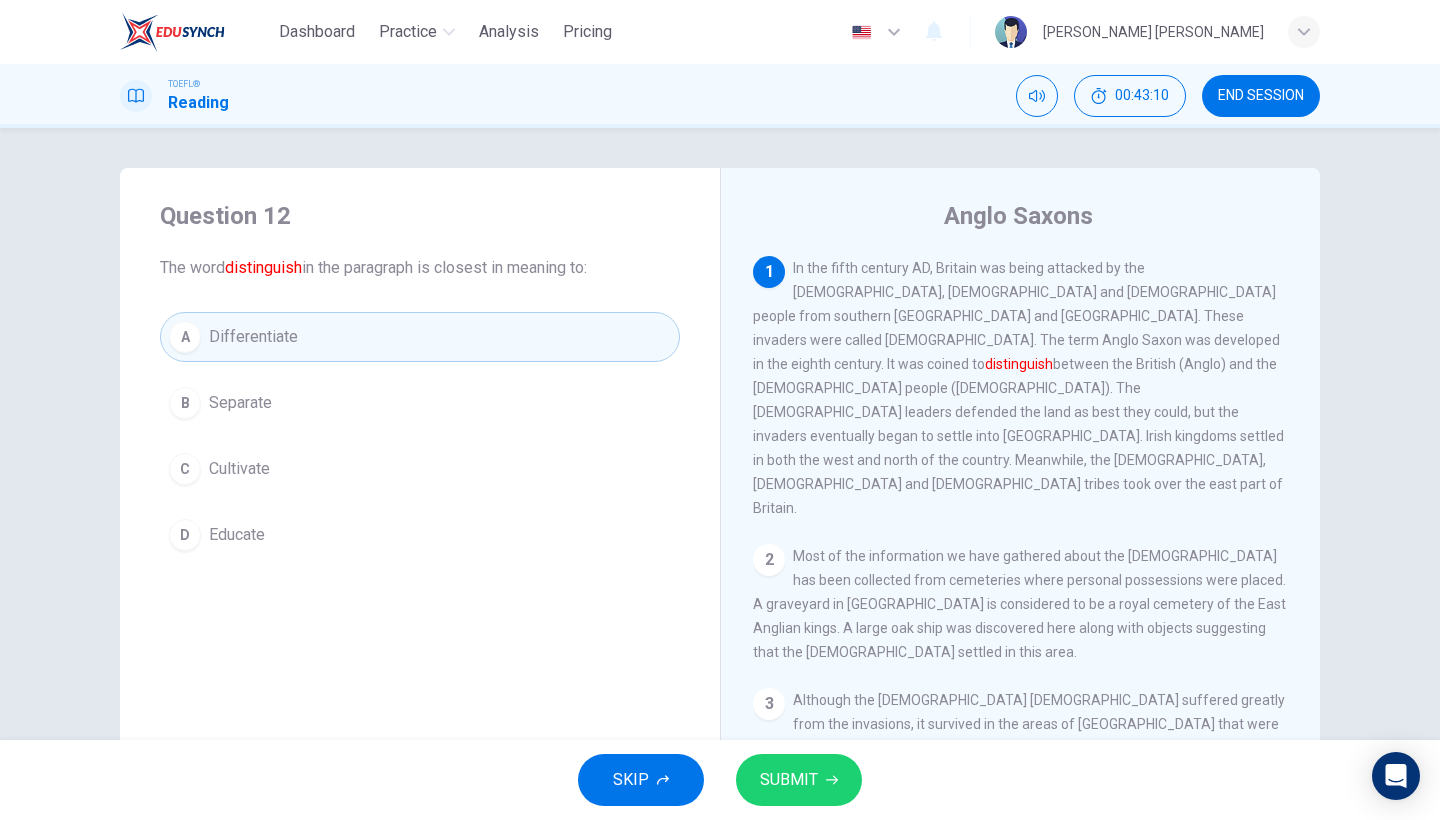 click on "A Differentiate" at bounding box center [420, 337] 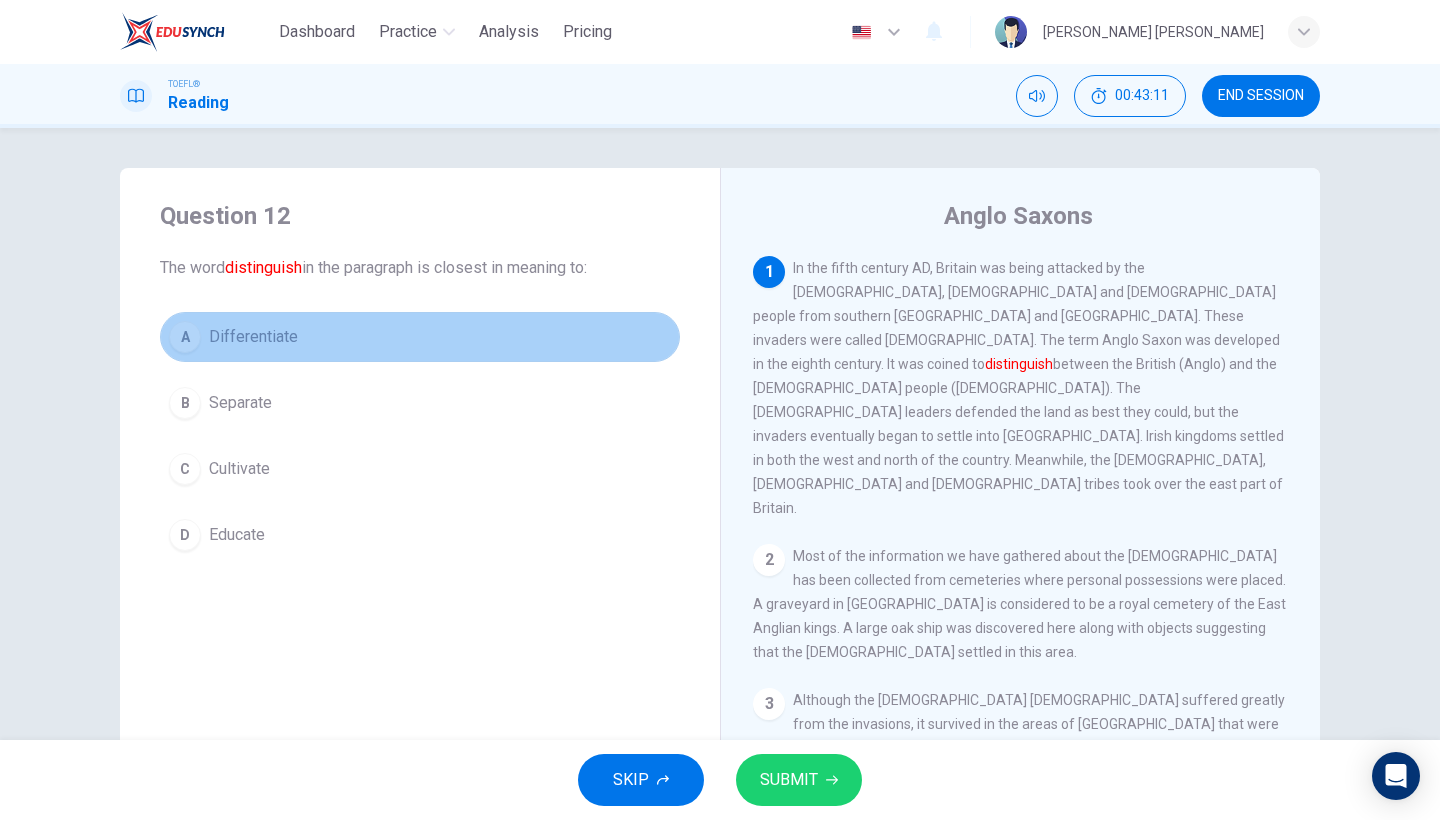 click on "A Differentiate" at bounding box center [420, 337] 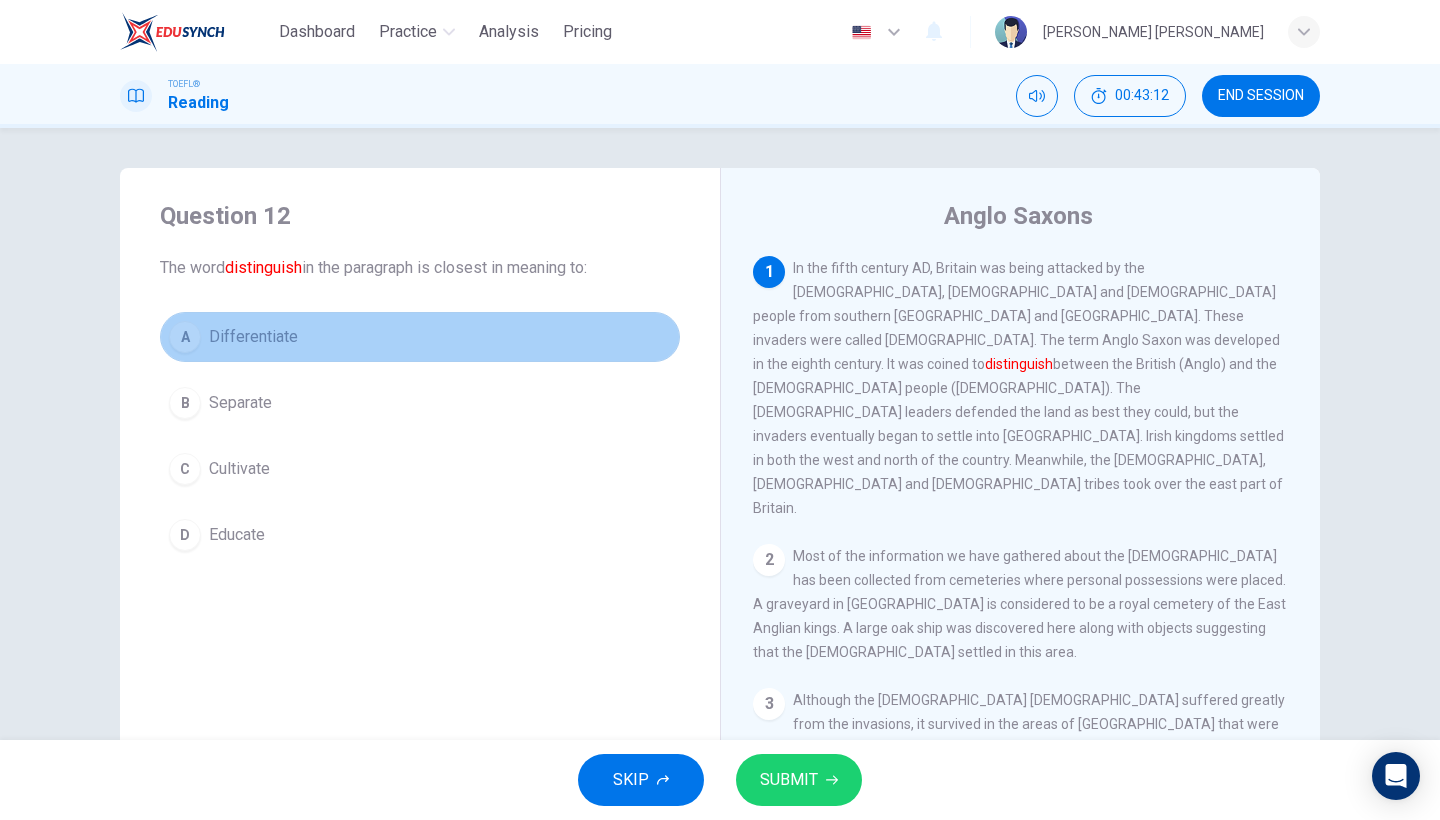 click on "A Differentiate" at bounding box center [420, 337] 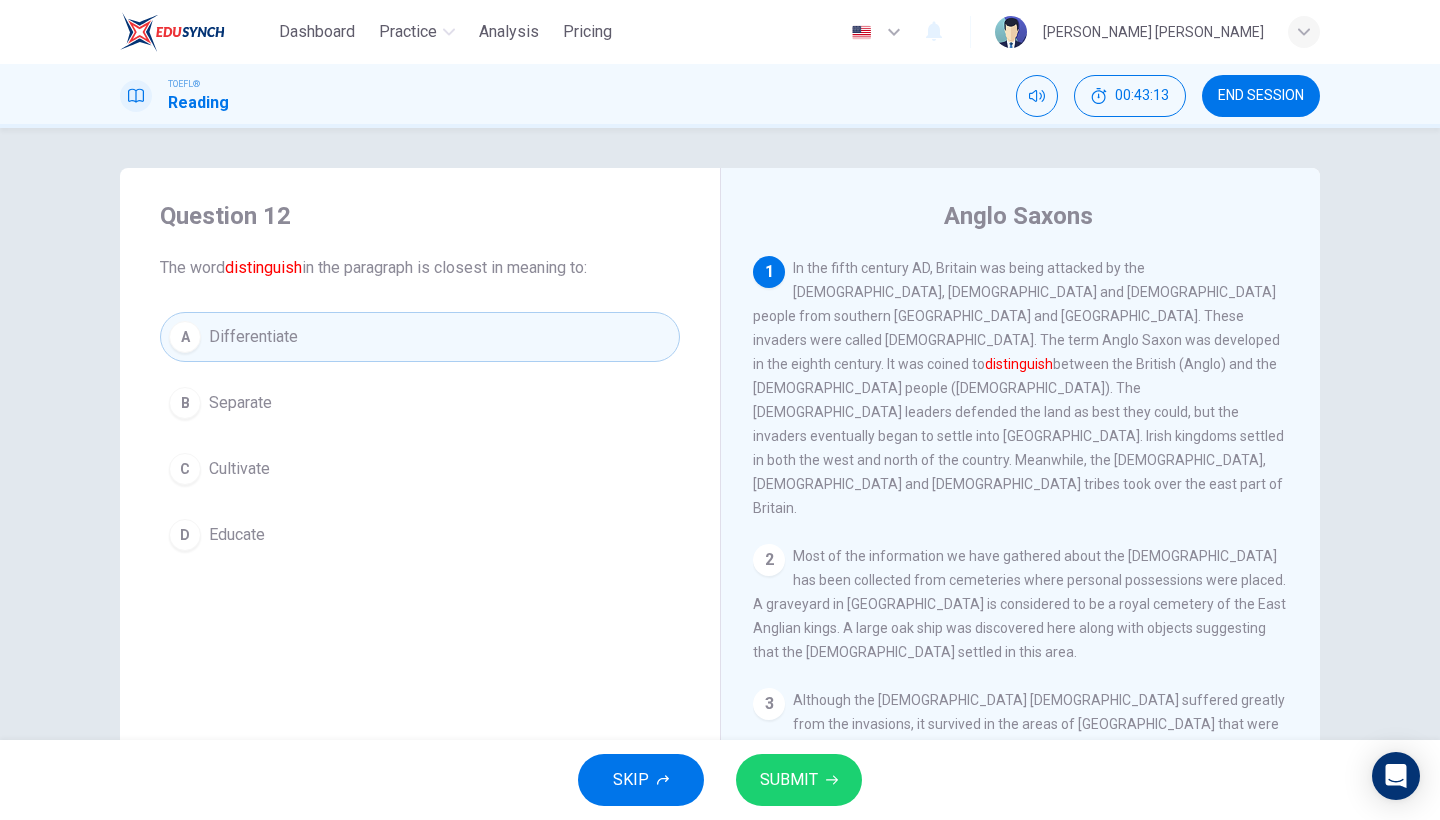 click on "SUBMIT" at bounding box center (789, 780) 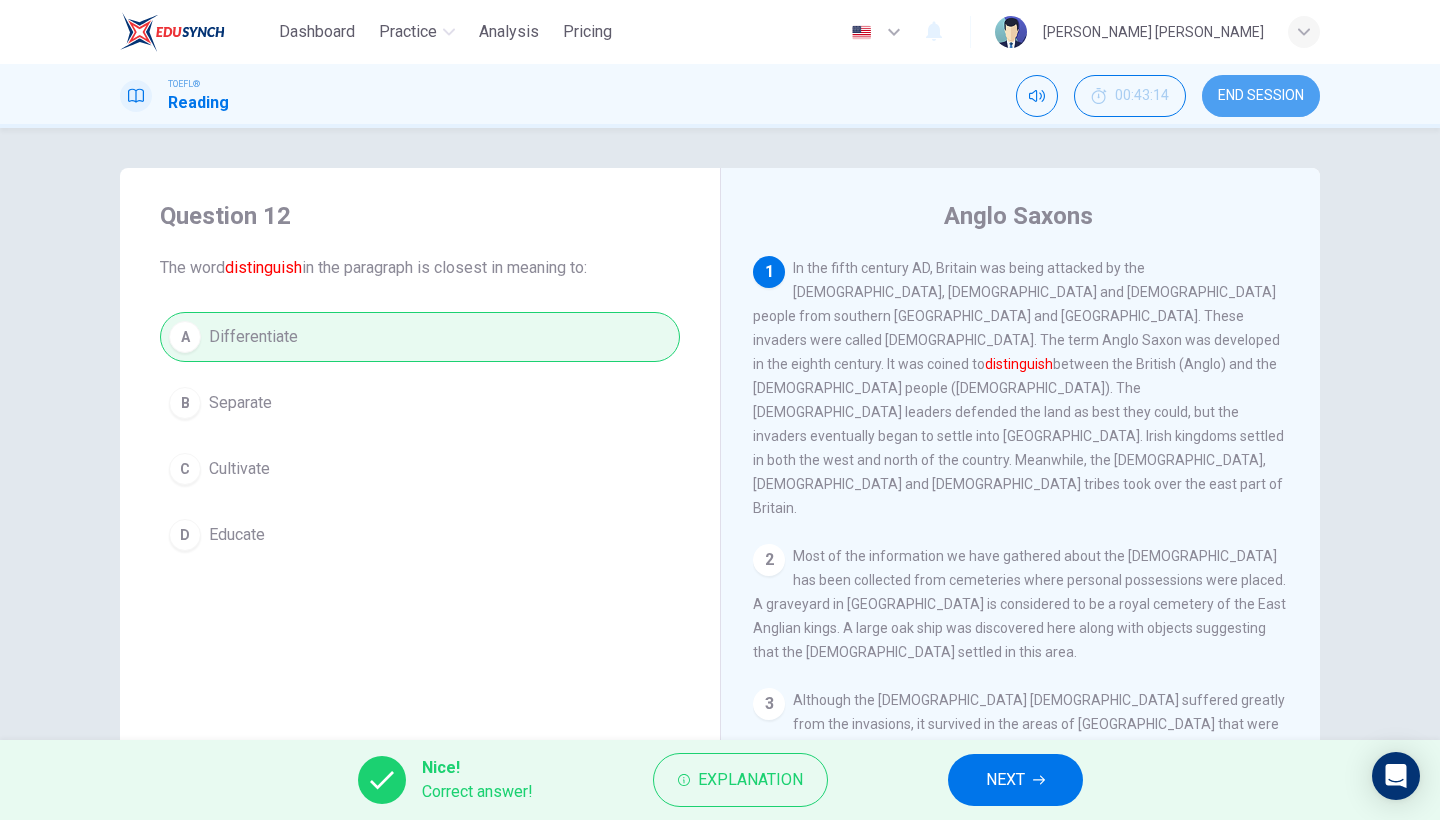click on "END SESSION" at bounding box center [1261, 96] 